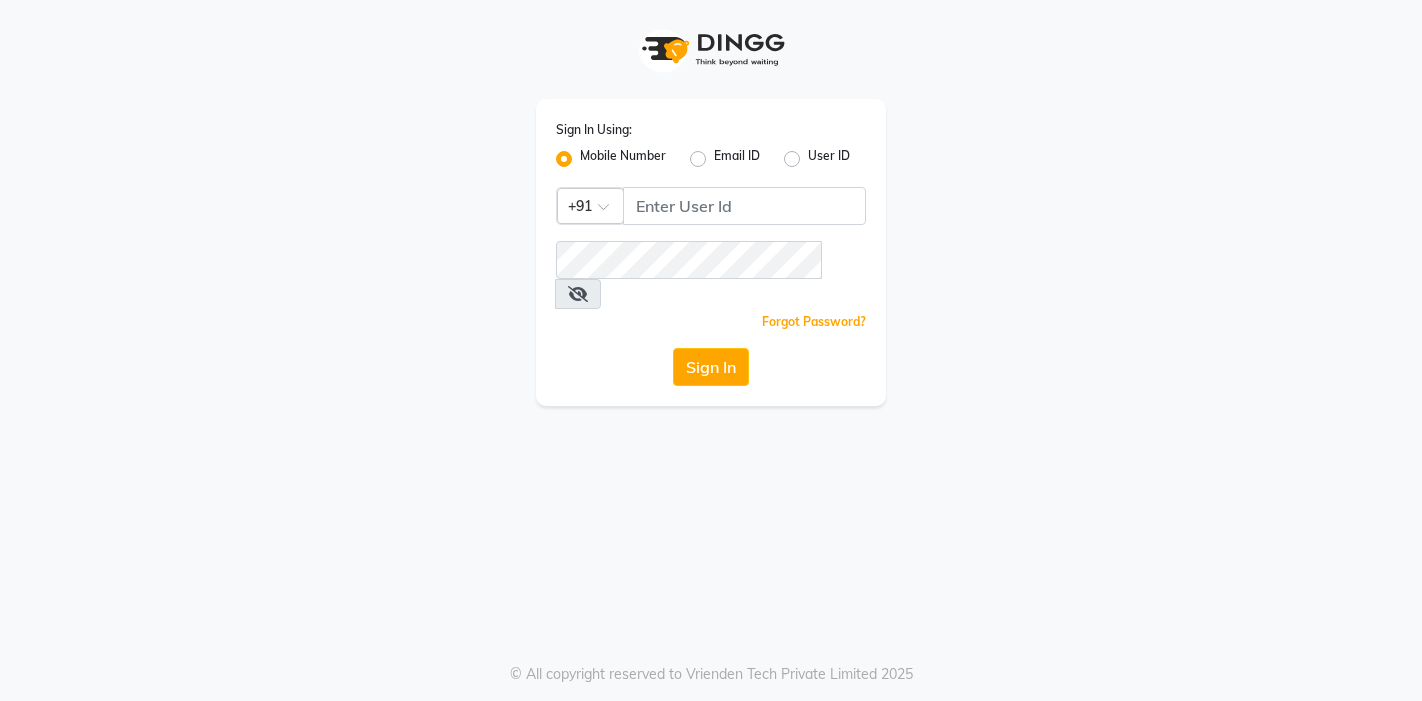 scroll, scrollTop: 0, scrollLeft: 0, axis: both 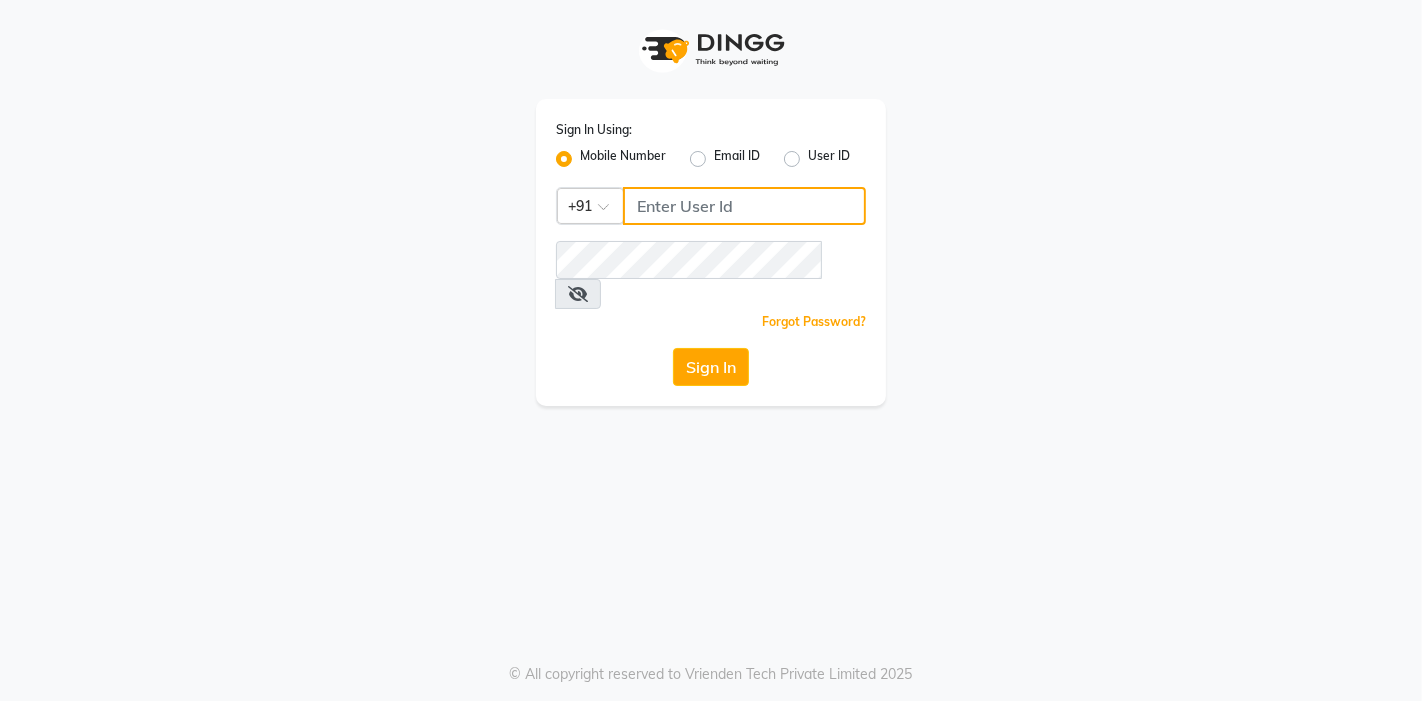 click 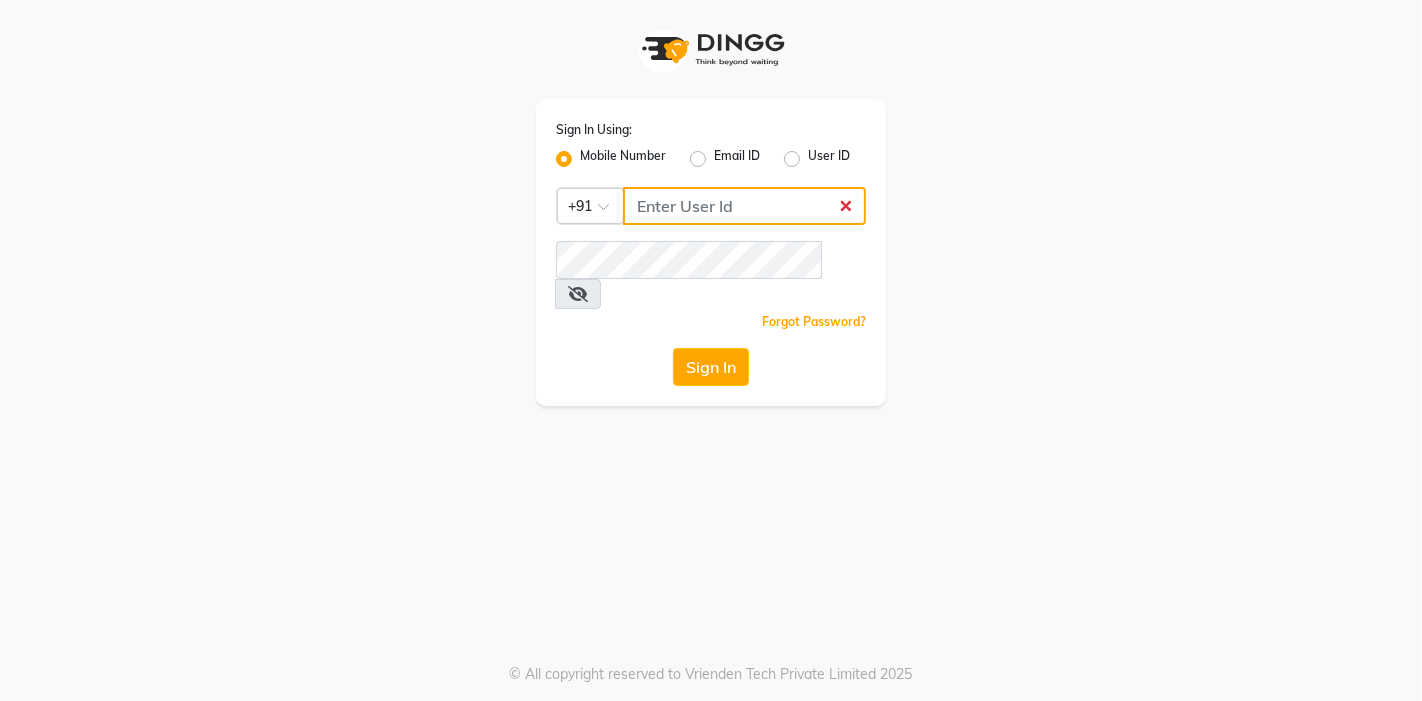 type on "8530529494" 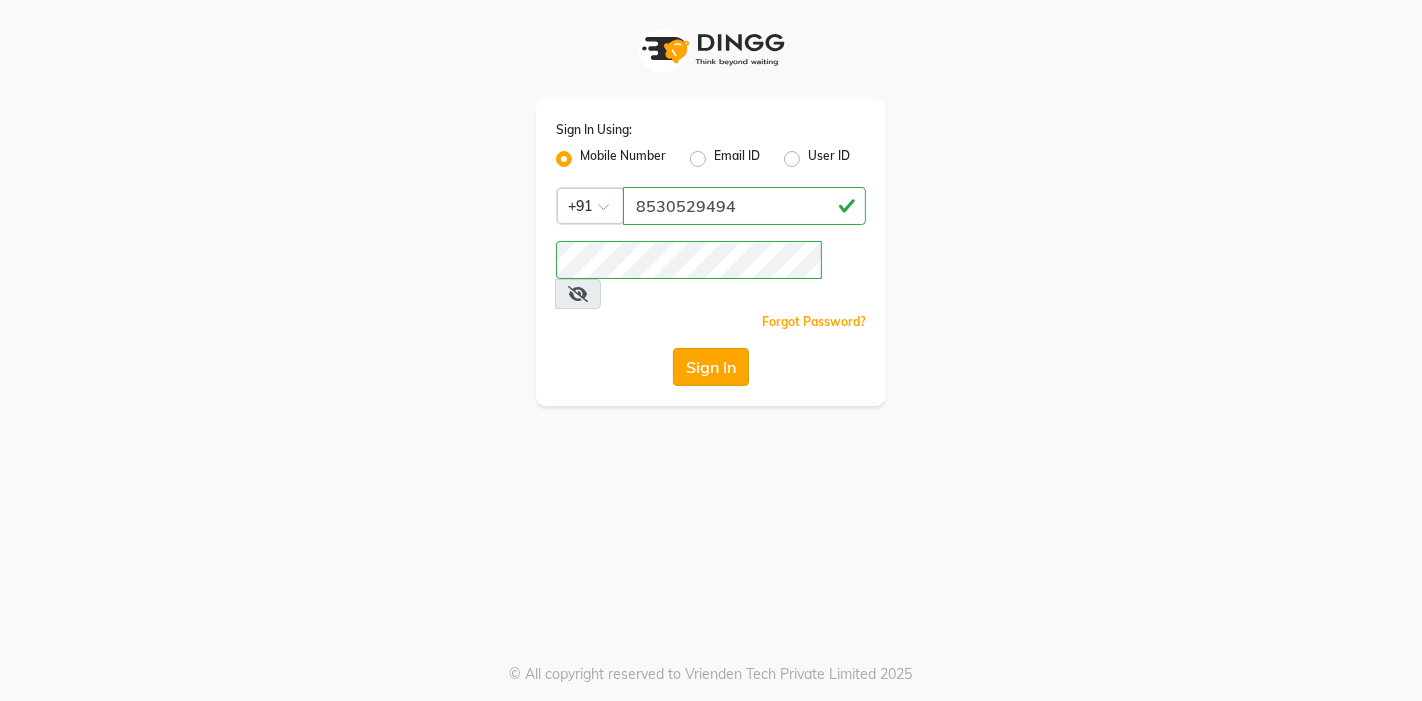 click on "Sign In" 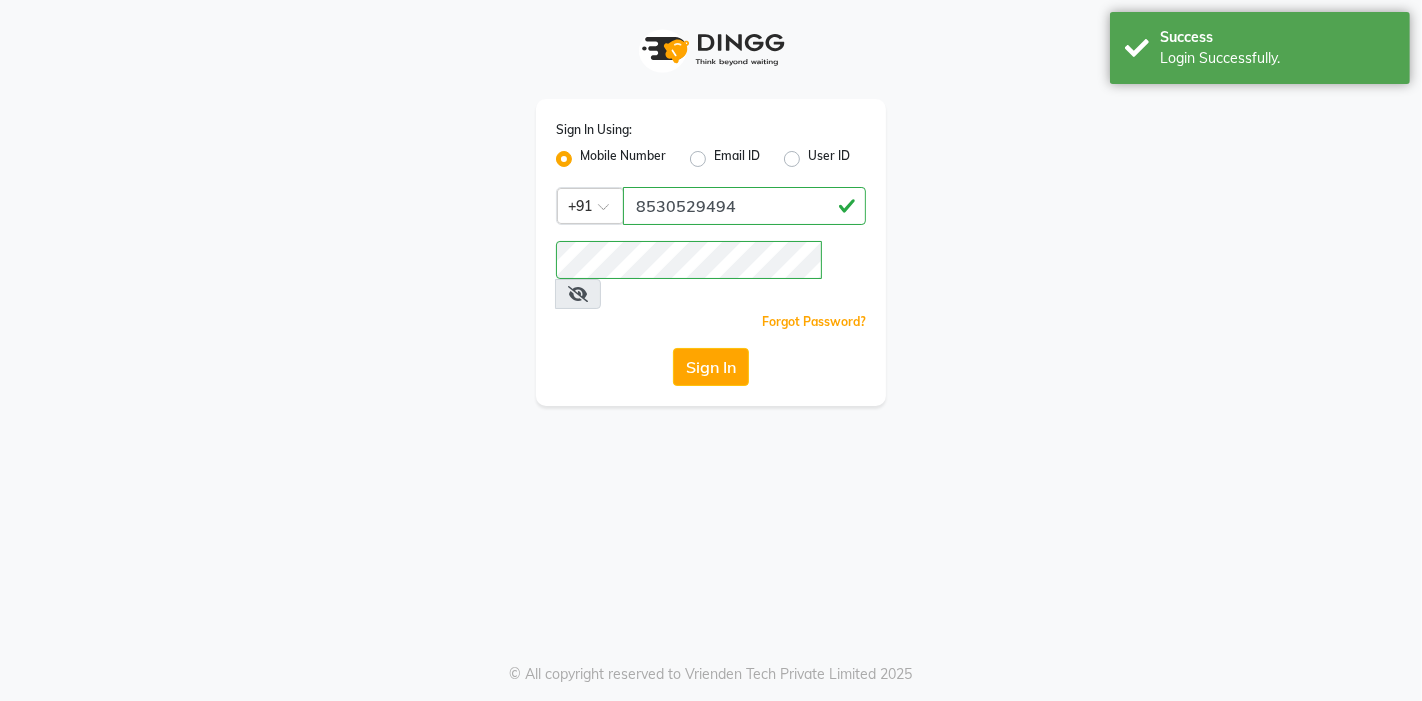 select on "5713" 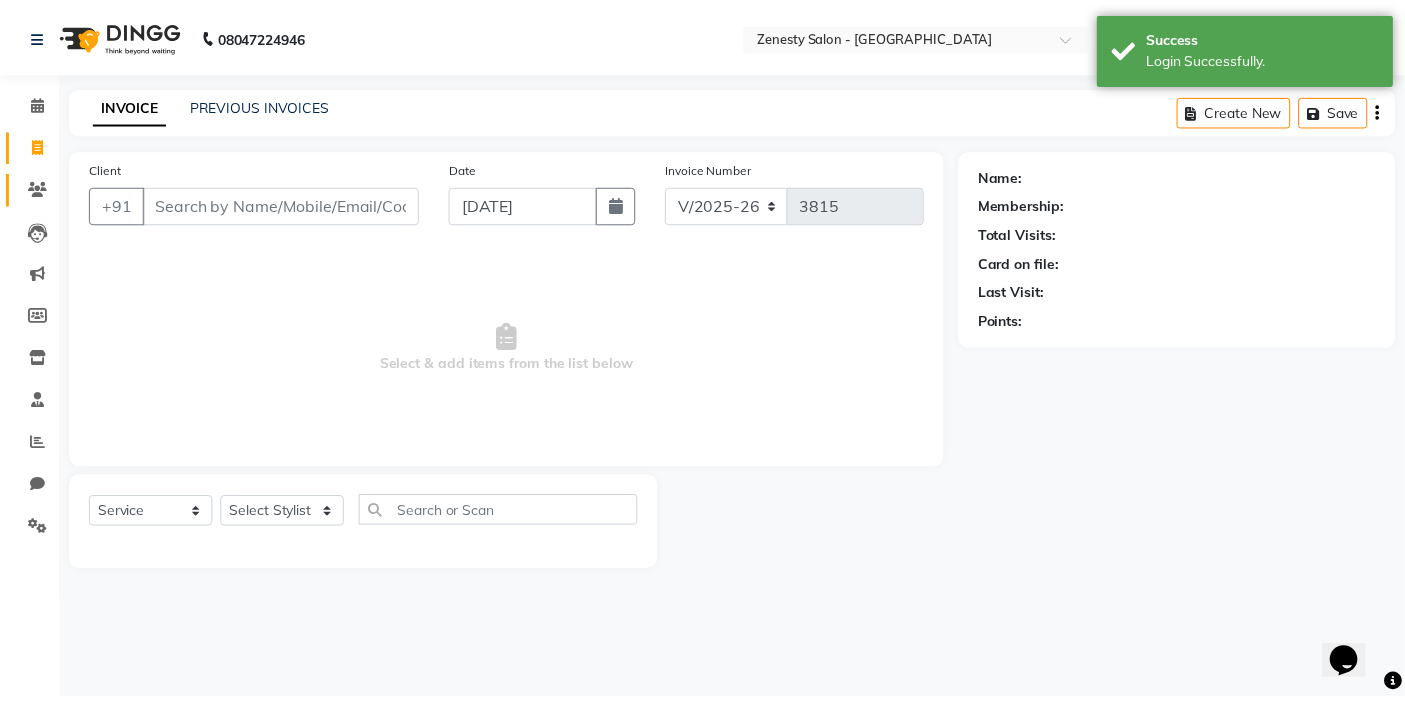 scroll, scrollTop: 0, scrollLeft: 0, axis: both 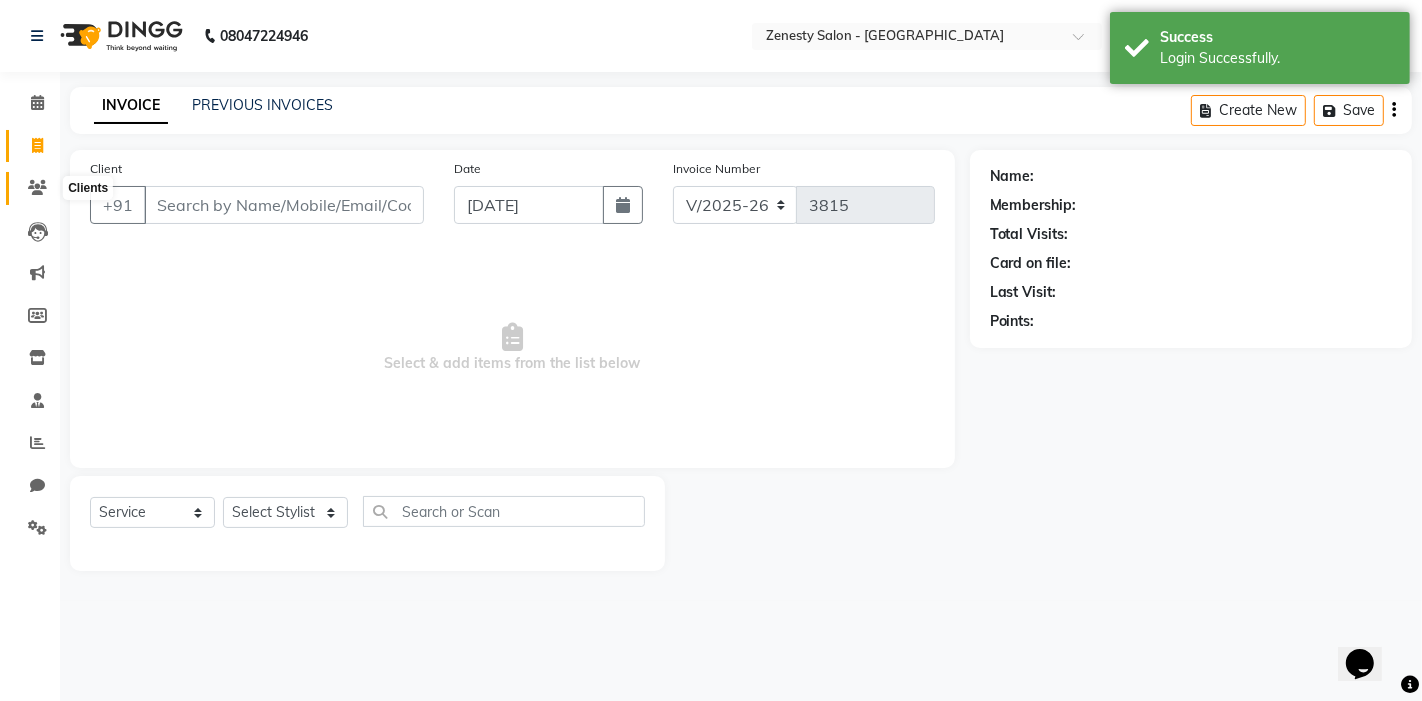 click 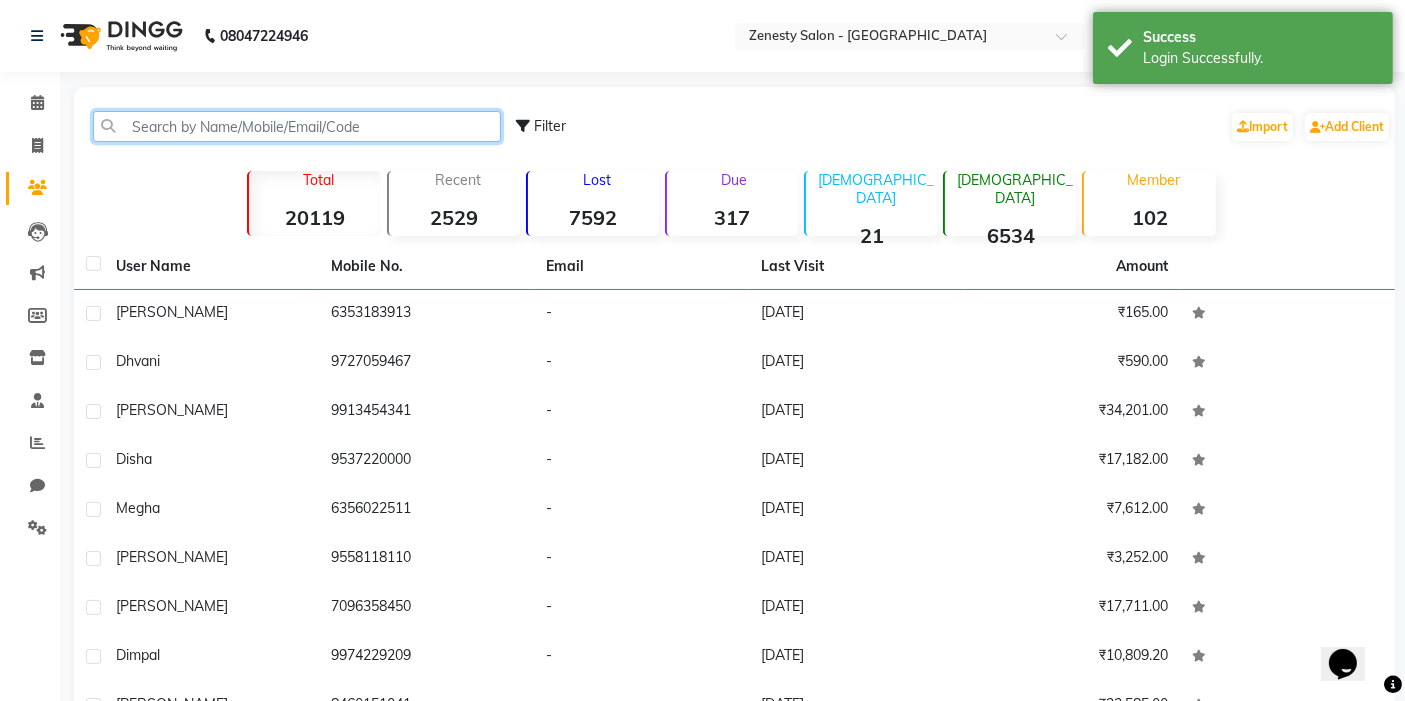 click 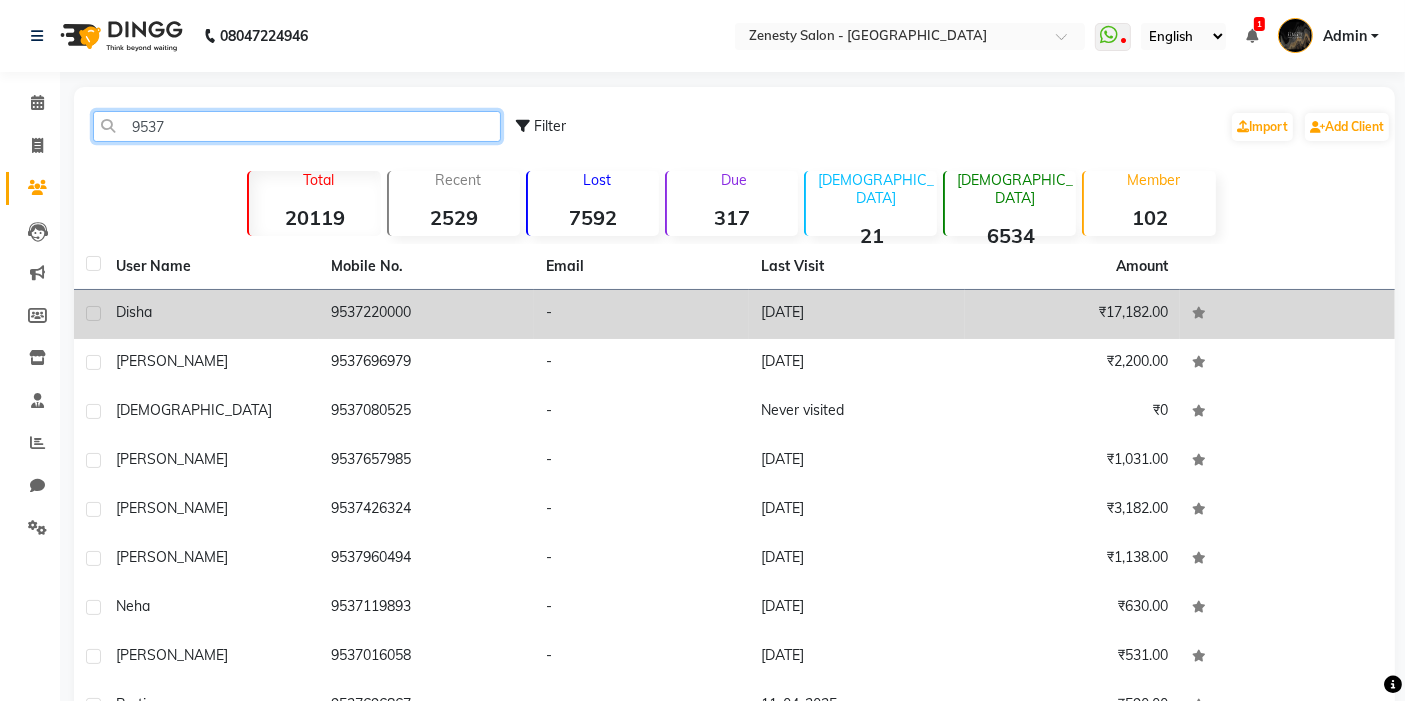 type on "9537" 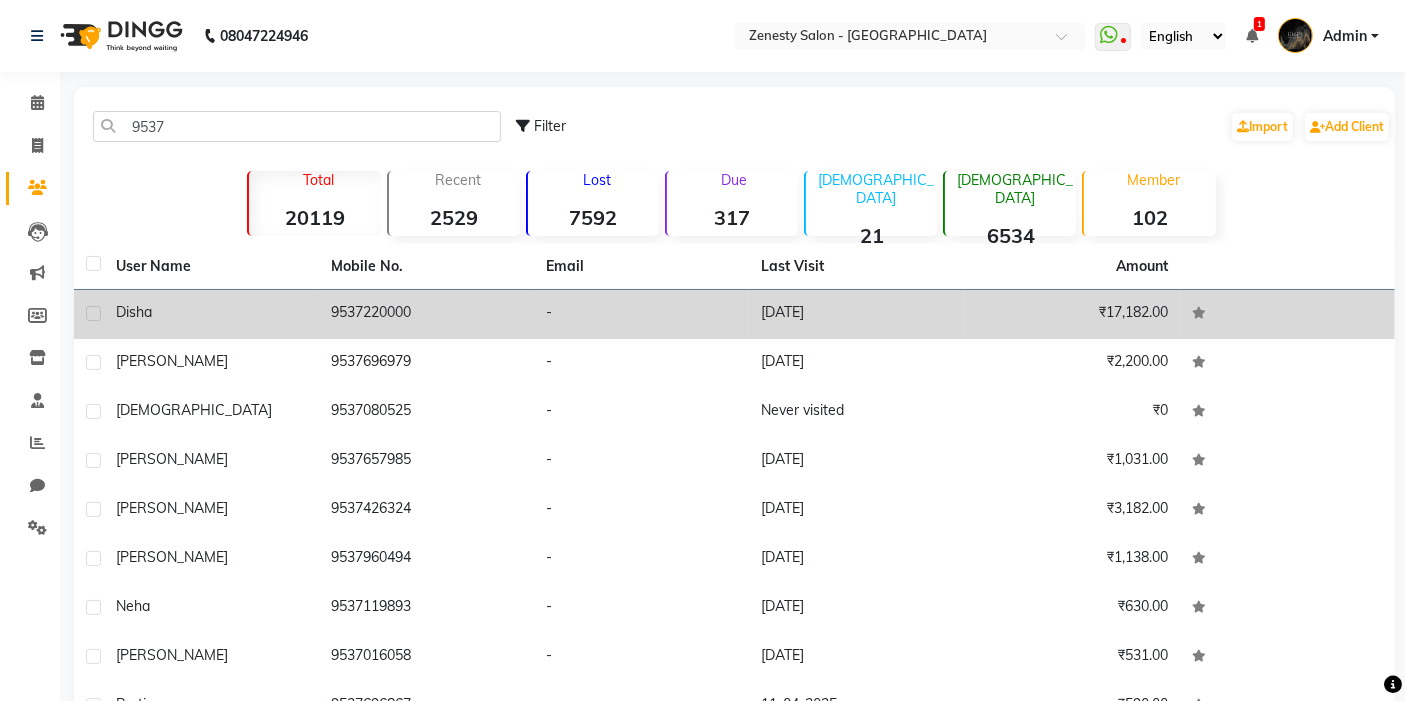 click on "9537220000" 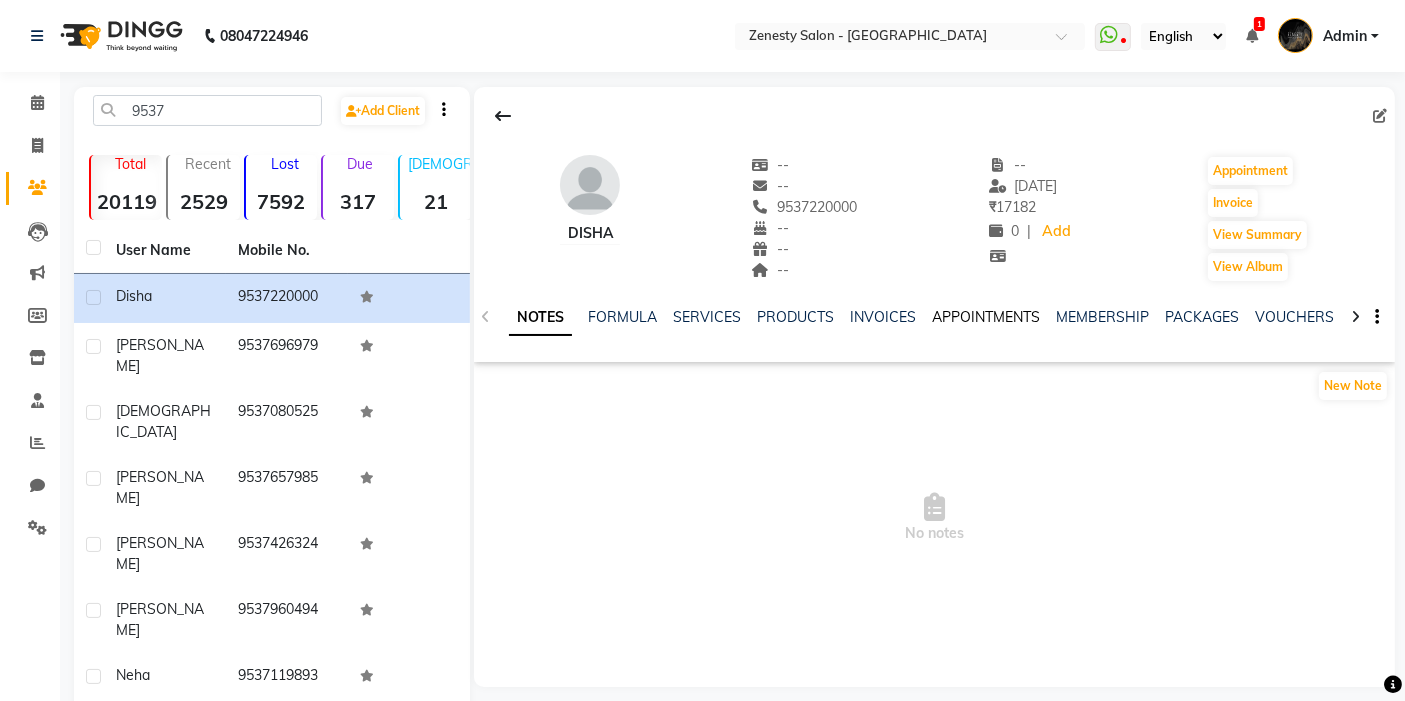 click on "APPOINTMENTS" 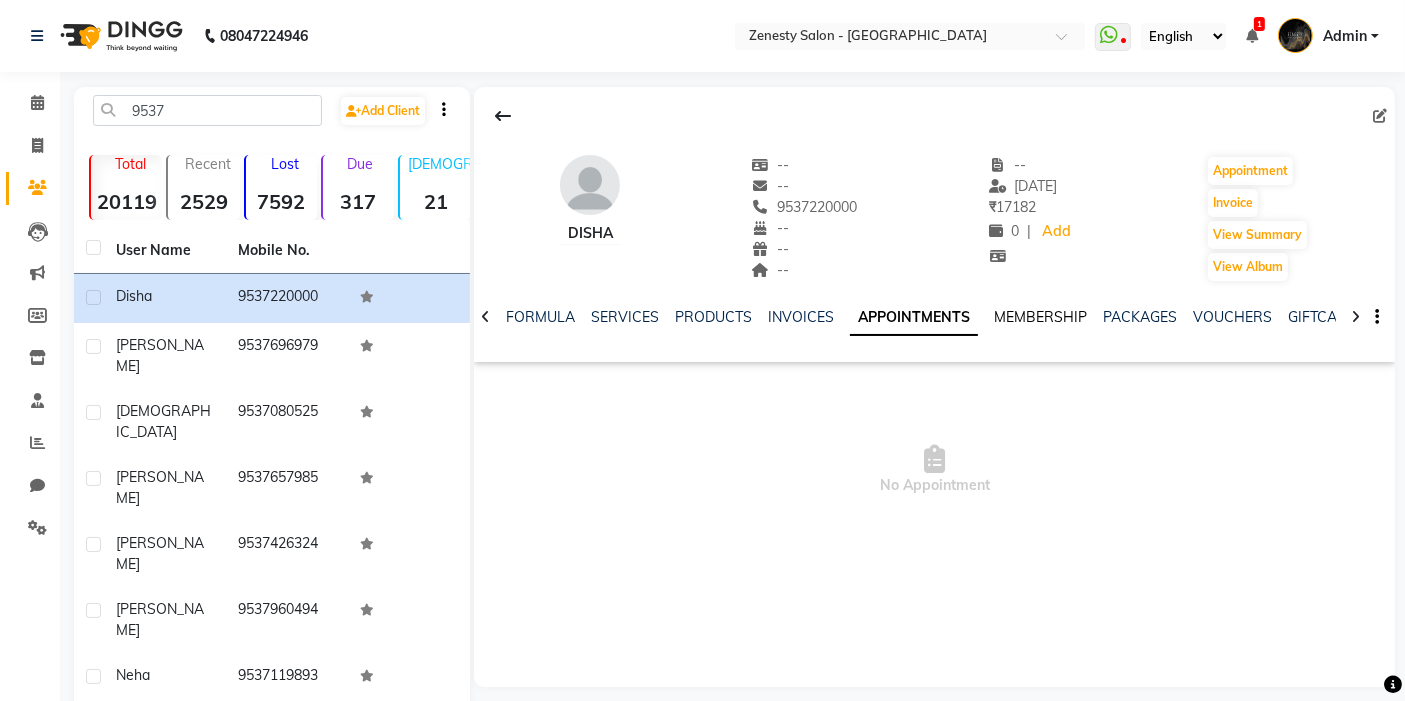 click on "MEMBERSHIP" 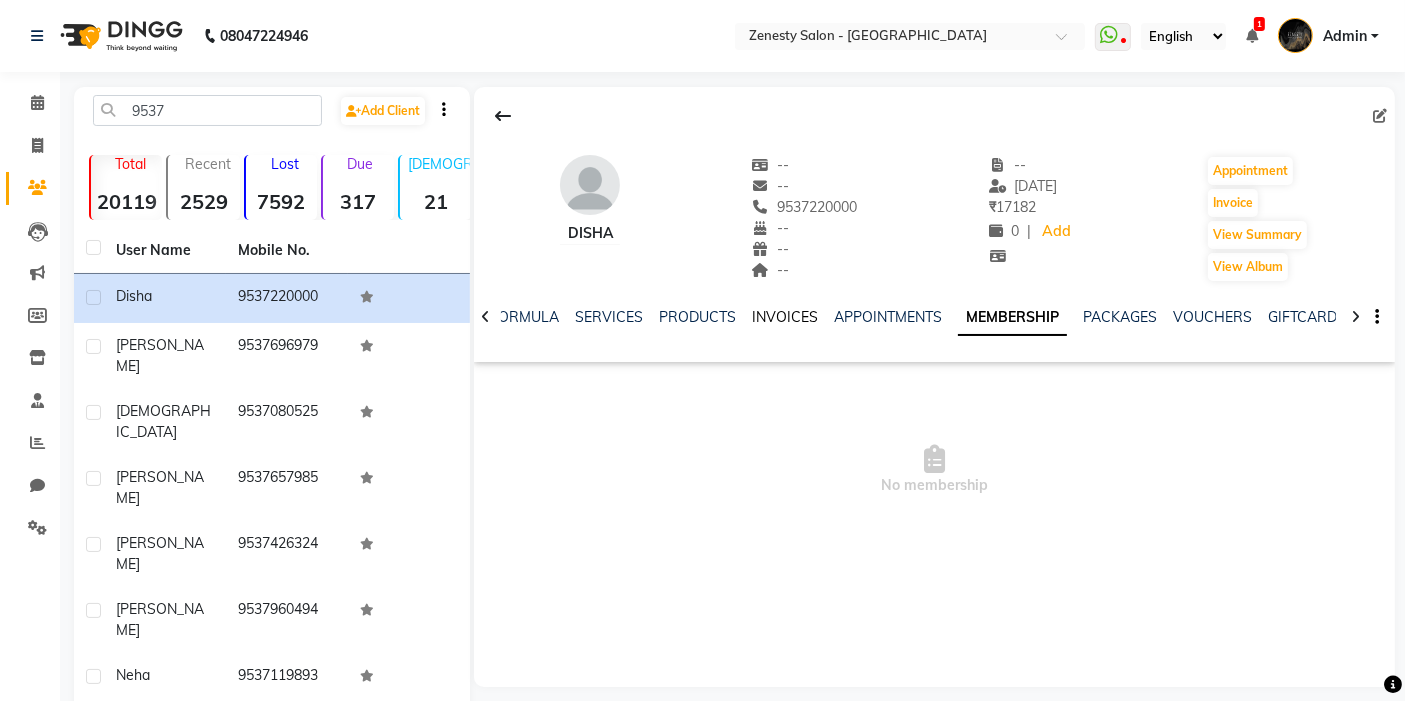 click on "INVOICES" 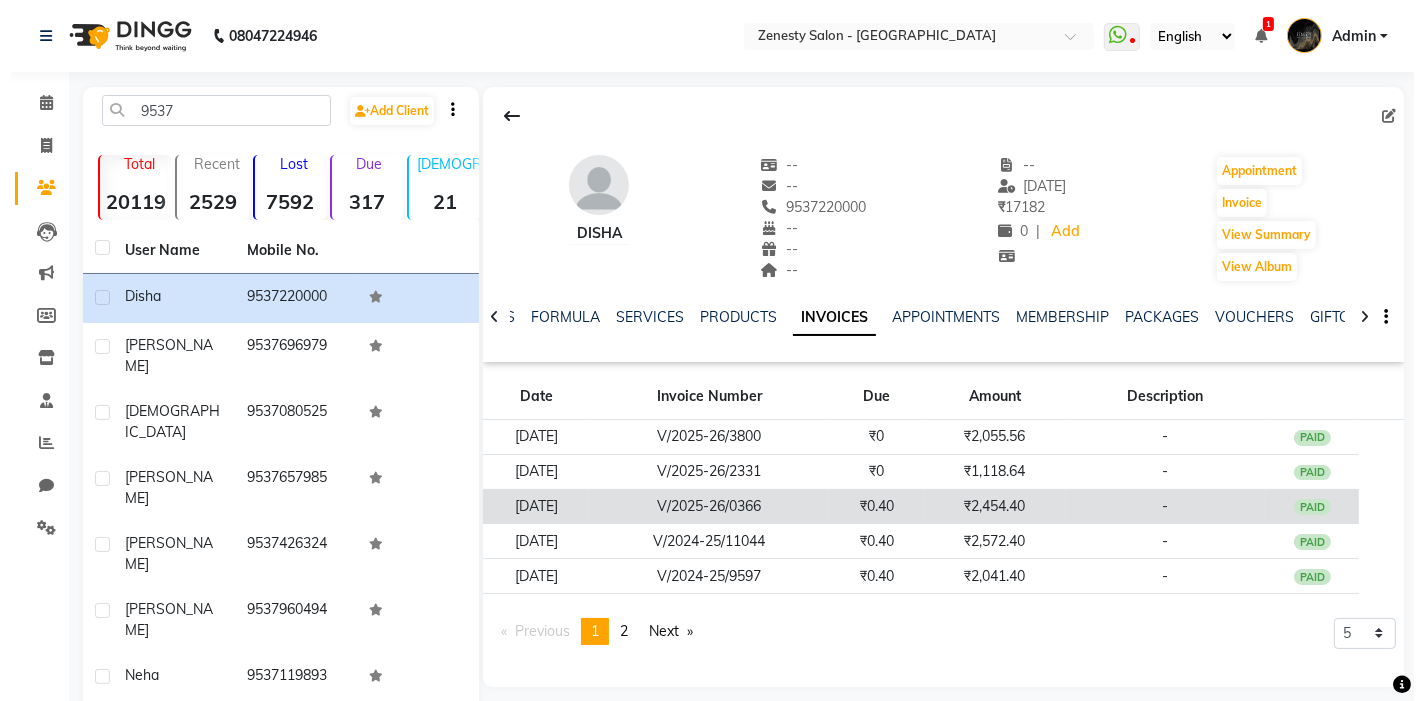 scroll, scrollTop: 111, scrollLeft: 0, axis: vertical 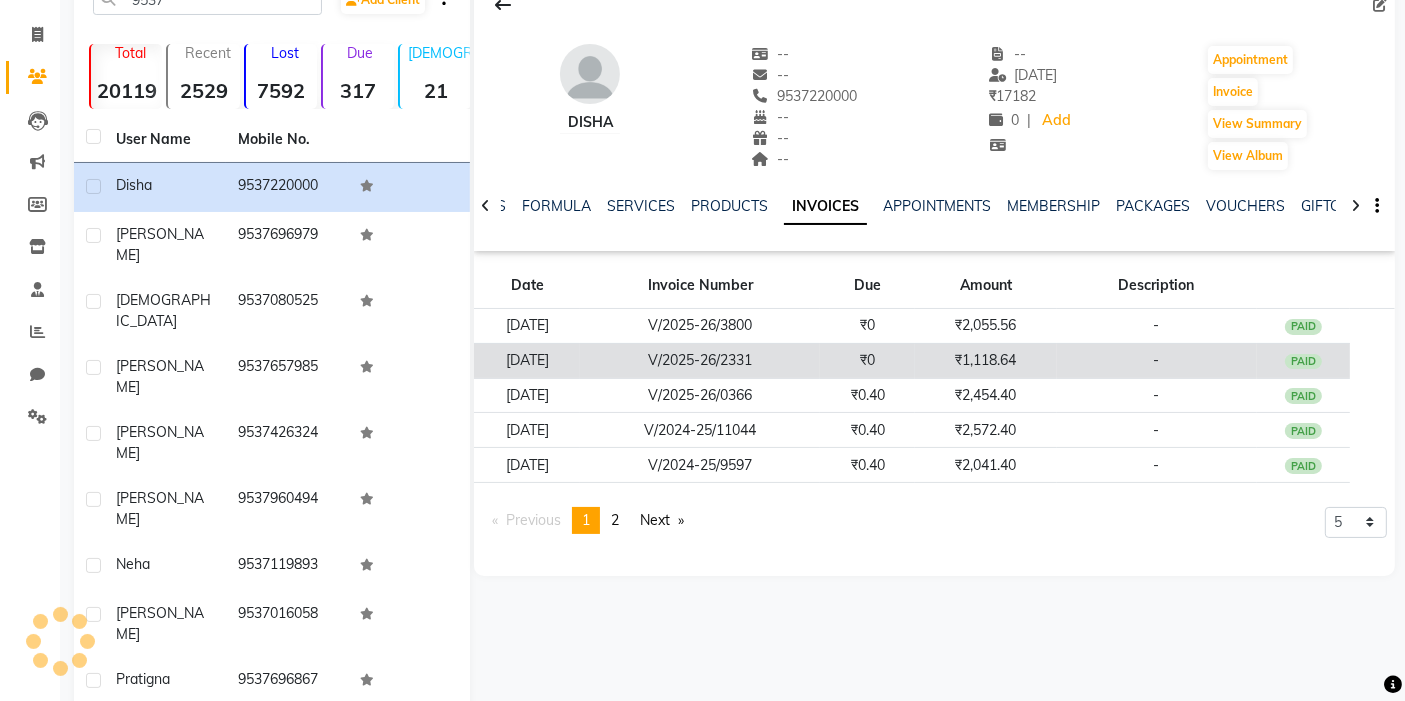 click on "-" 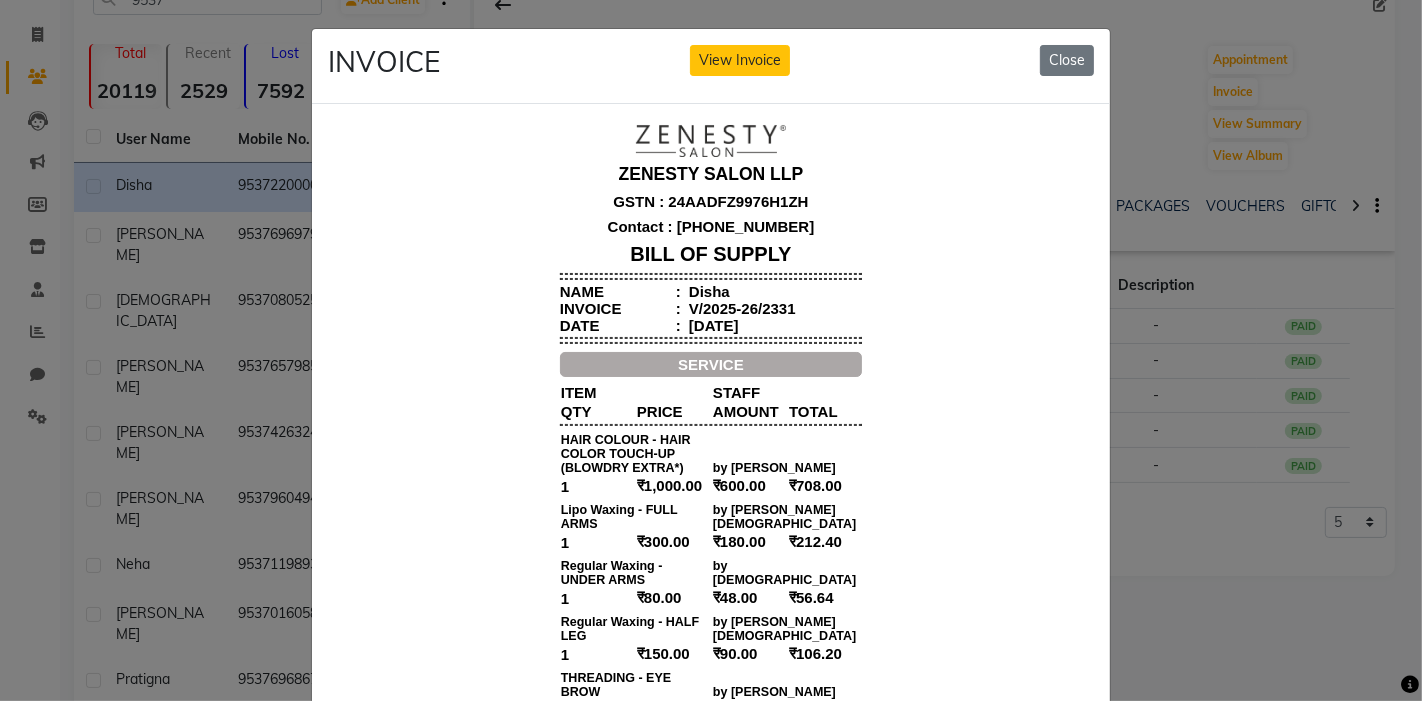 scroll, scrollTop: 15, scrollLeft: 0, axis: vertical 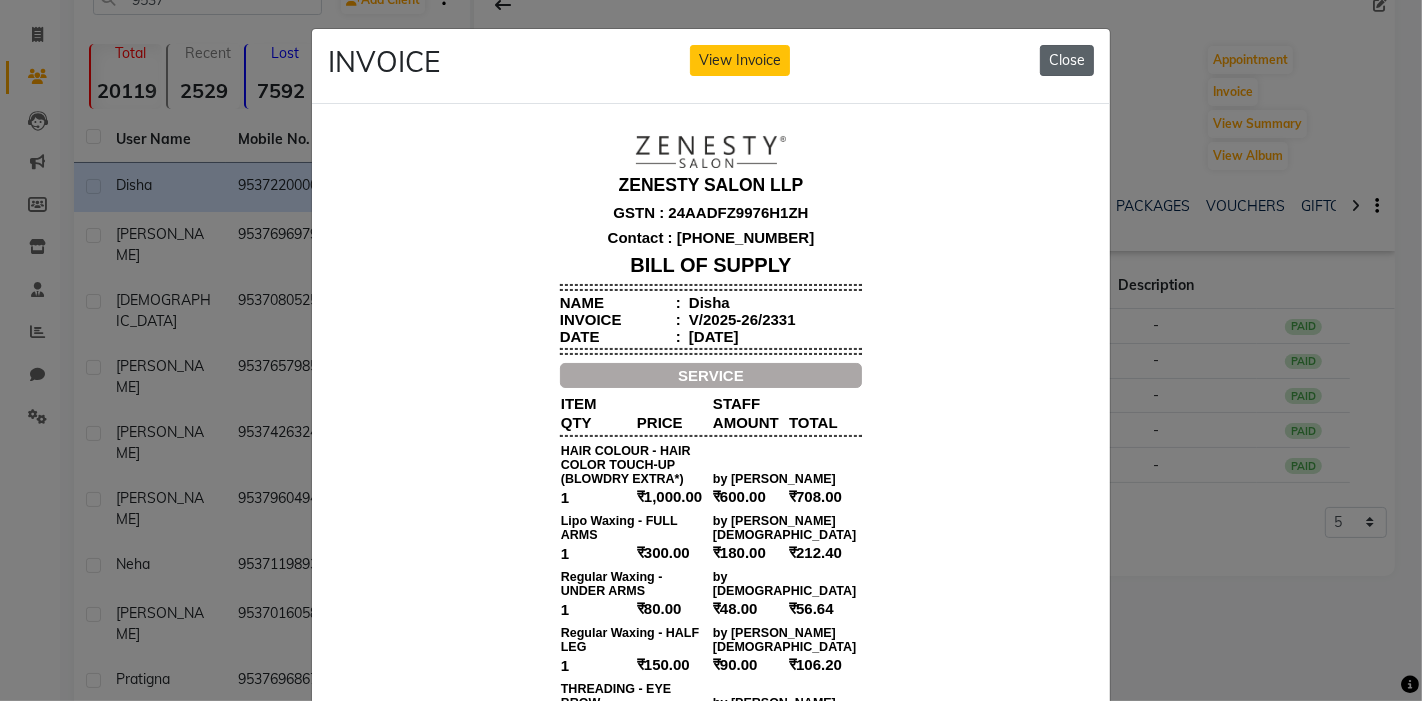 click on "Close" 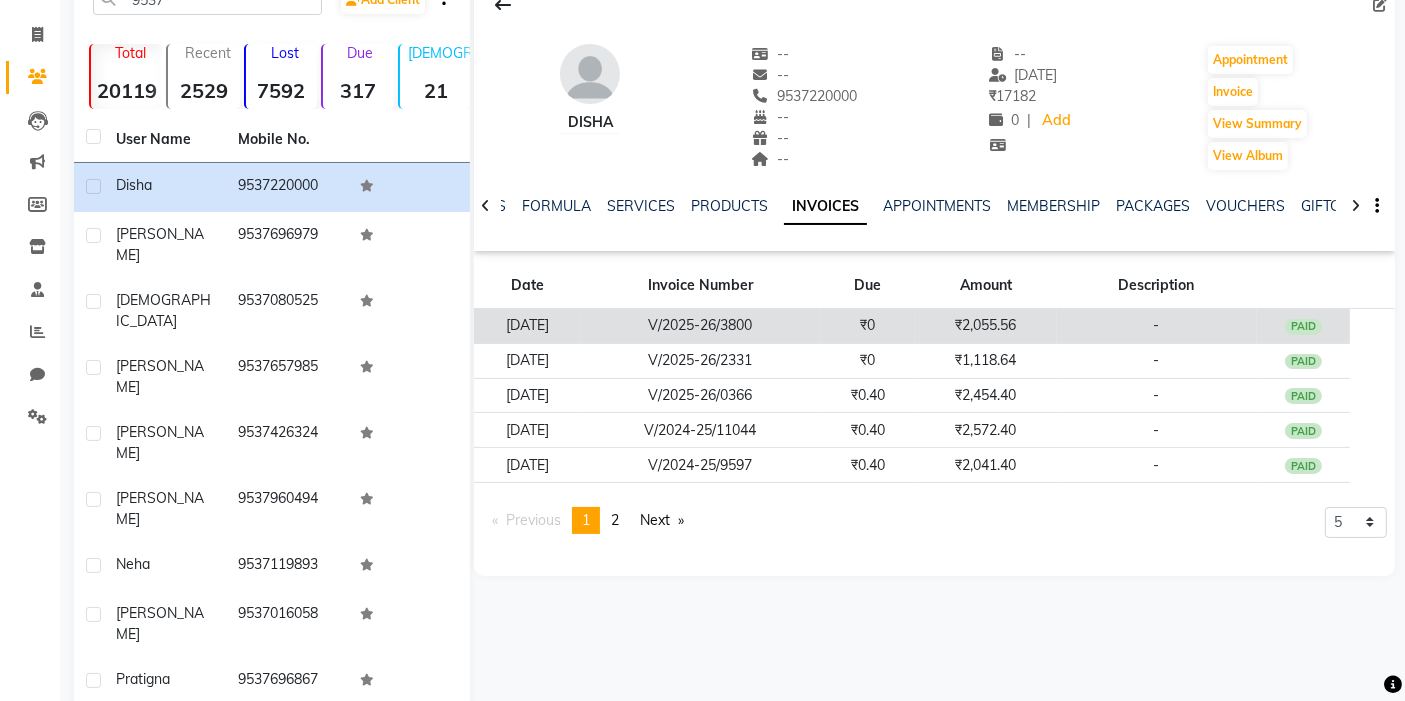 click on "V/2025-26/3800" 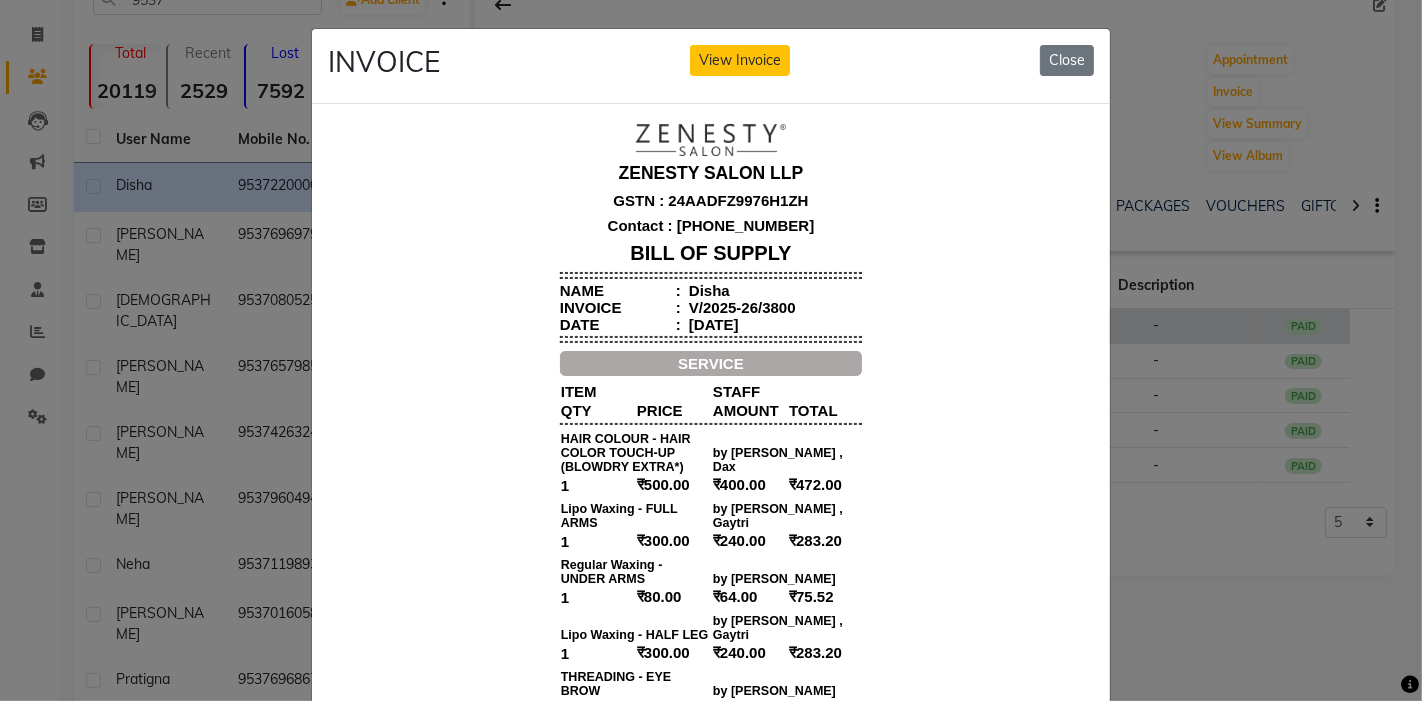 scroll, scrollTop: 16, scrollLeft: 0, axis: vertical 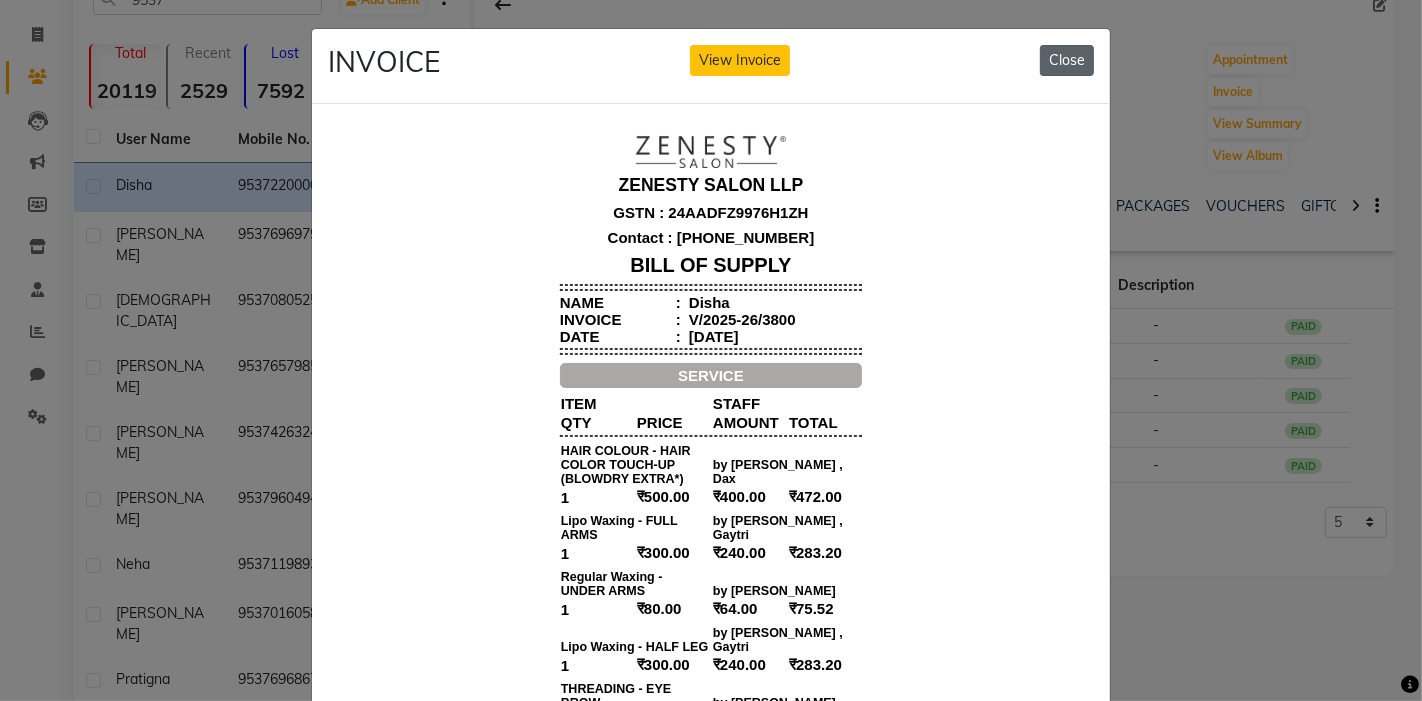 click on "Close" 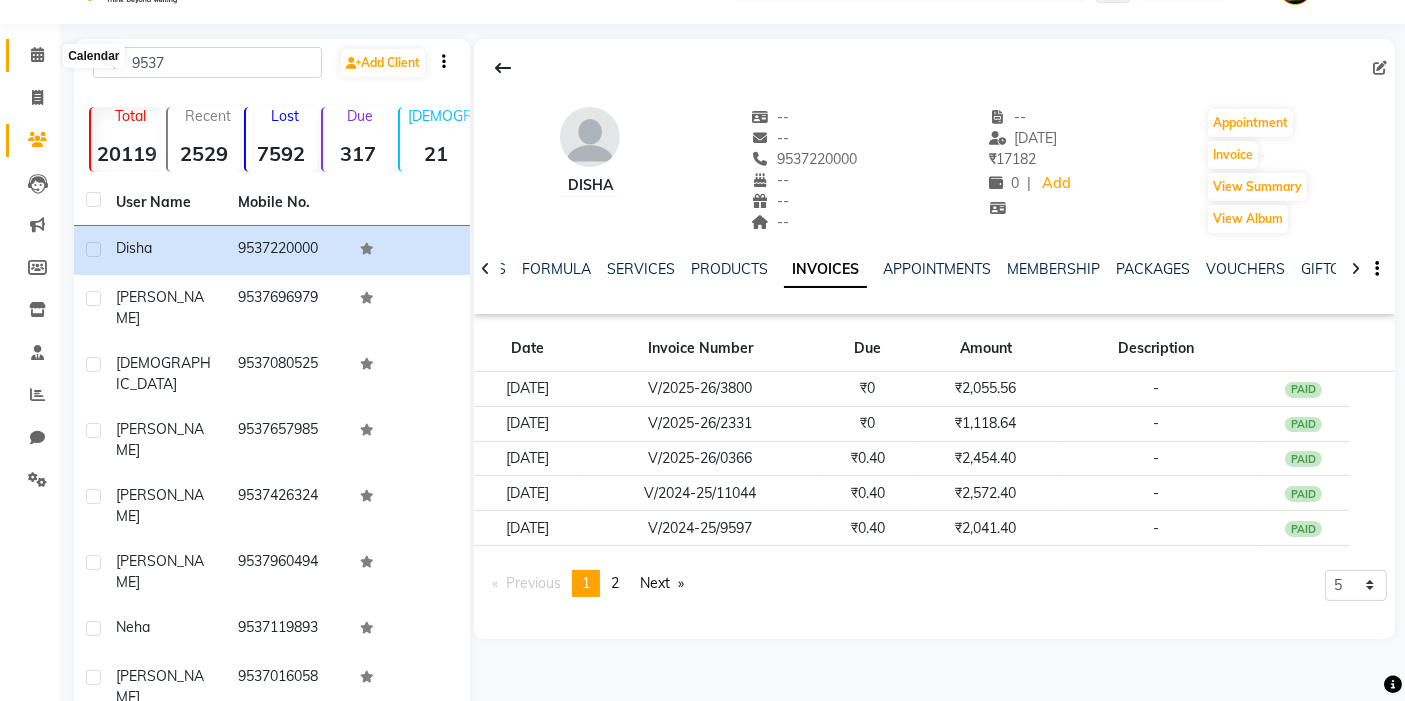 scroll, scrollTop: 0, scrollLeft: 0, axis: both 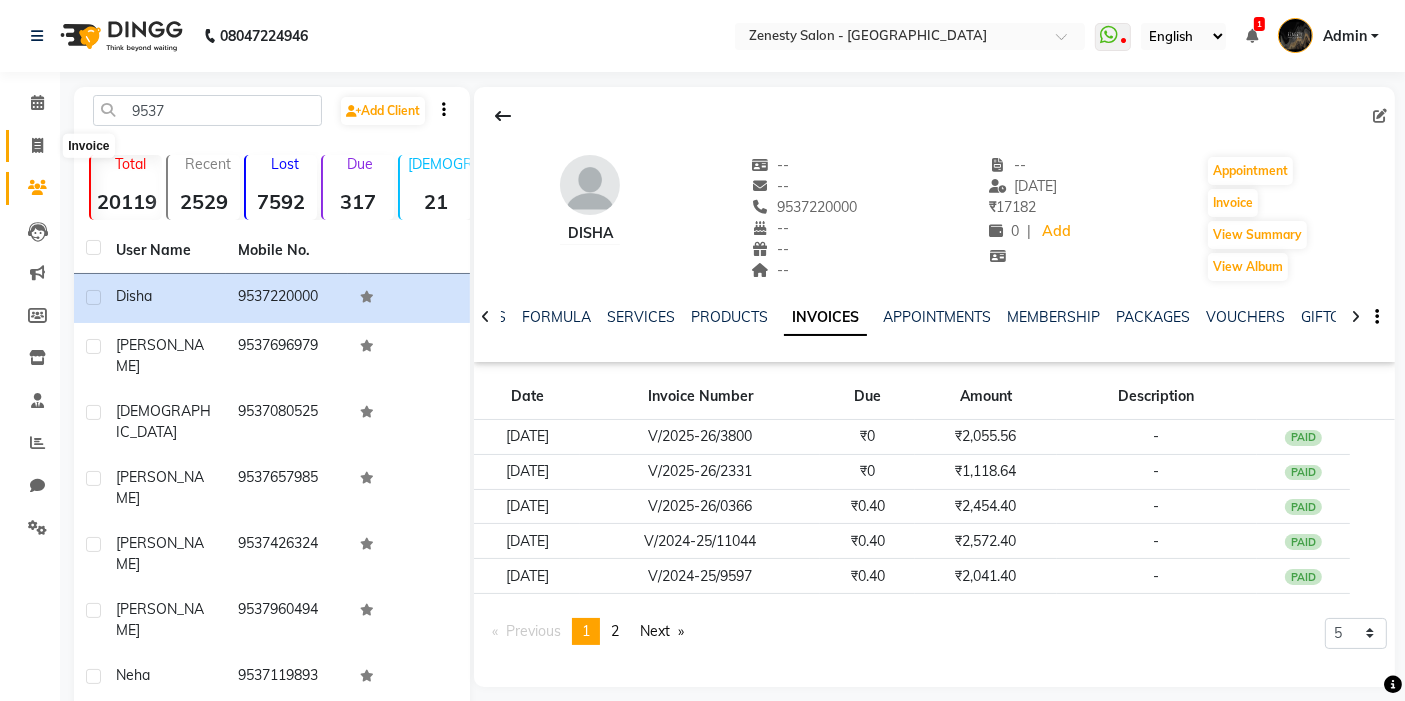click 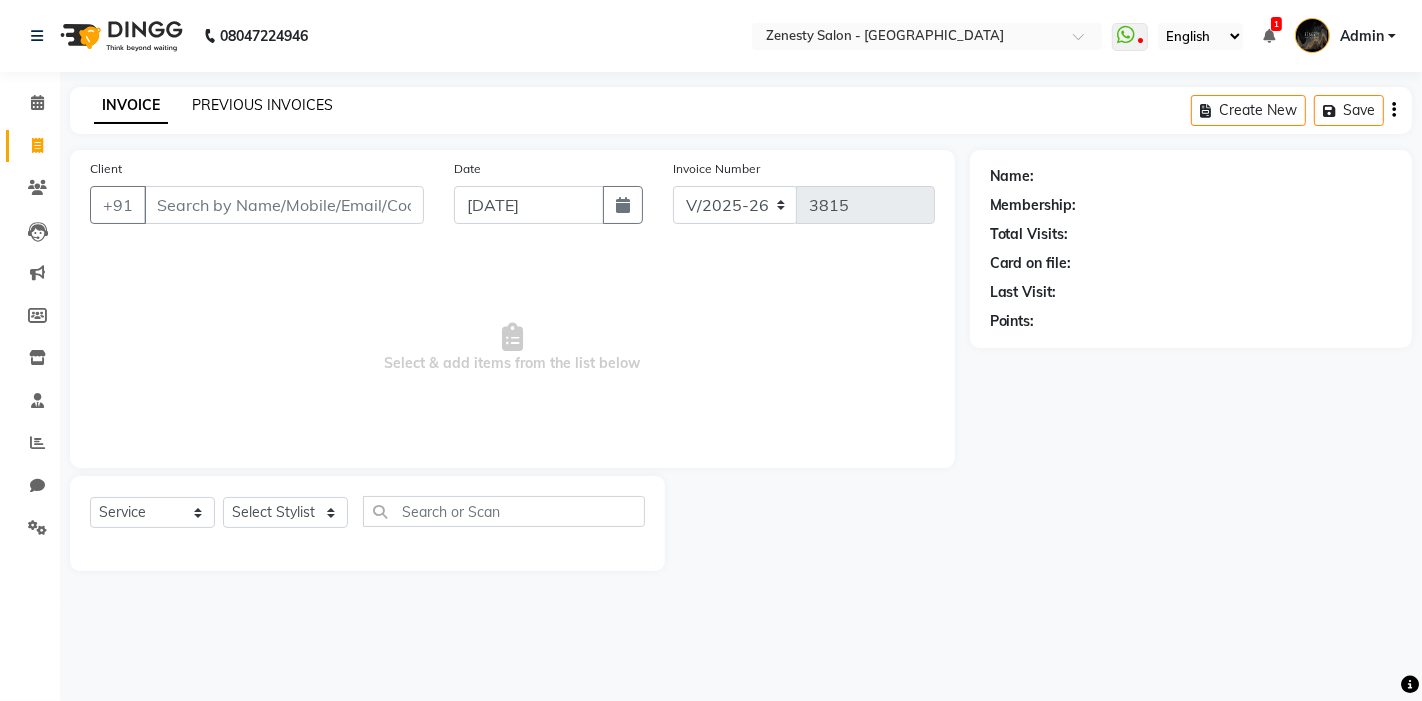 click on "PREVIOUS INVOICES" 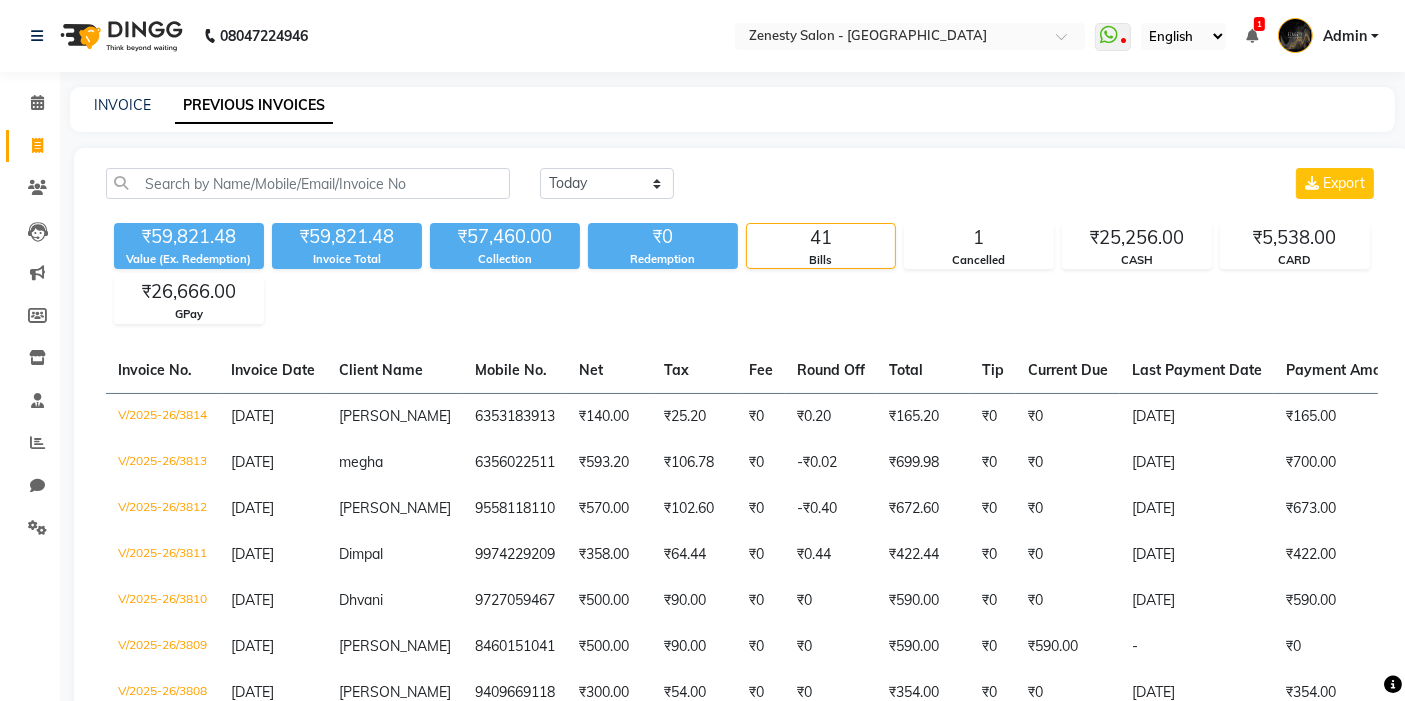 click on "Today Yesterday Custom Range Export" 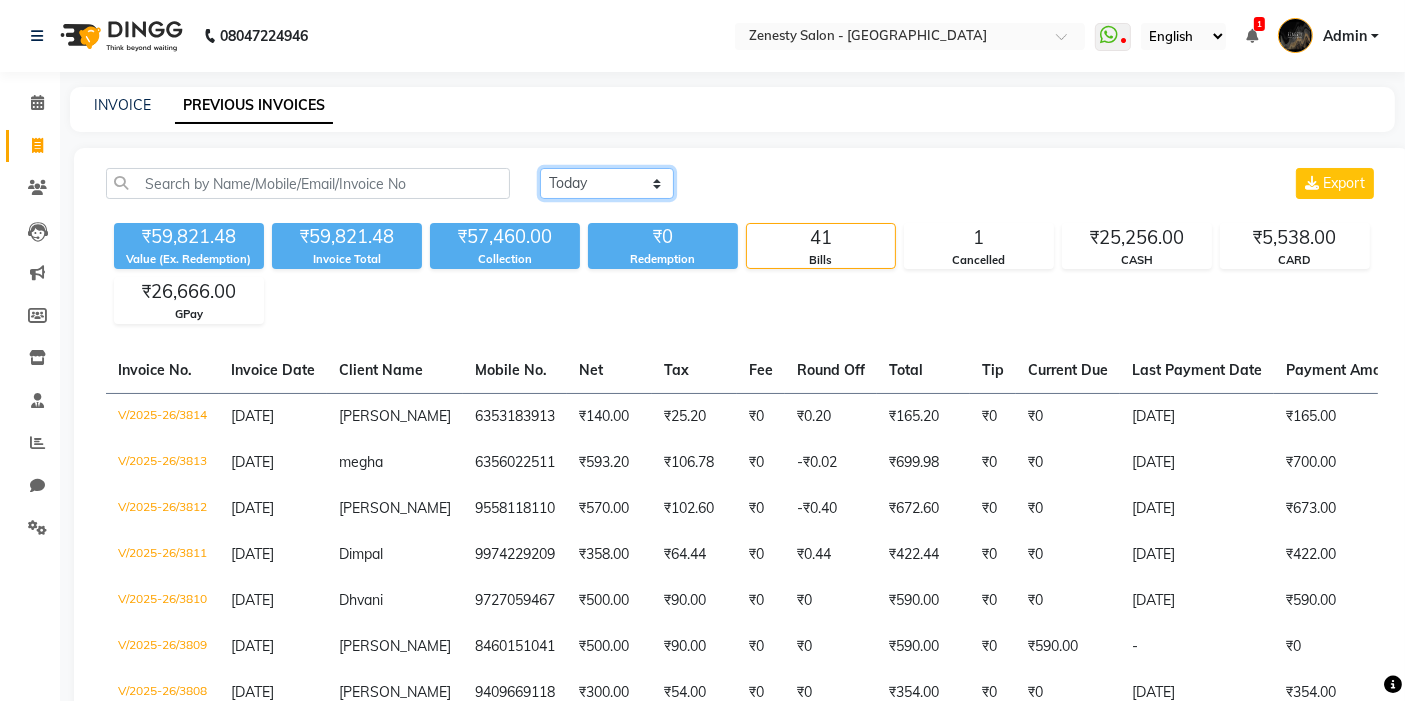 click on "Today Yesterday Custom Range" 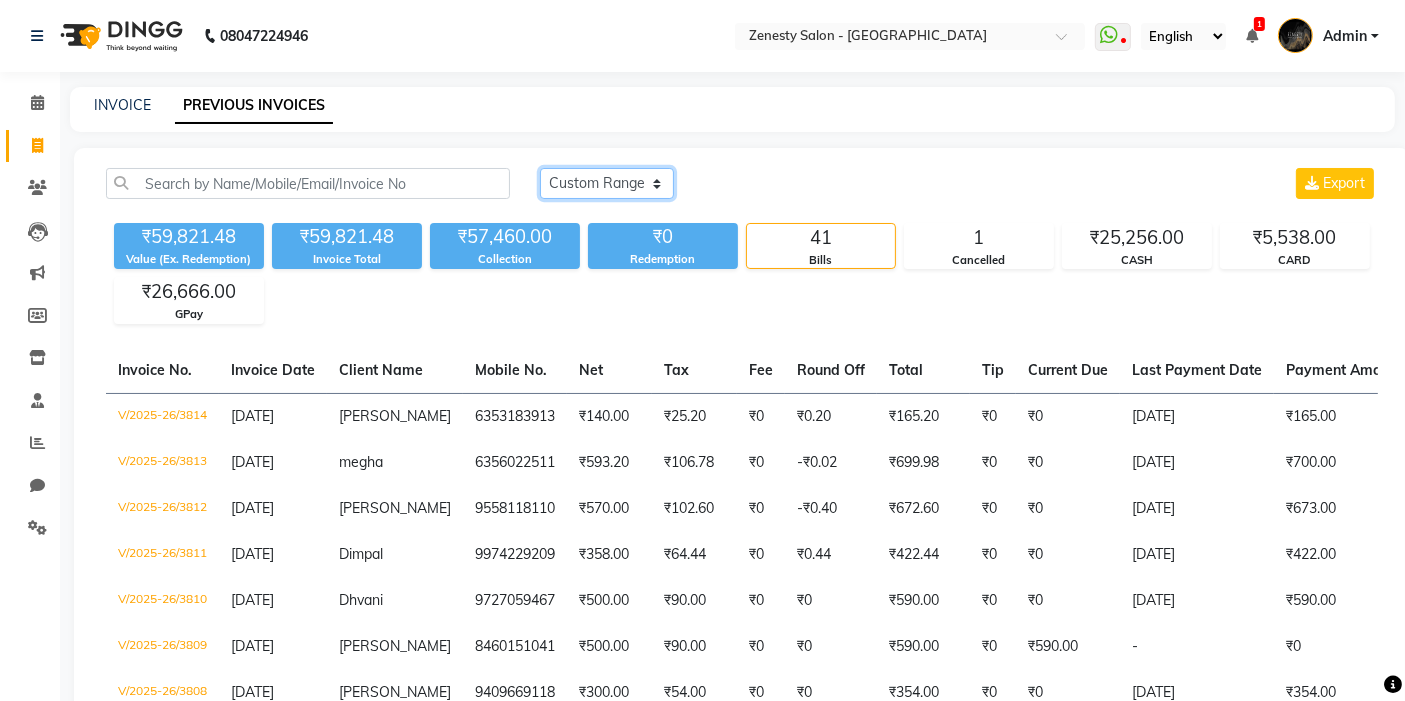 click on "Today Yesterday Custom Range" 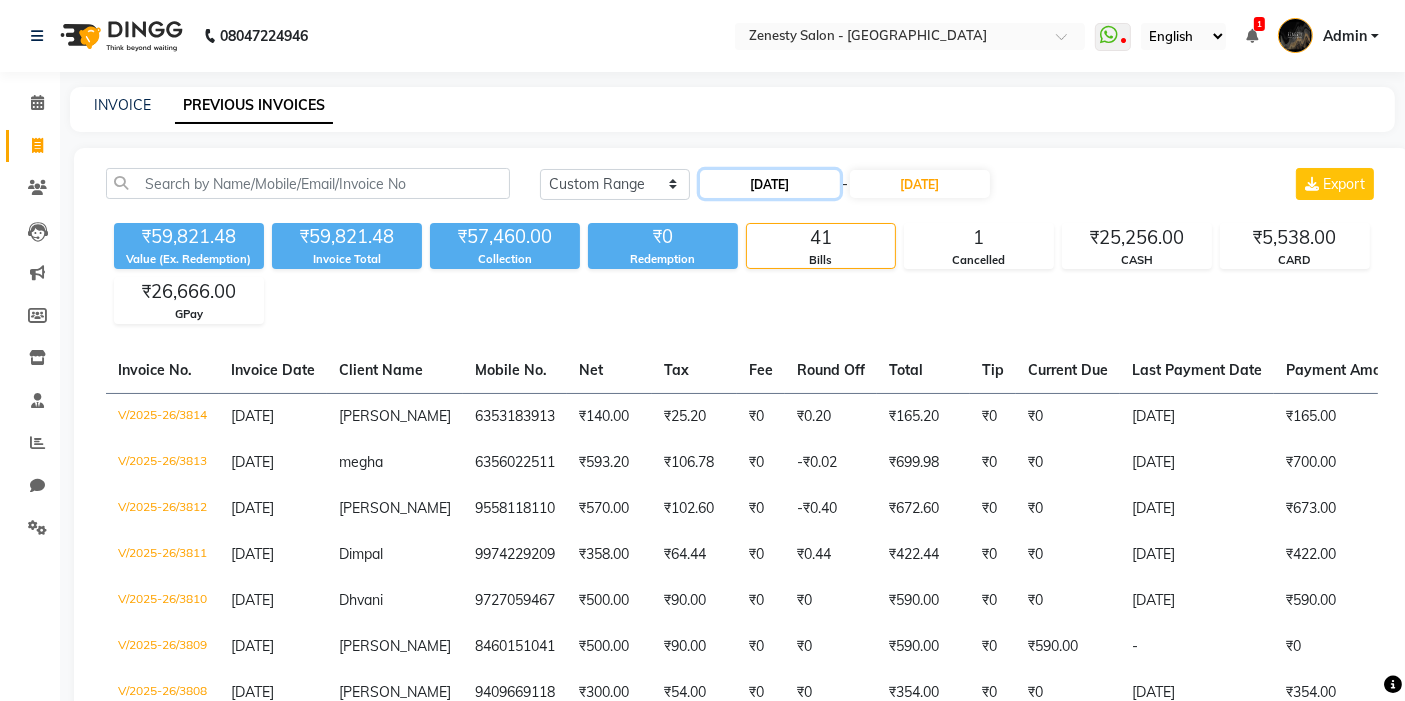 click on "[DATE]" 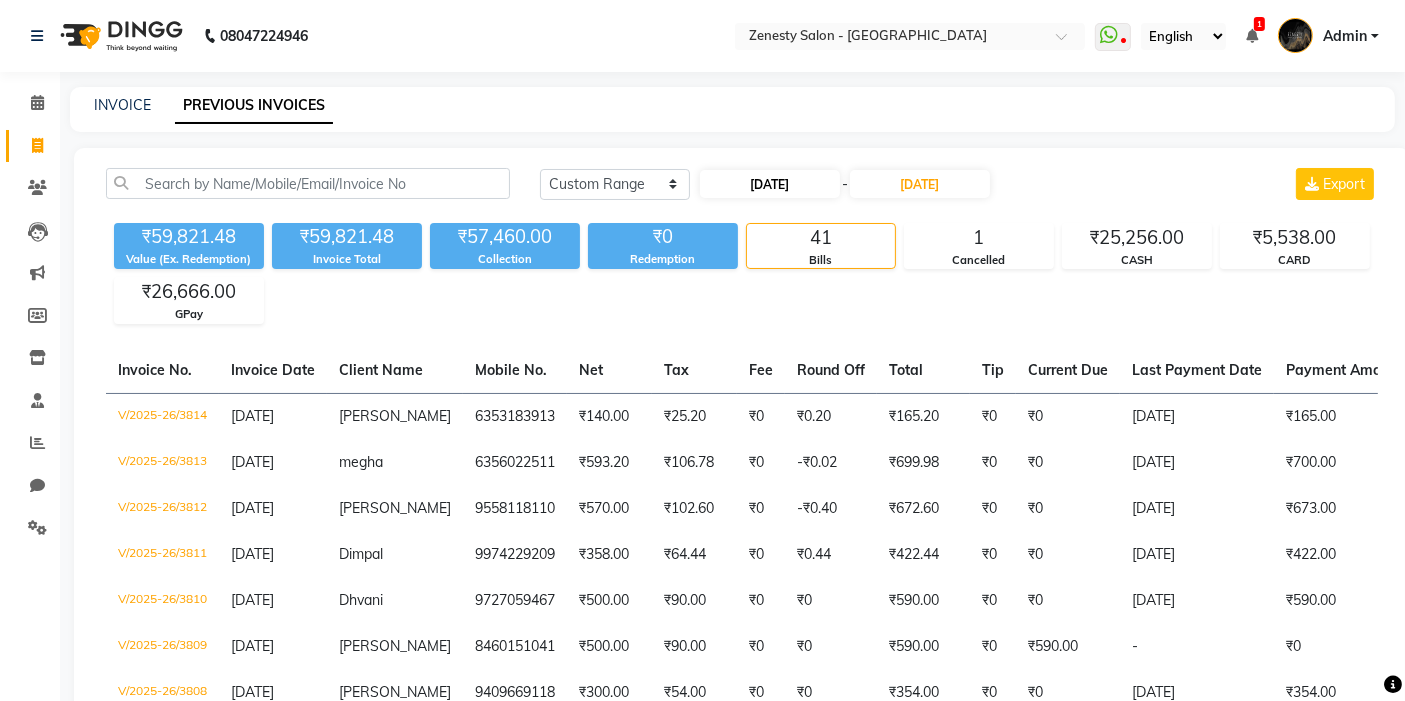 select on "7" 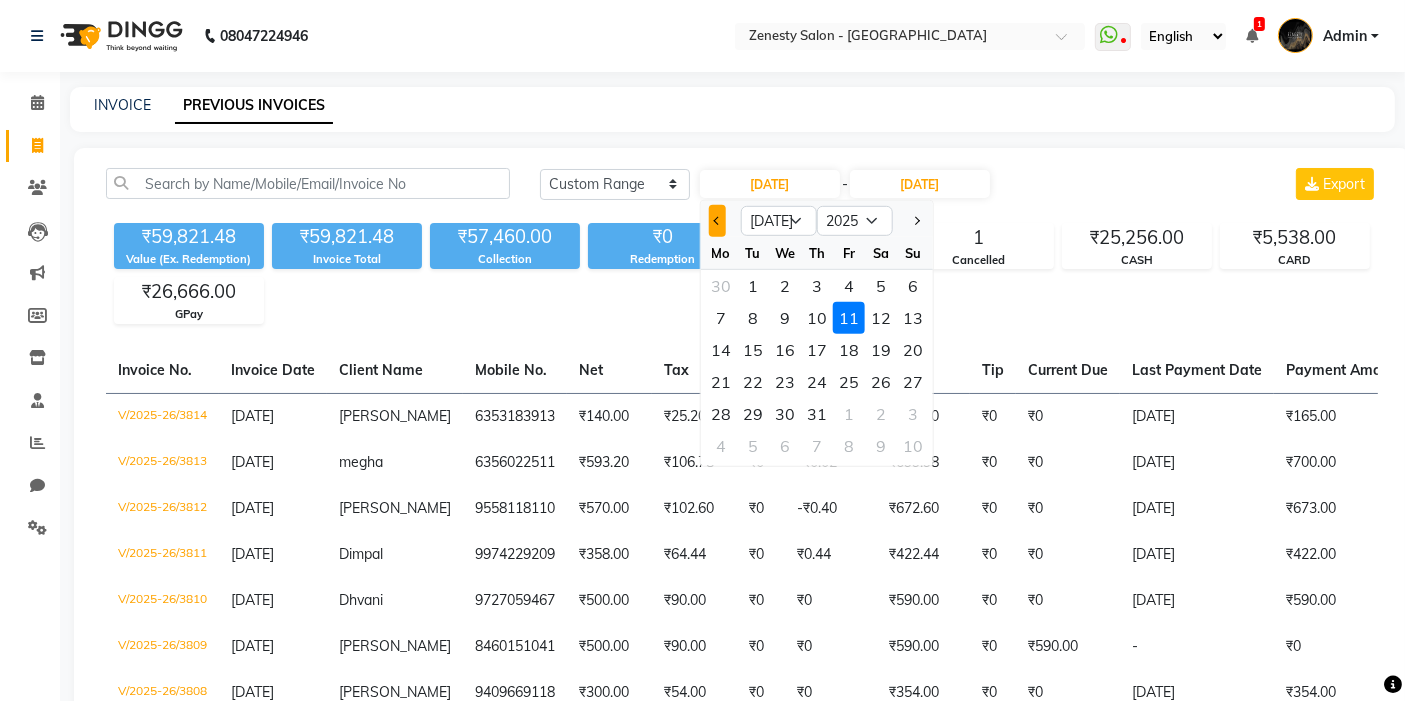 click 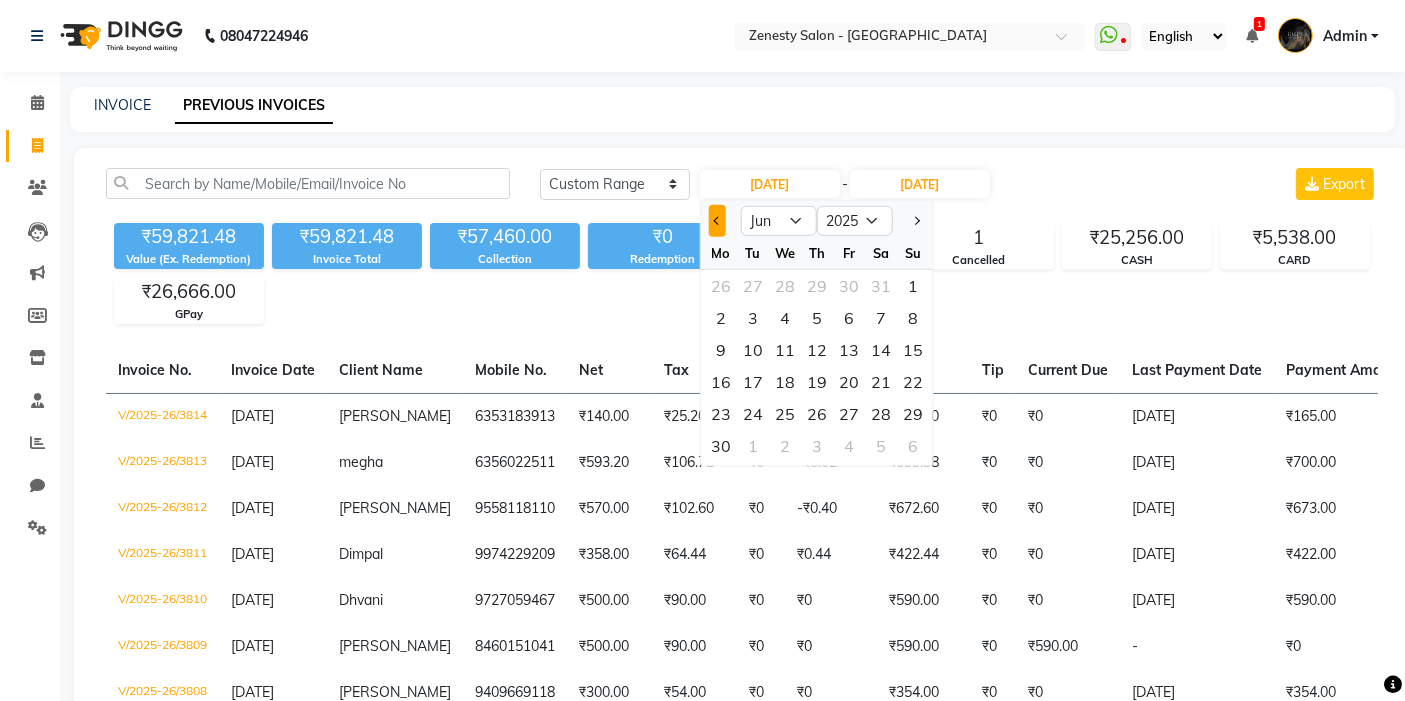 click 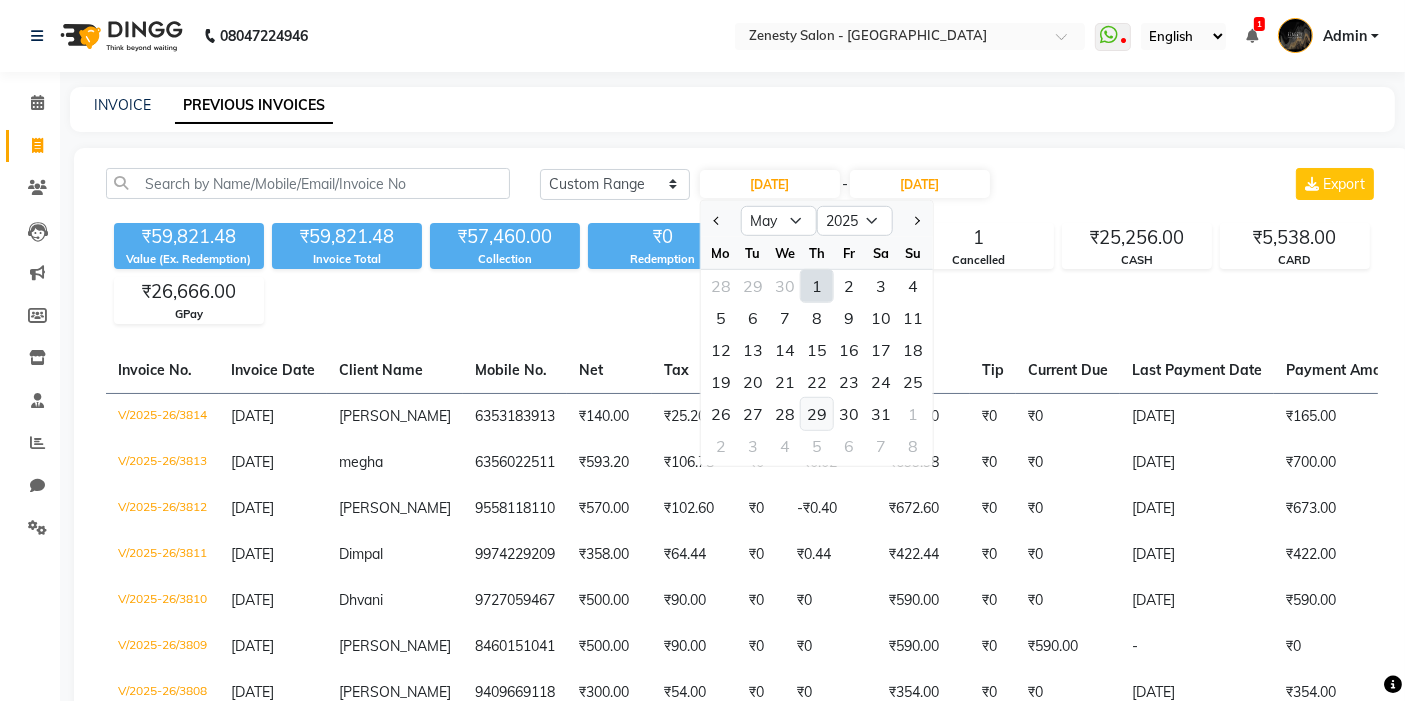 click on "29" 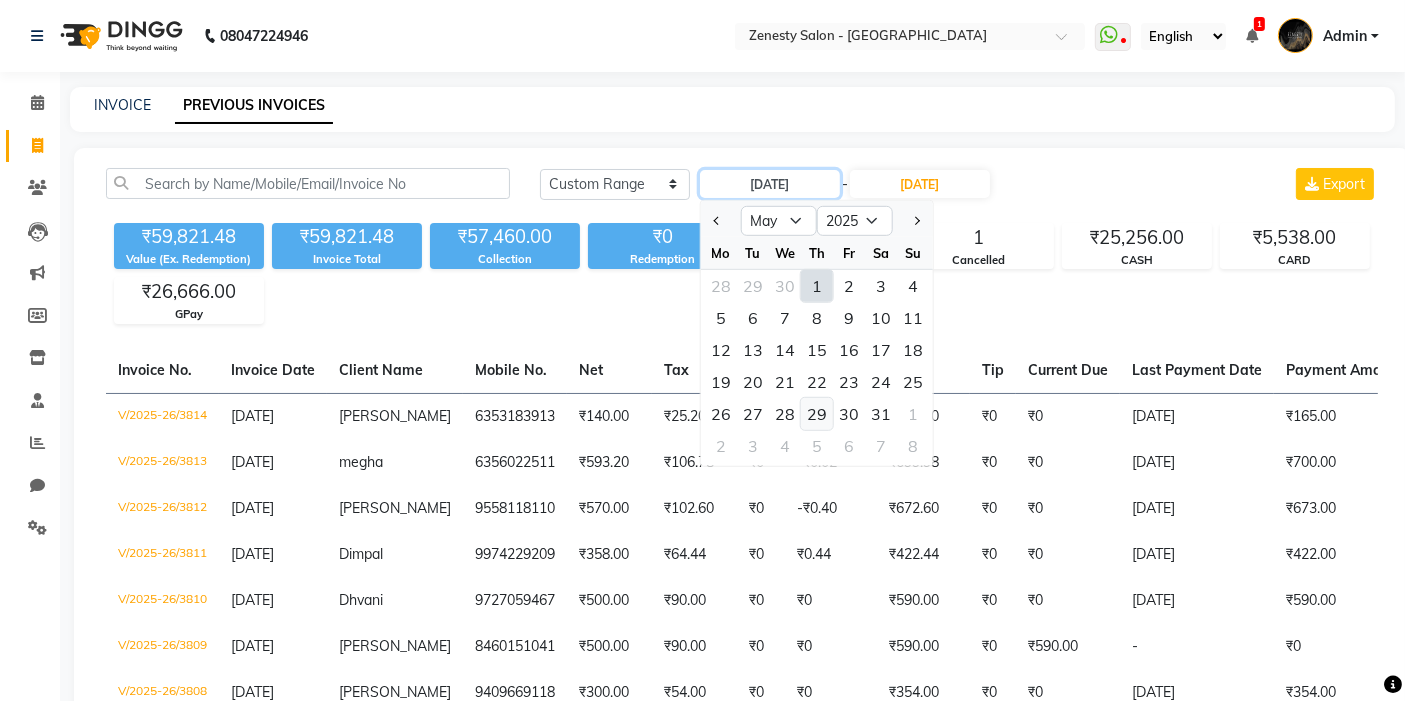 type on "29-05-2025" 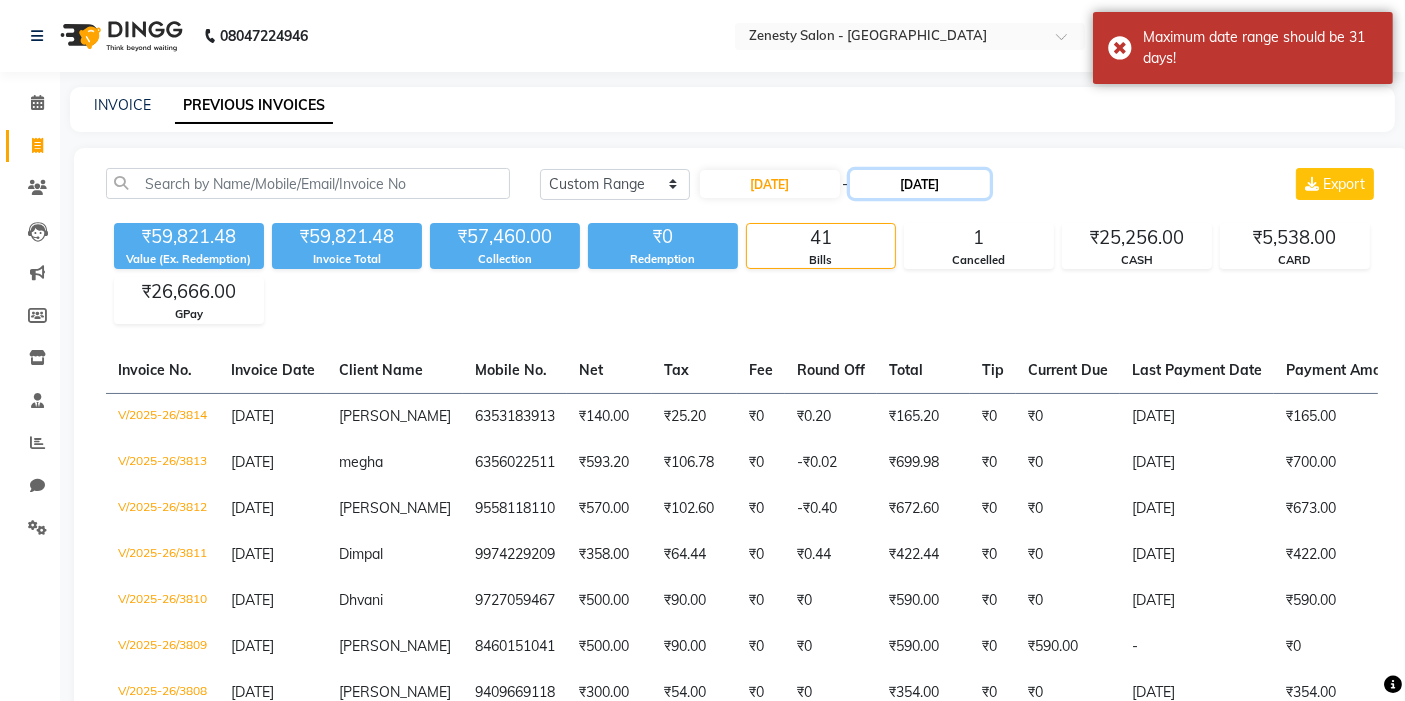 click on "[DATE]" 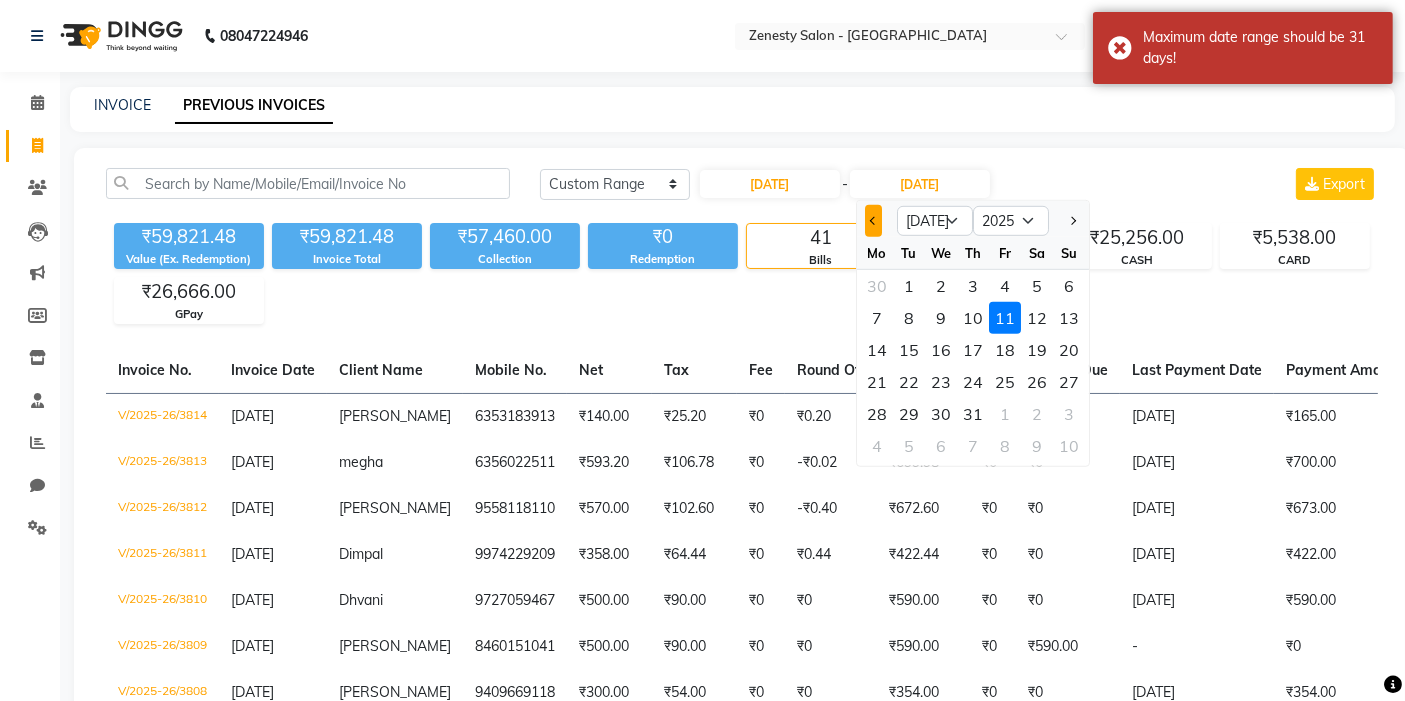 click 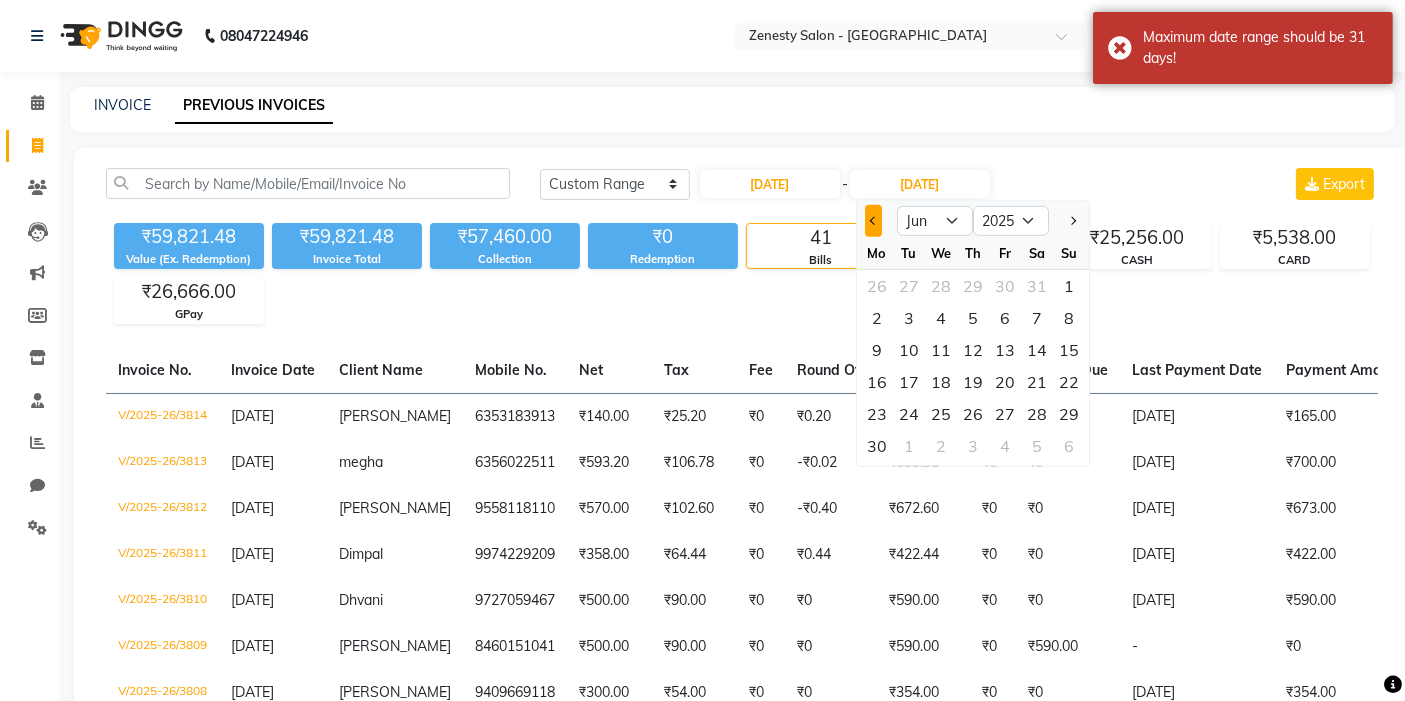 click 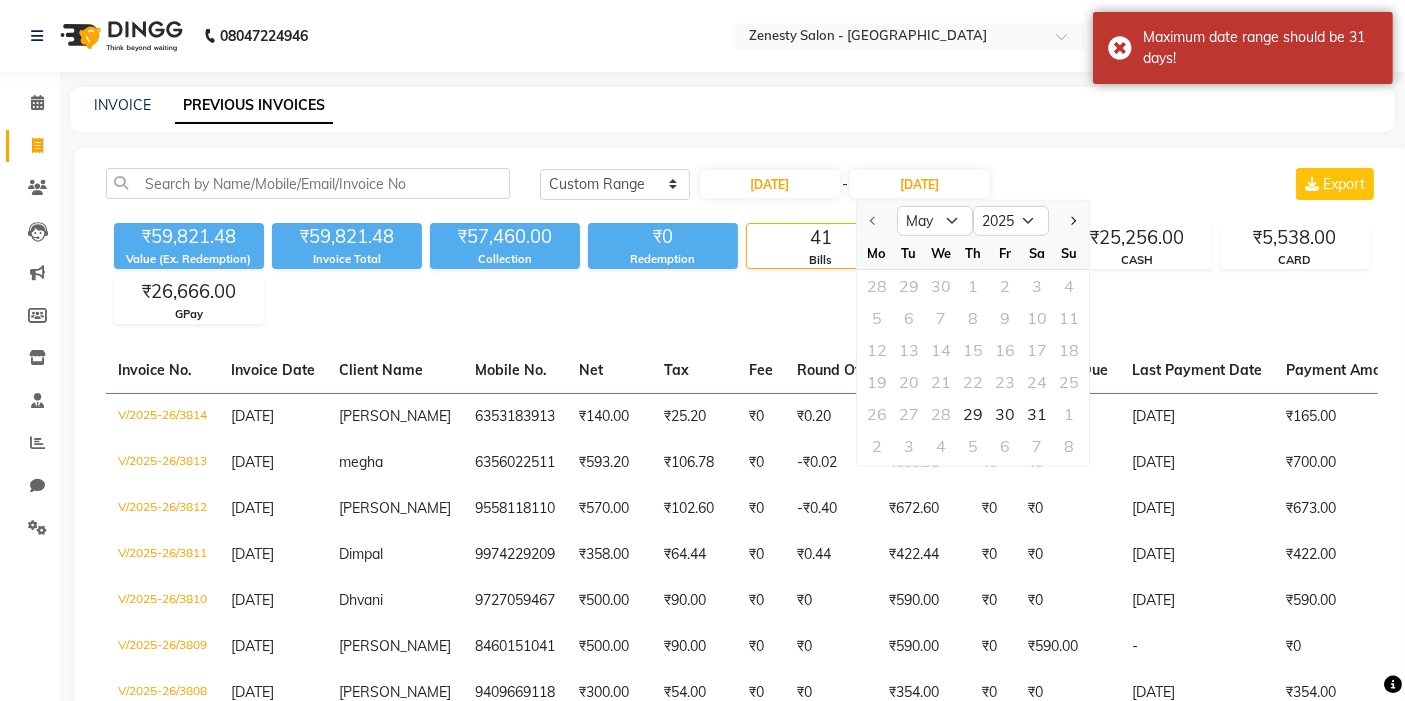 click 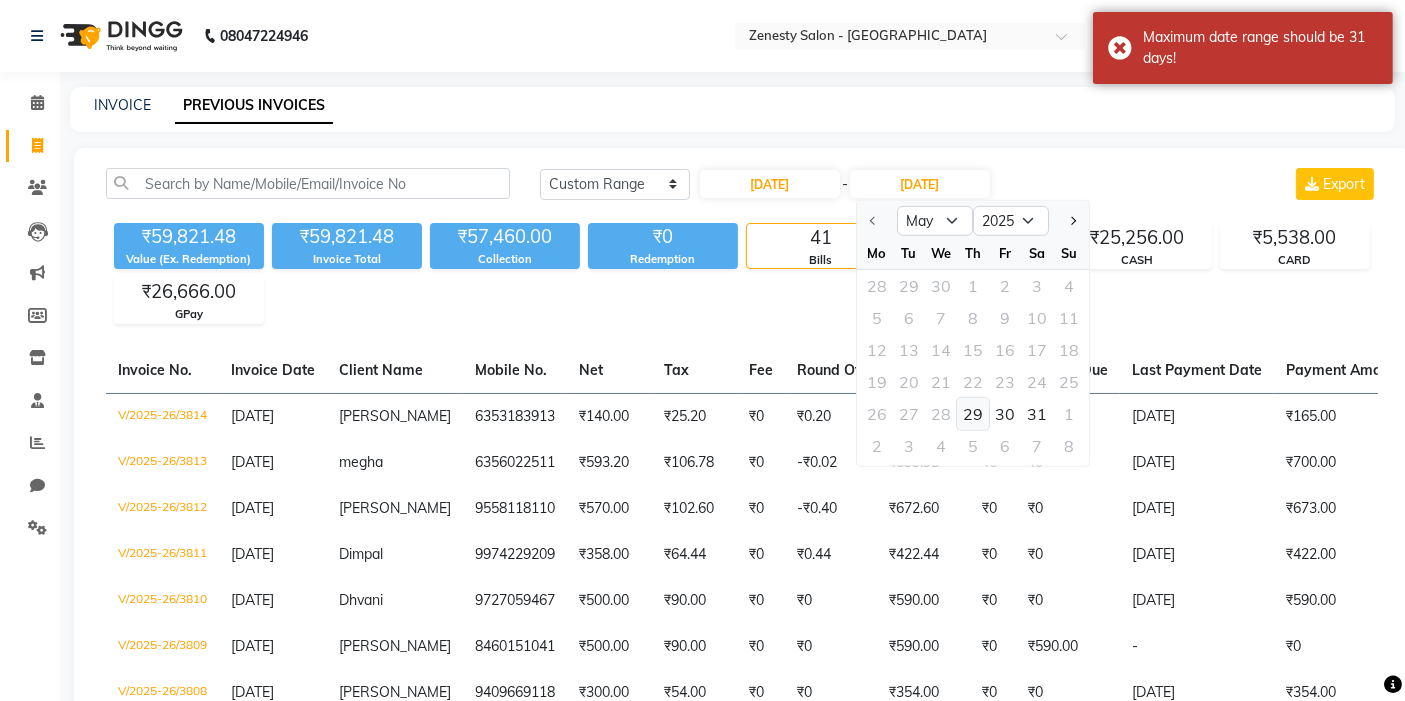 click on "29" 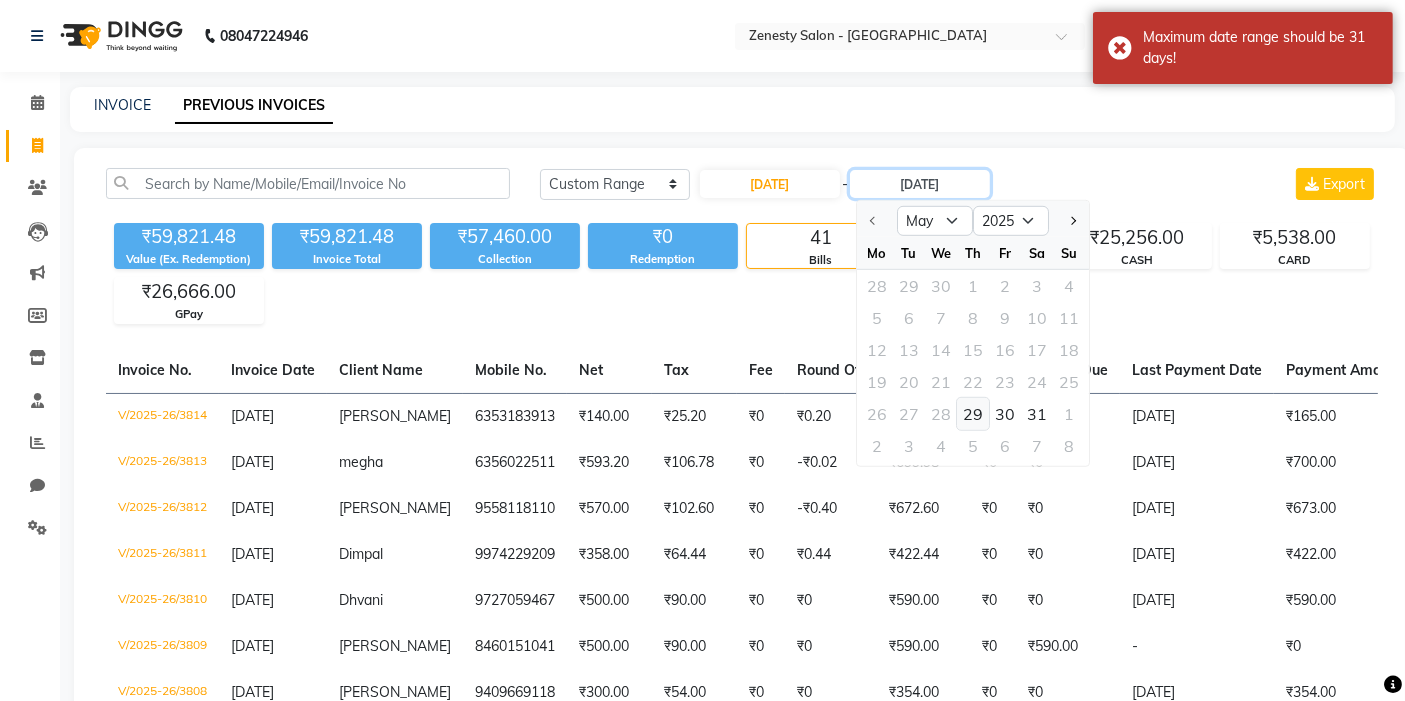 type on "29-05-2025" 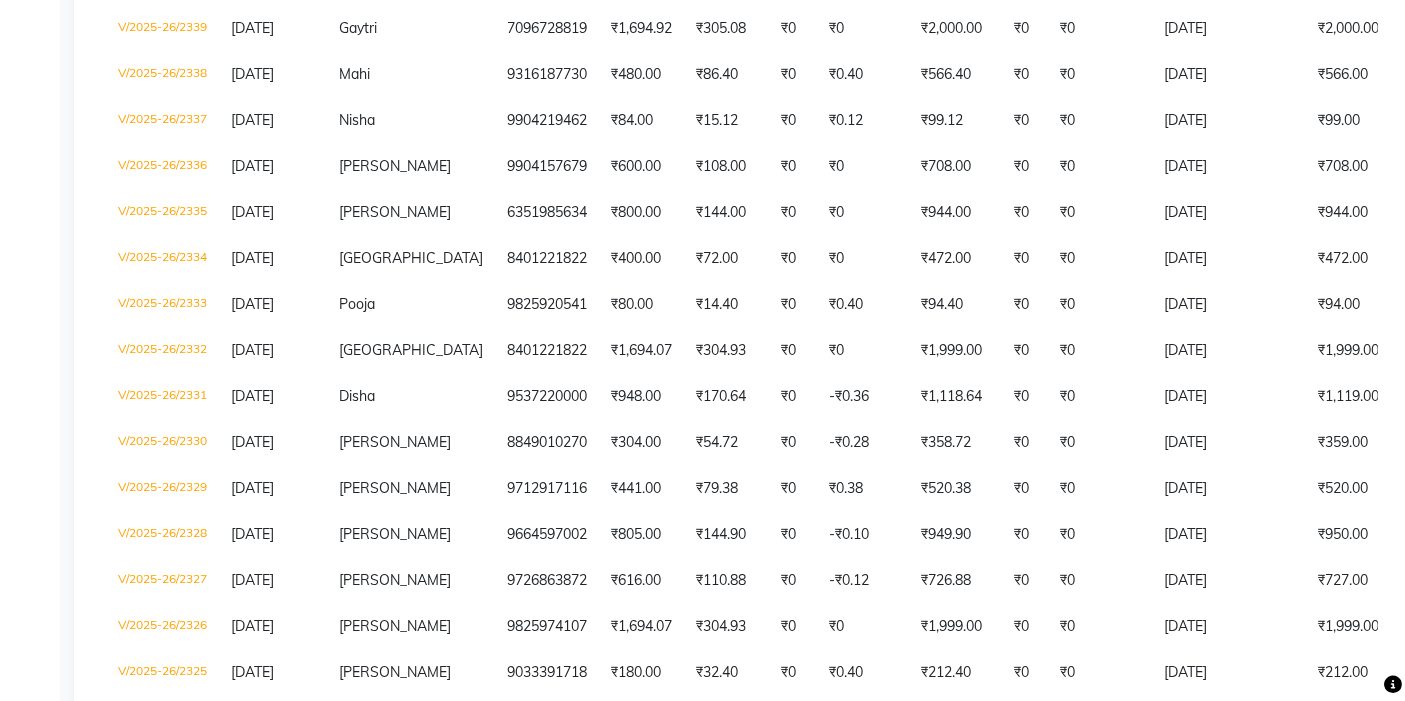 scroll, scrollTop: 700, scrollLeft: 0, axis: vertical 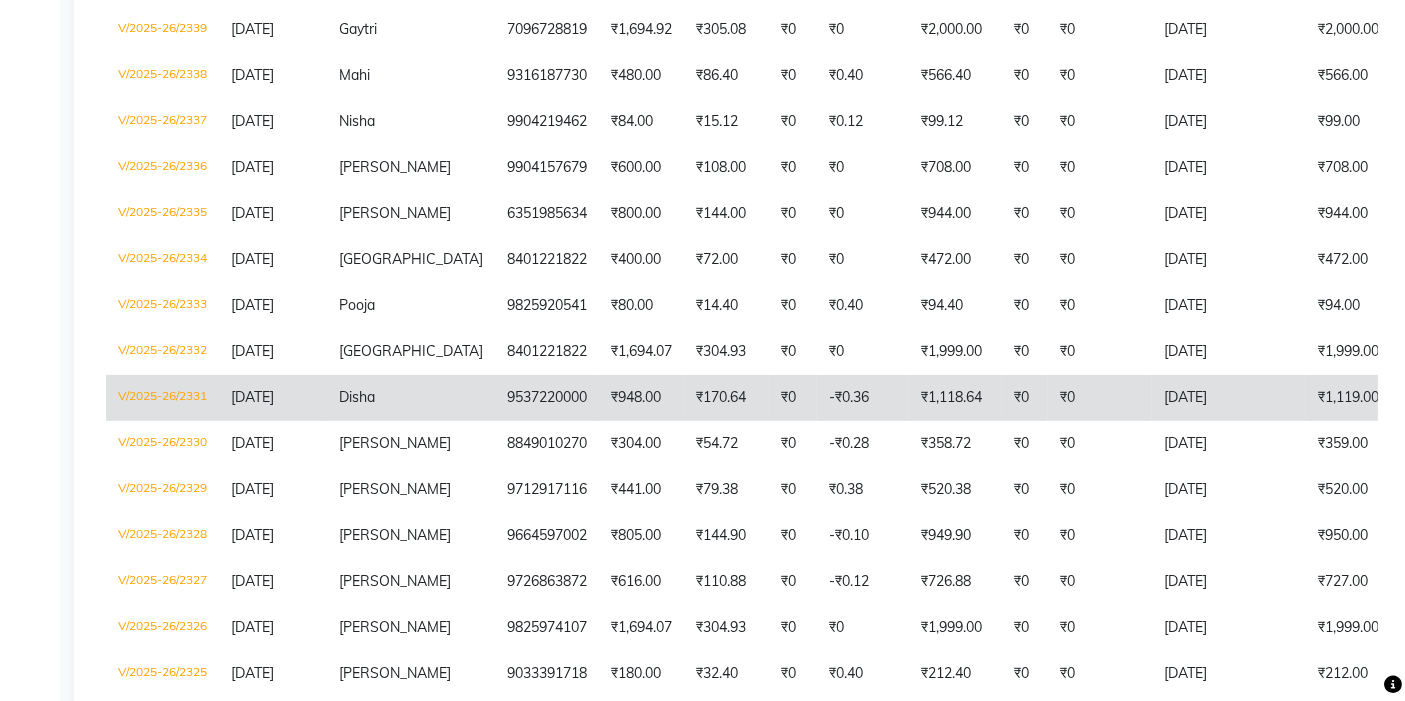 click on "₹170.64" 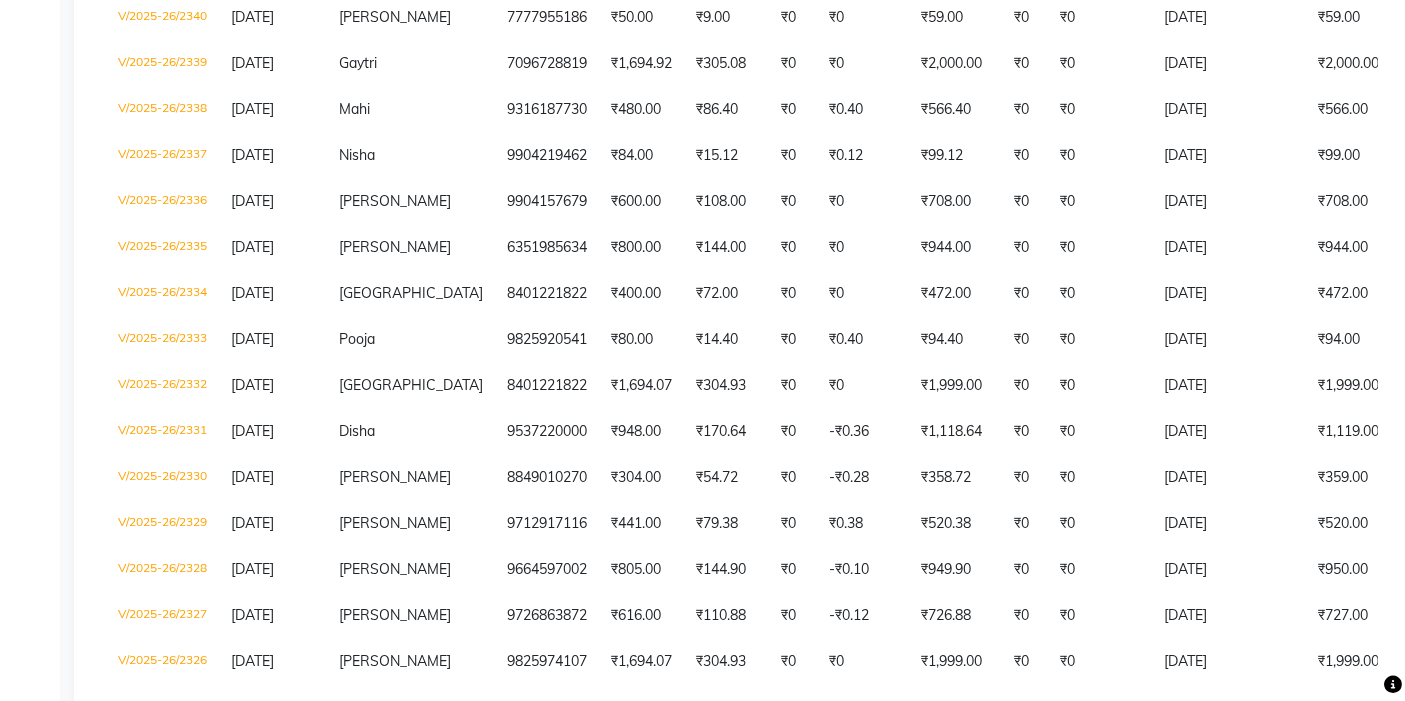 scroll, scrollTop: 777, scrollLeft: 0, axis: vertical 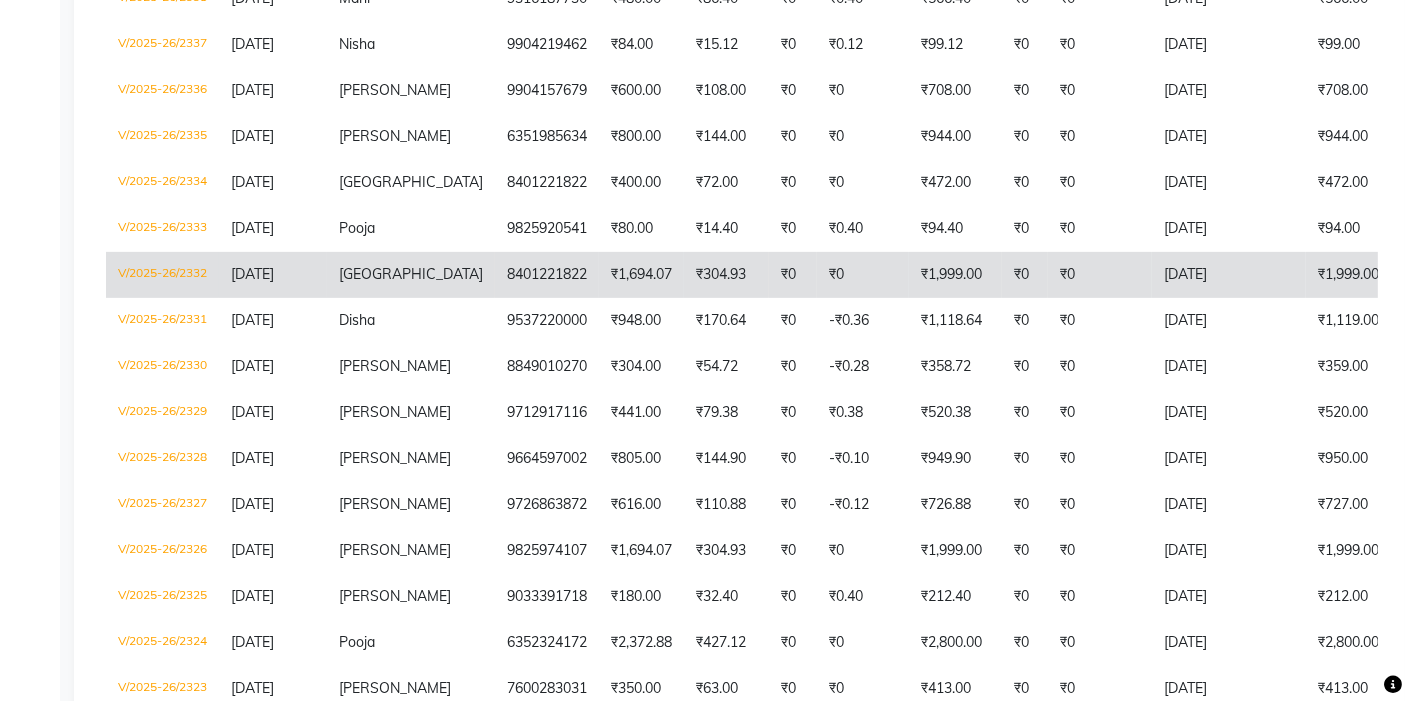 click on "8401221822" 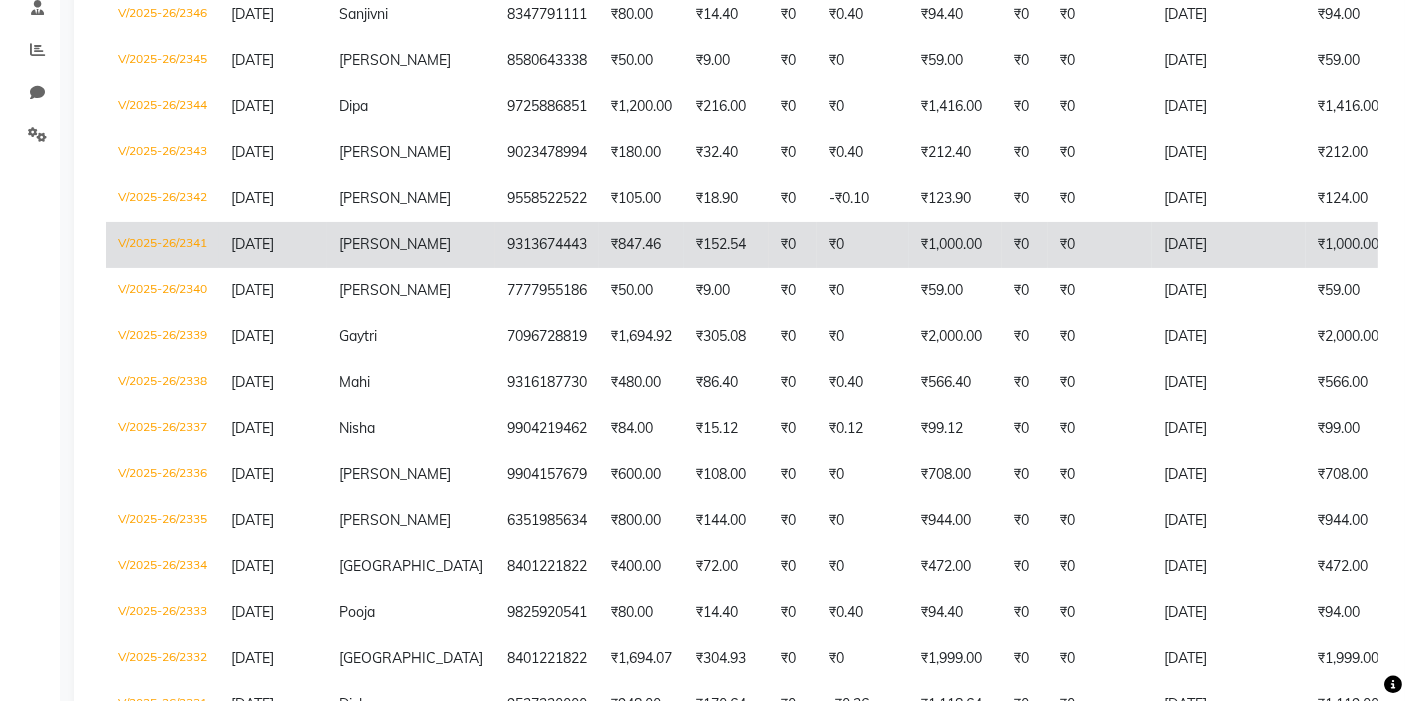 scroll, scrollTop: 0, scrollLeft: 0, axis: both 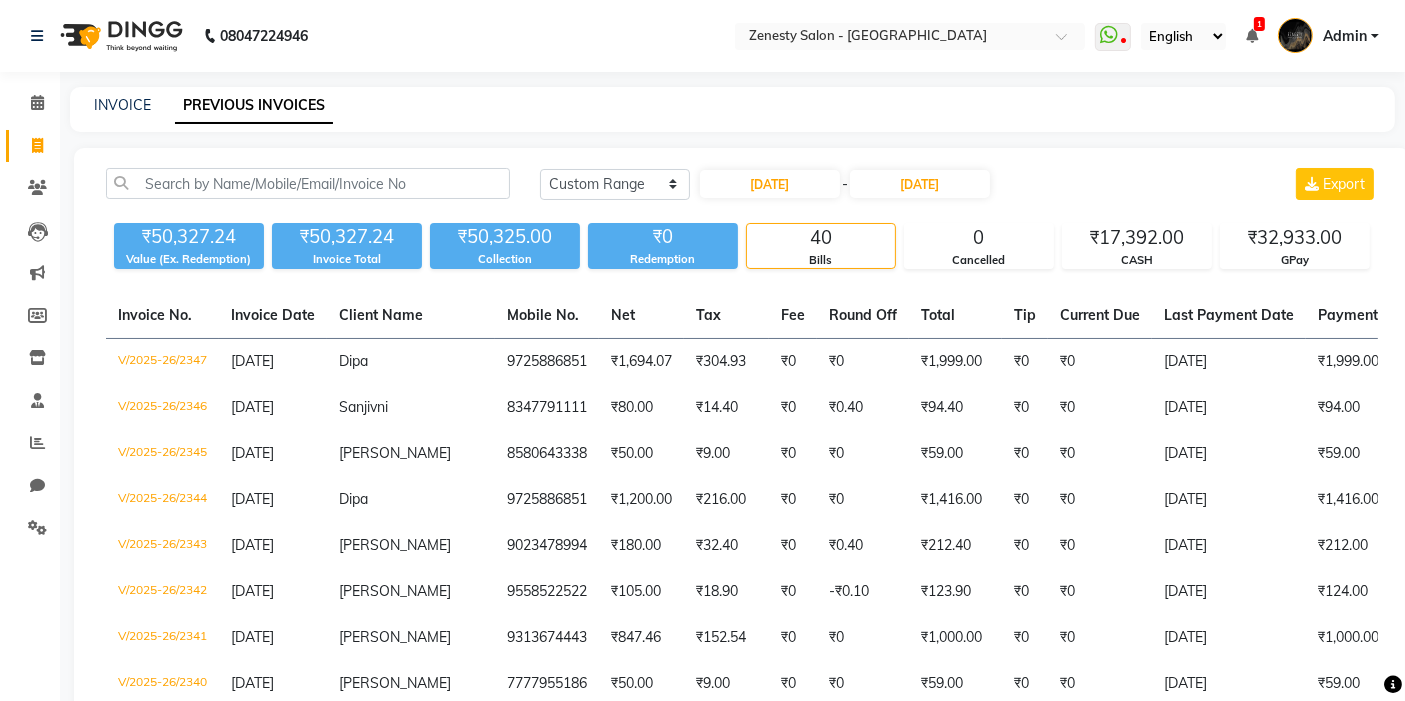 click 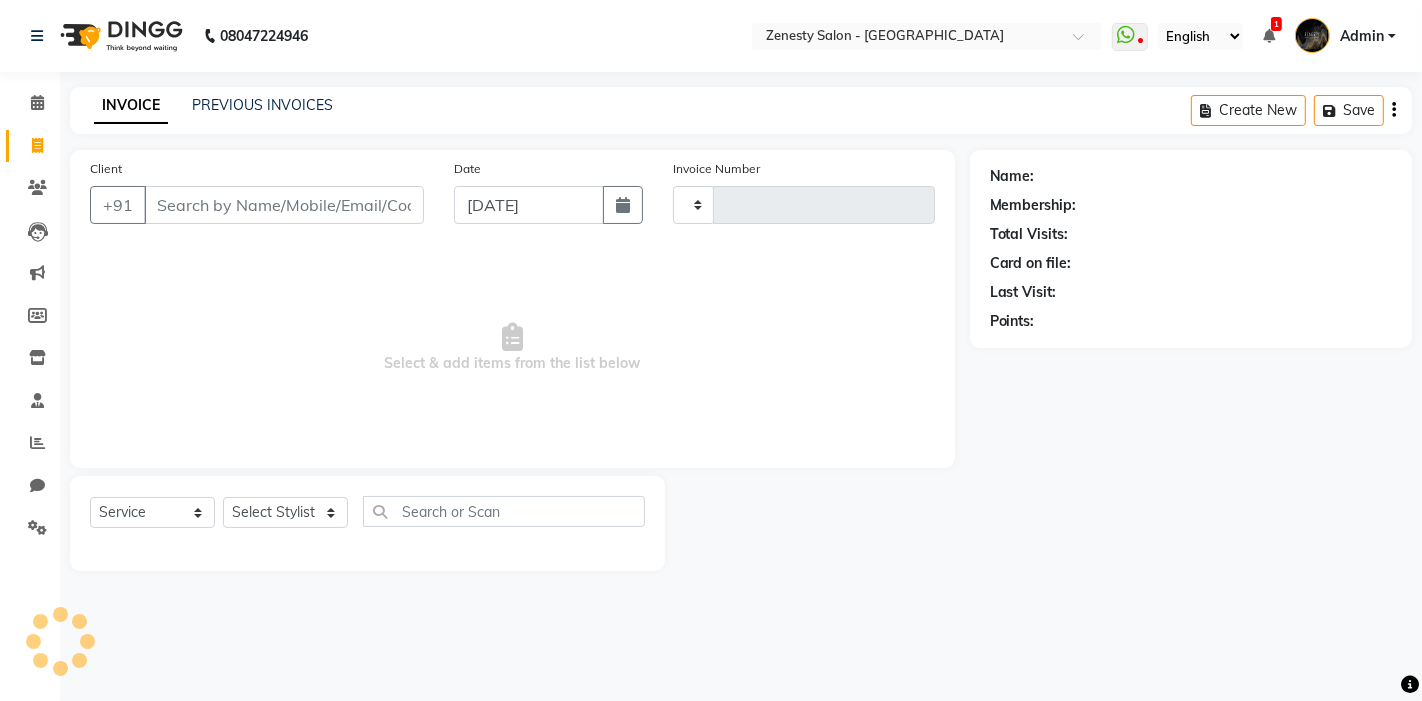 click 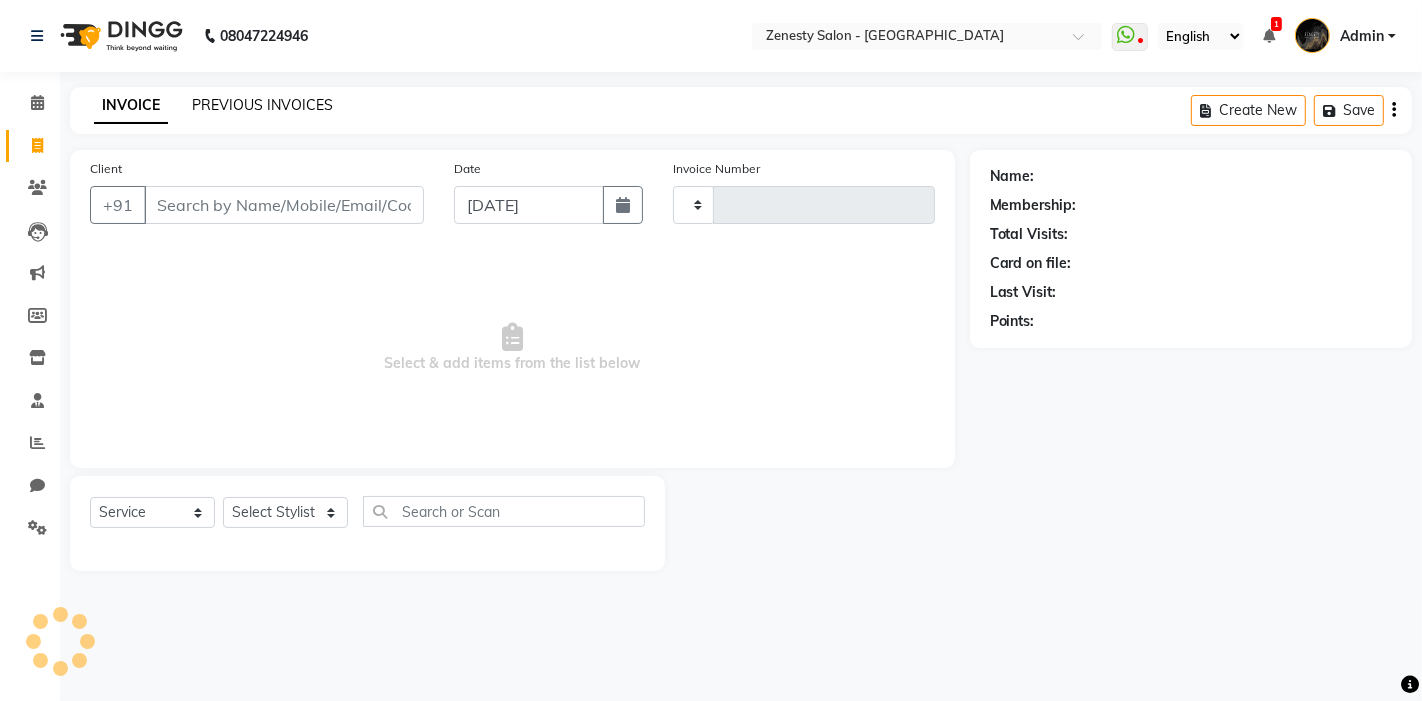 type on "3815" 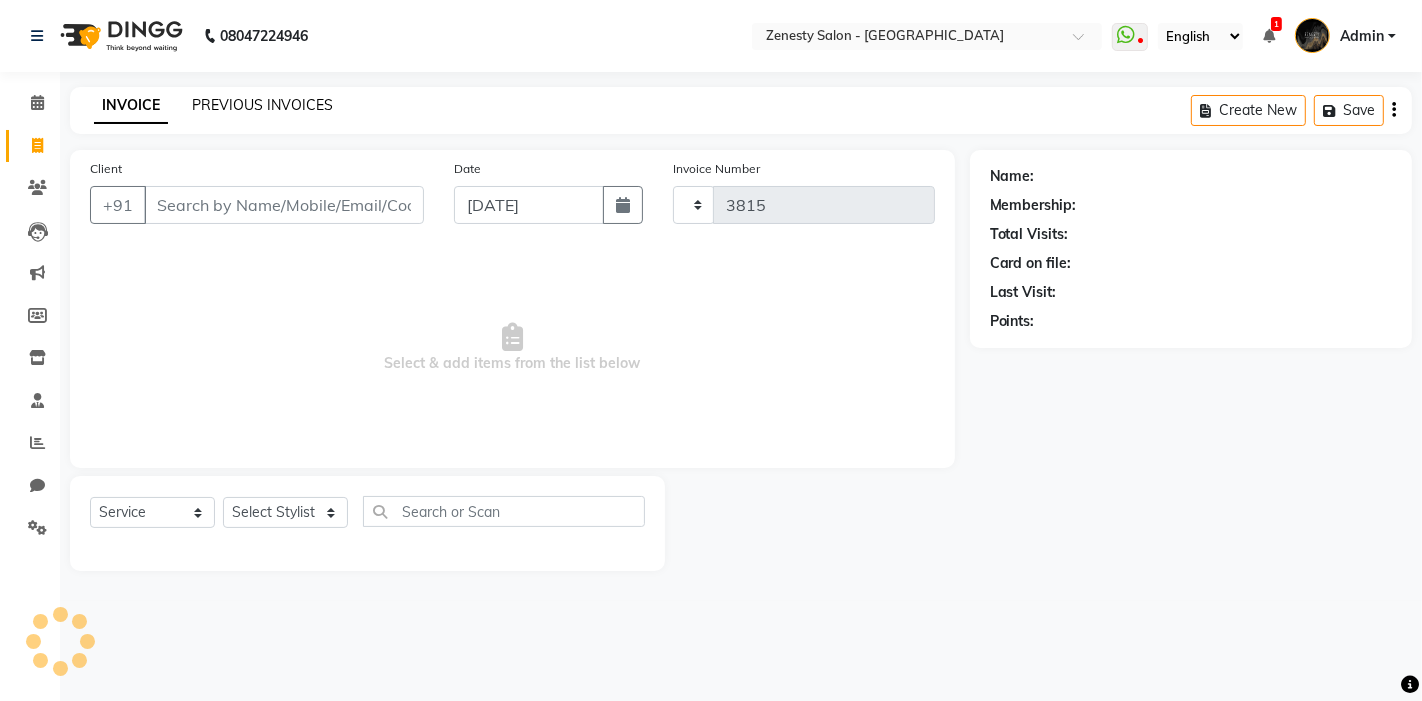 click on "PREVIOUS INVOICES" 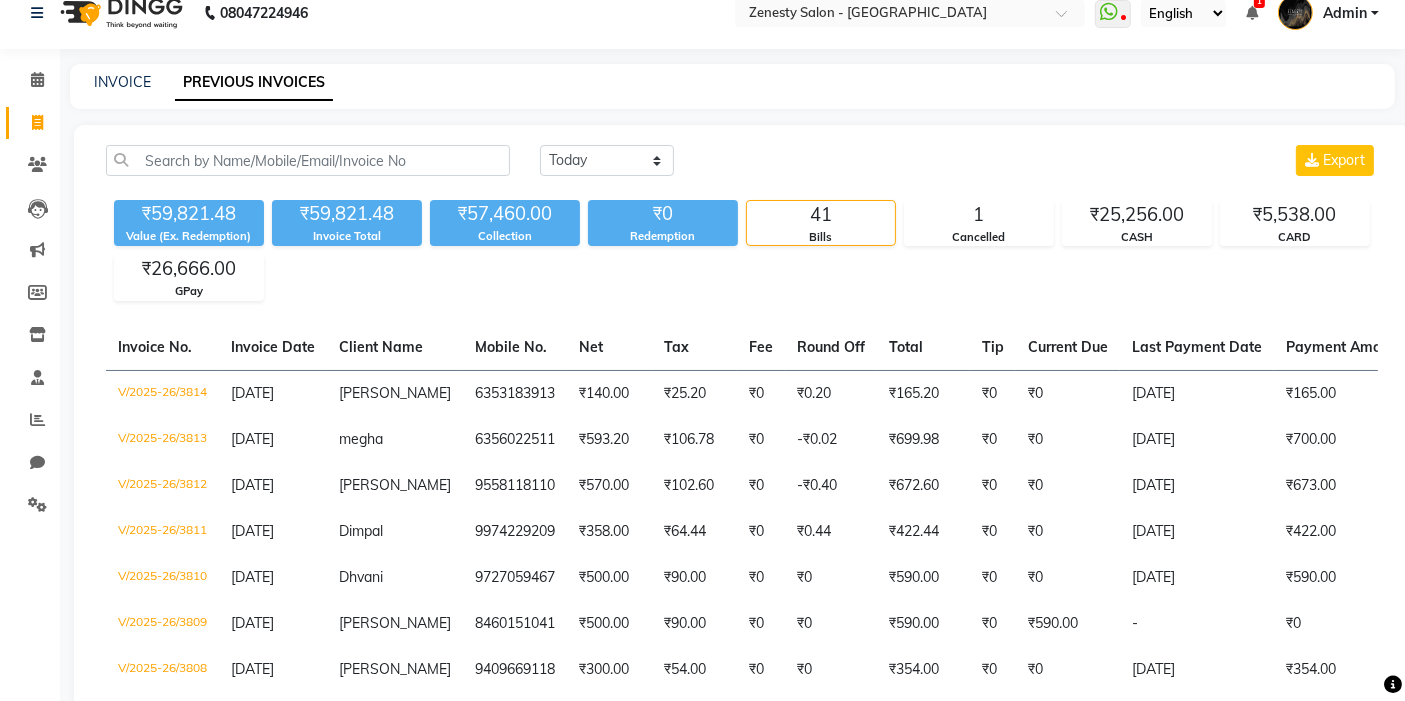 scroll, scrollTop: 0, scrollLeft: 0, axis: both 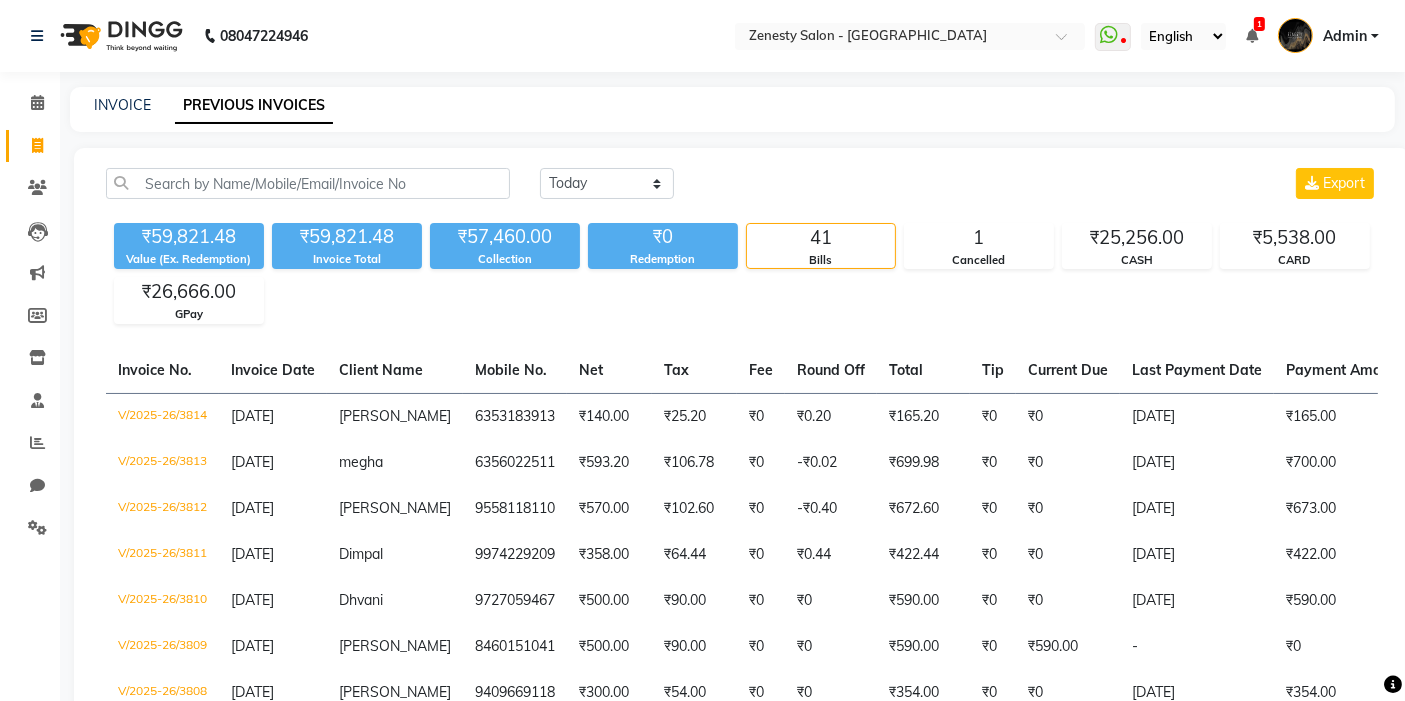click on "Today Yesterday Custom Range Export" 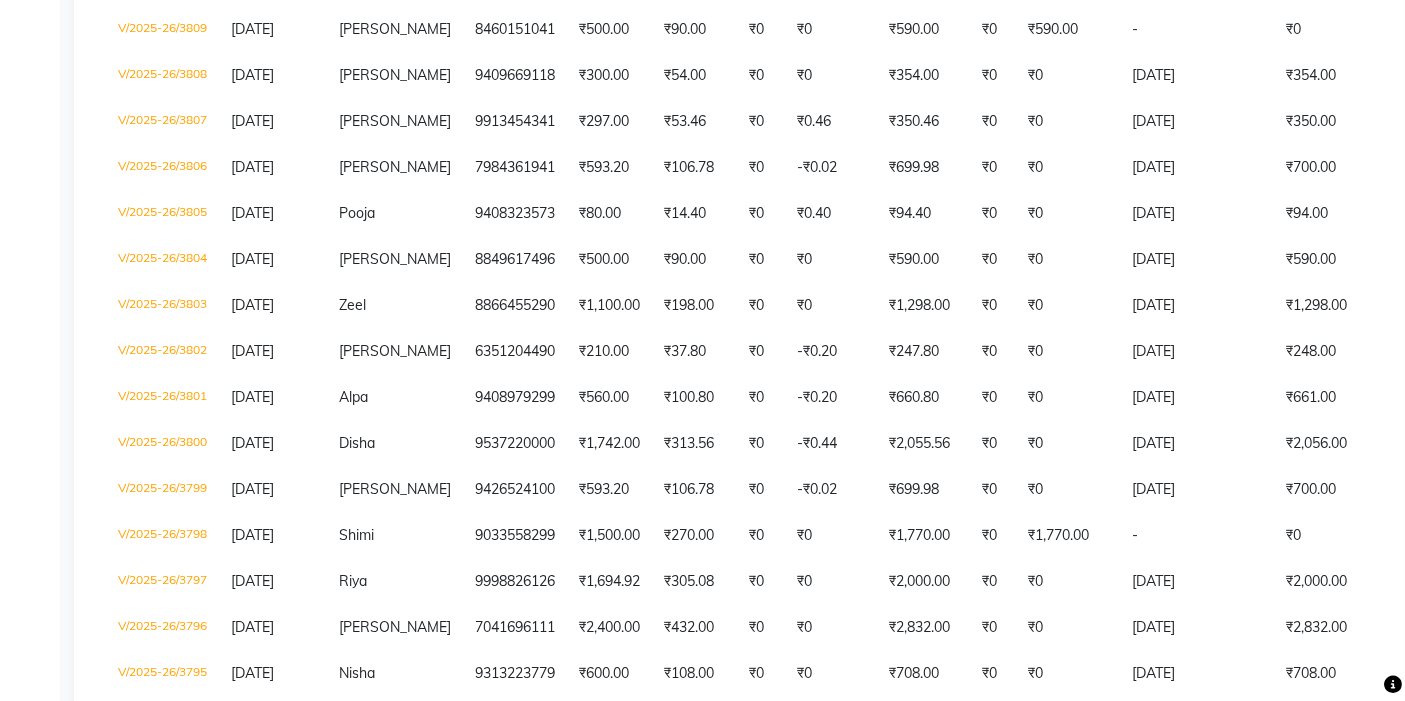 scroll, scrollTop: 666, scrollLeft: 0, axis: vertical 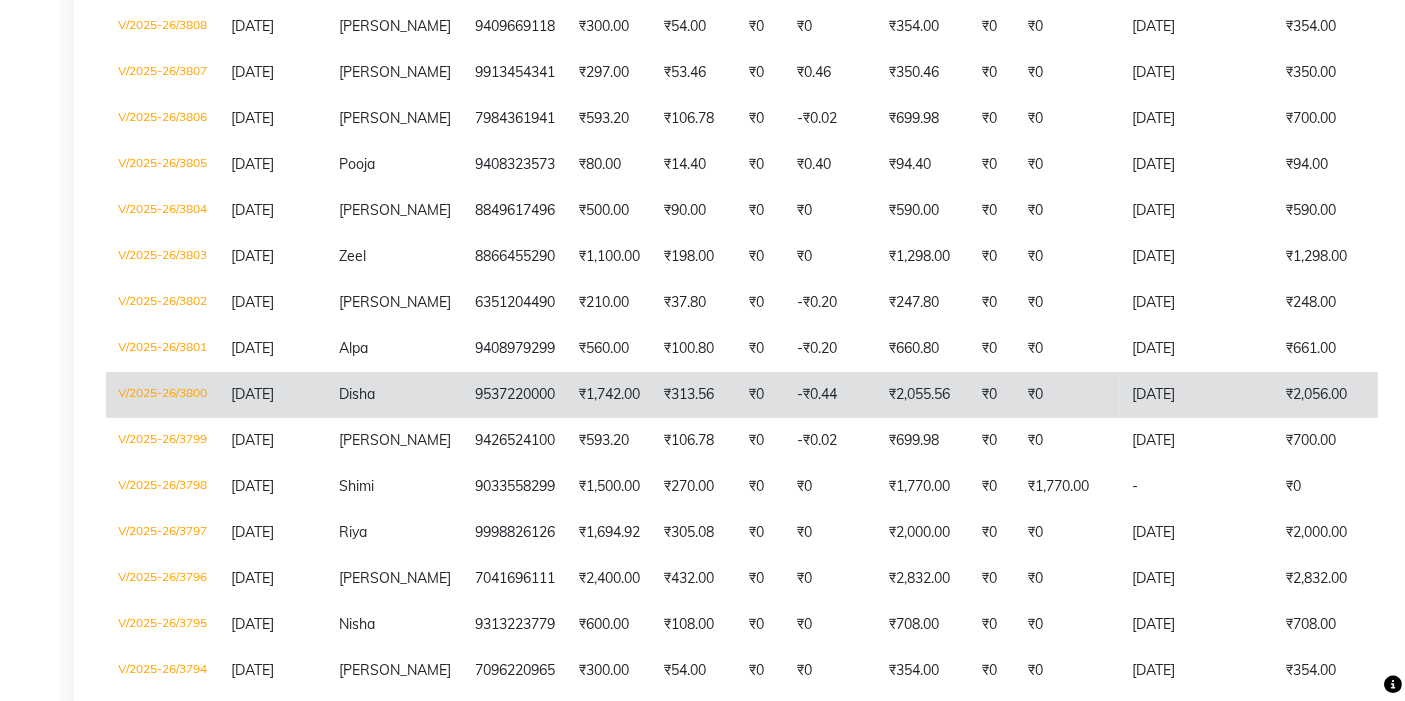 click on "₹1,742.00" 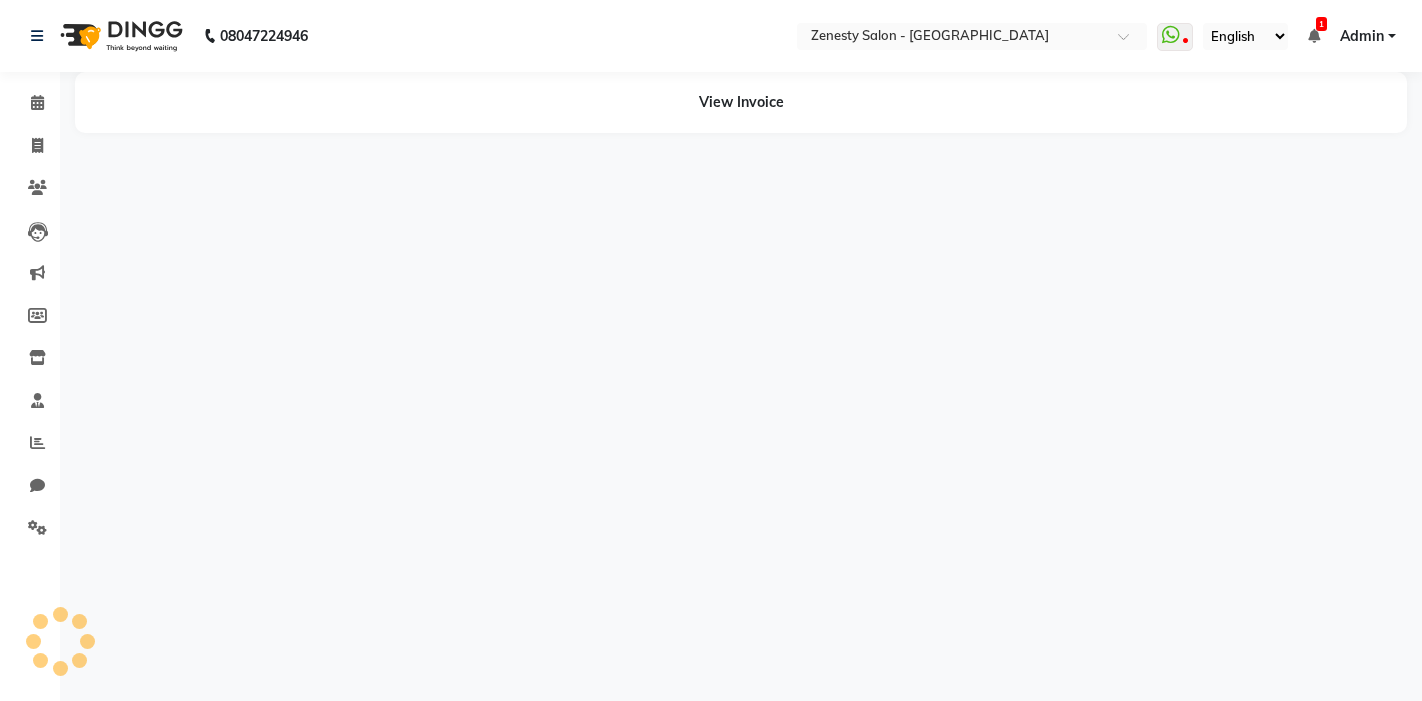 scroll, scrollTop: 0, scrollLeft: 0, axis: both 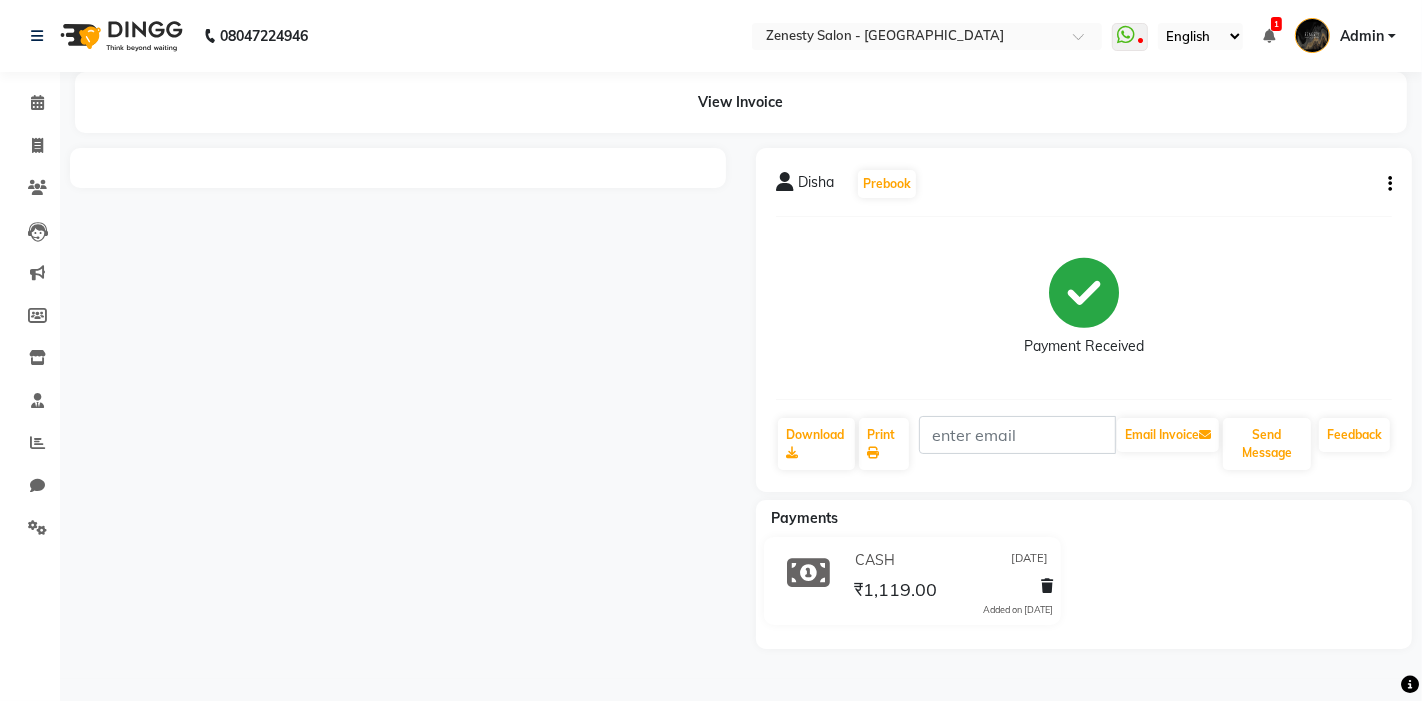 click on "Disha   Prebook   Payment Received  Download  Print   Email Invoice   Send Message Feedback  Payments CASH 29-05-2025 ₹1,119.00  Added on 29-05-2025" 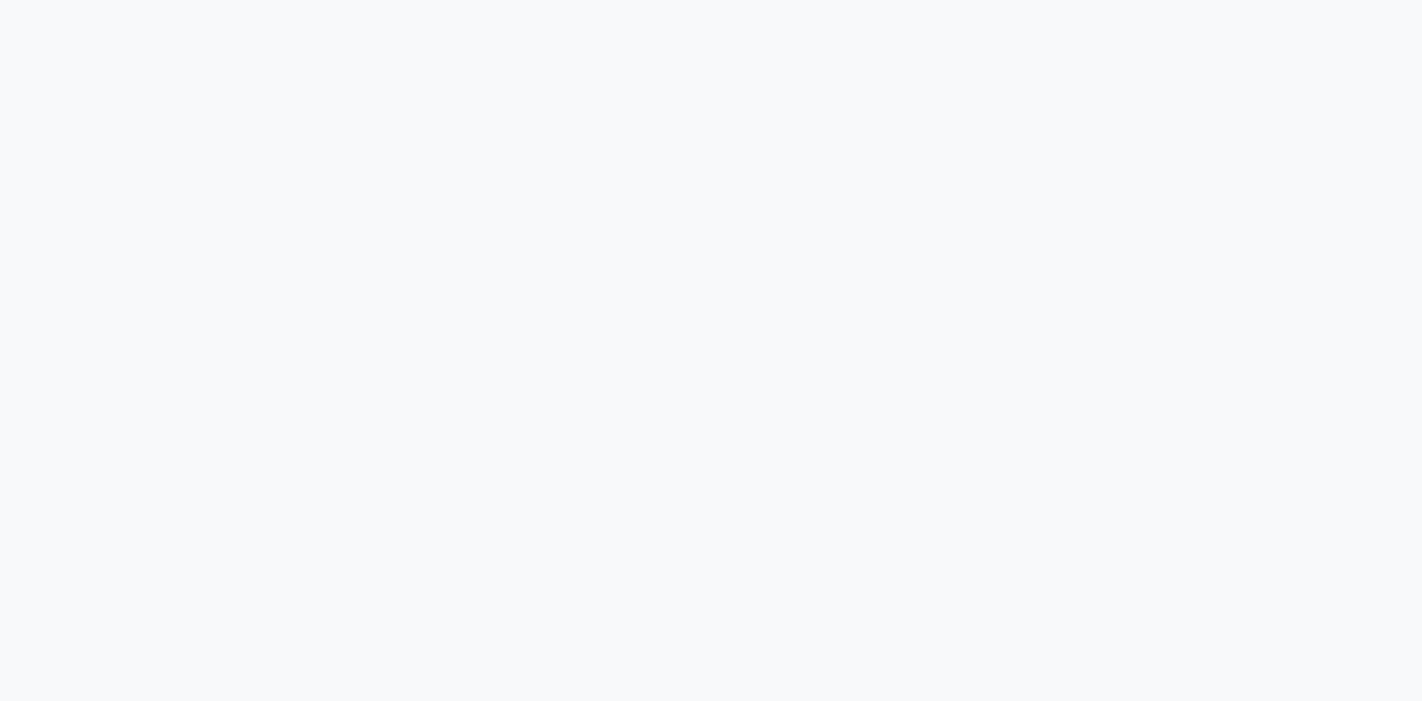 scroll, scrollTop: 0, scrollLeft: 0, axis: both 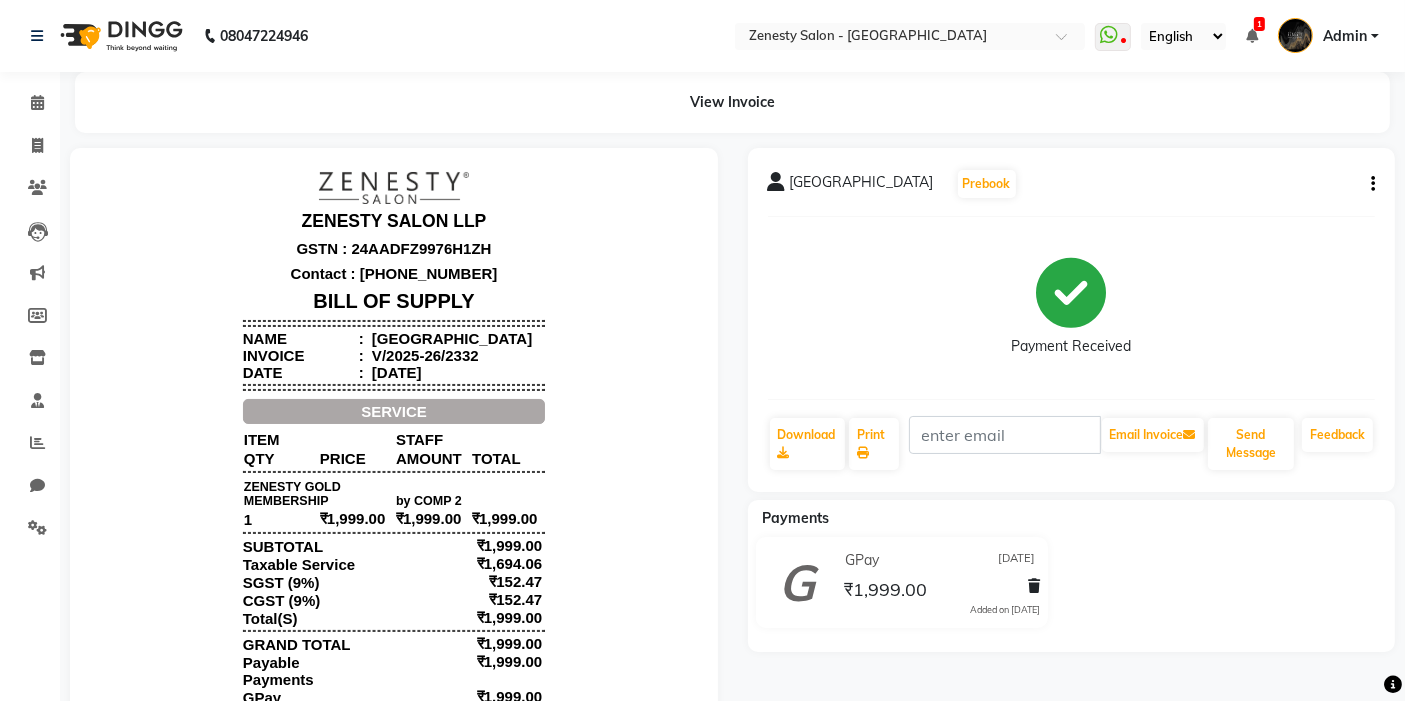click 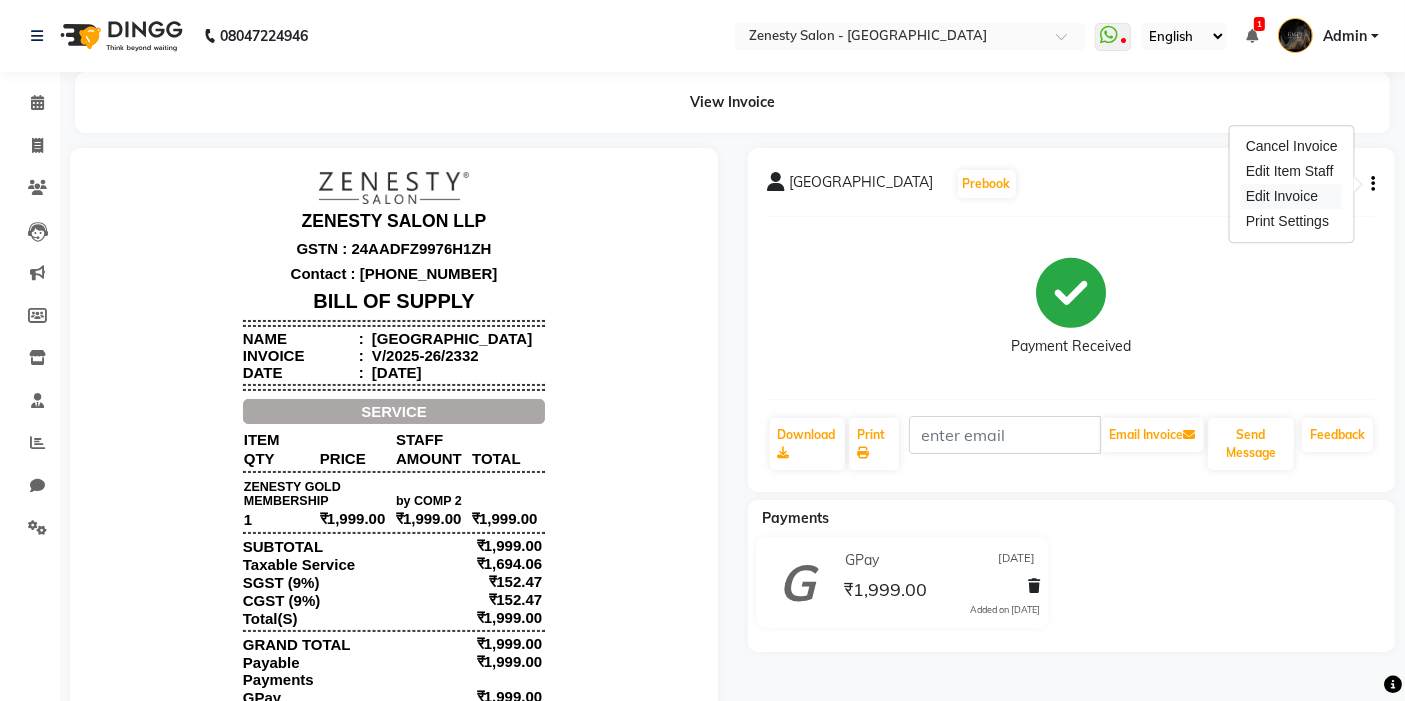 click on "Edit Invoice" at bounding box center [1292, 196] 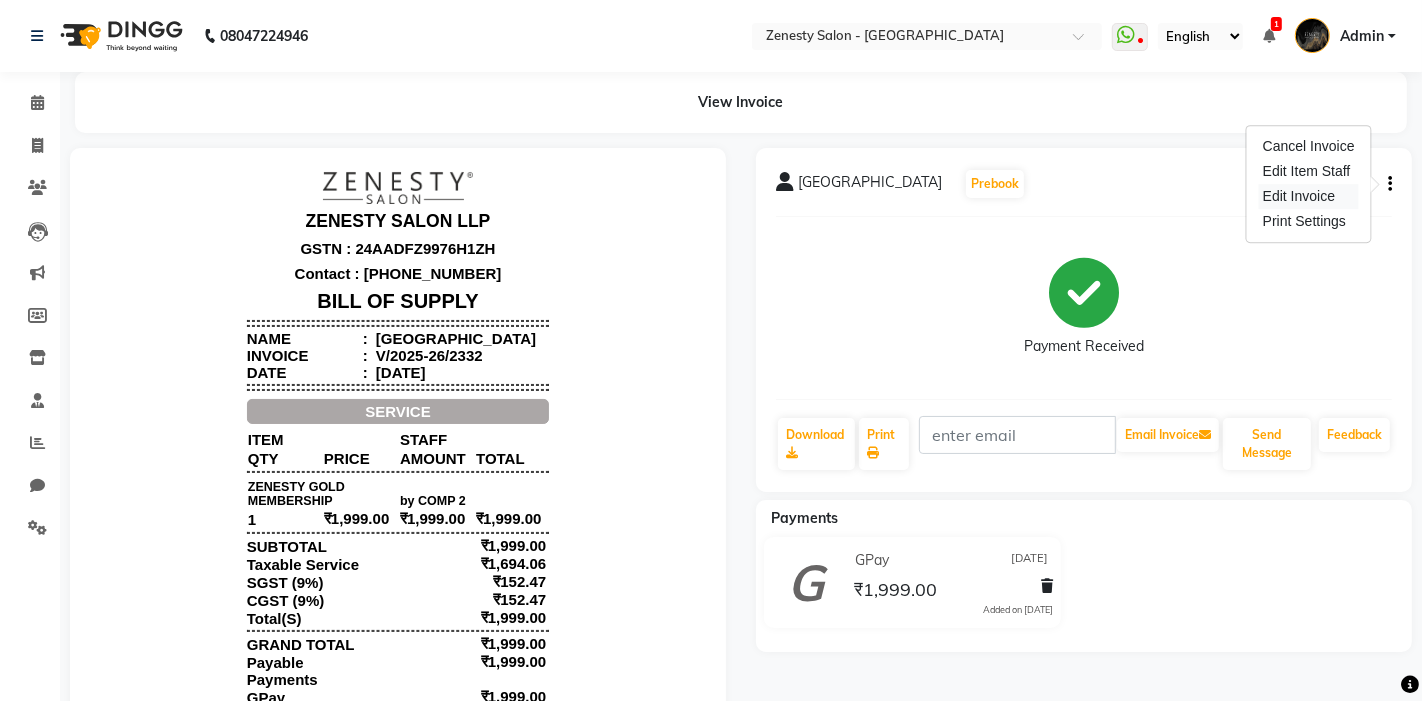 select on "service" 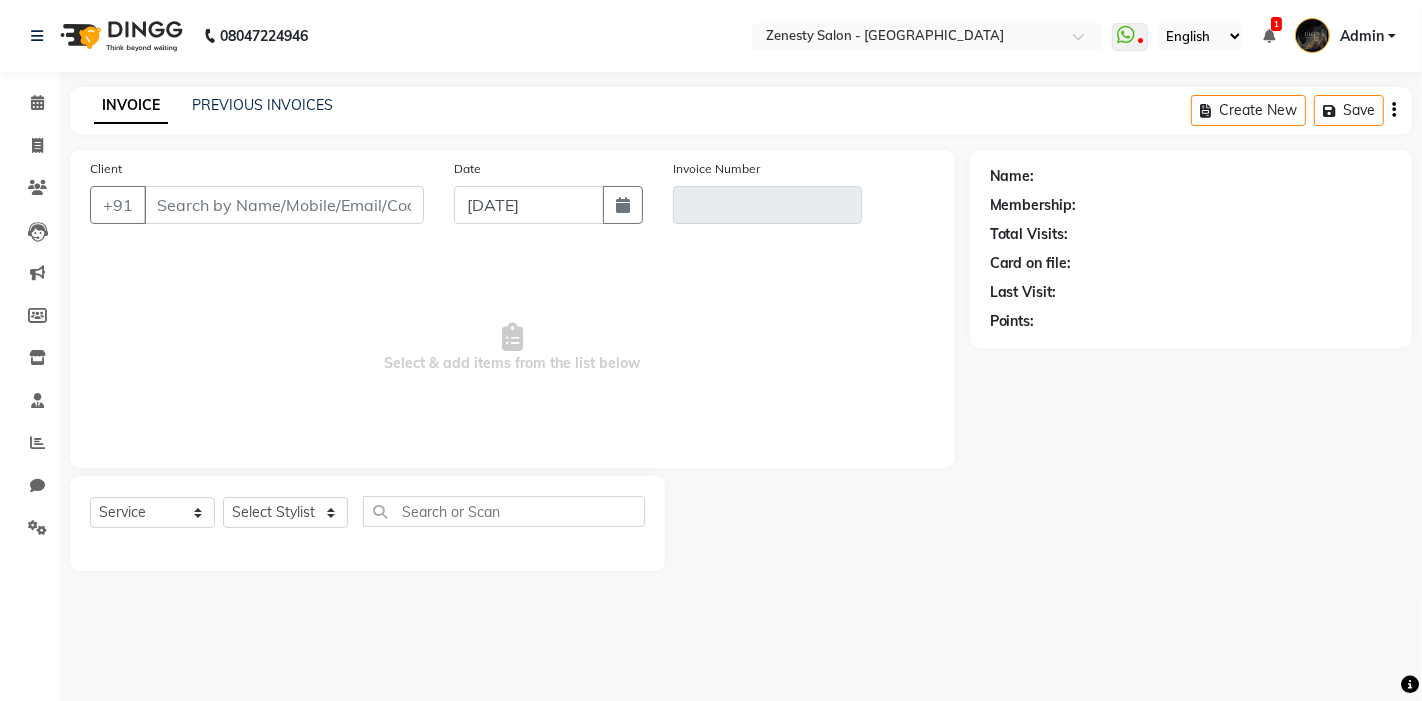 type on "8401221822" 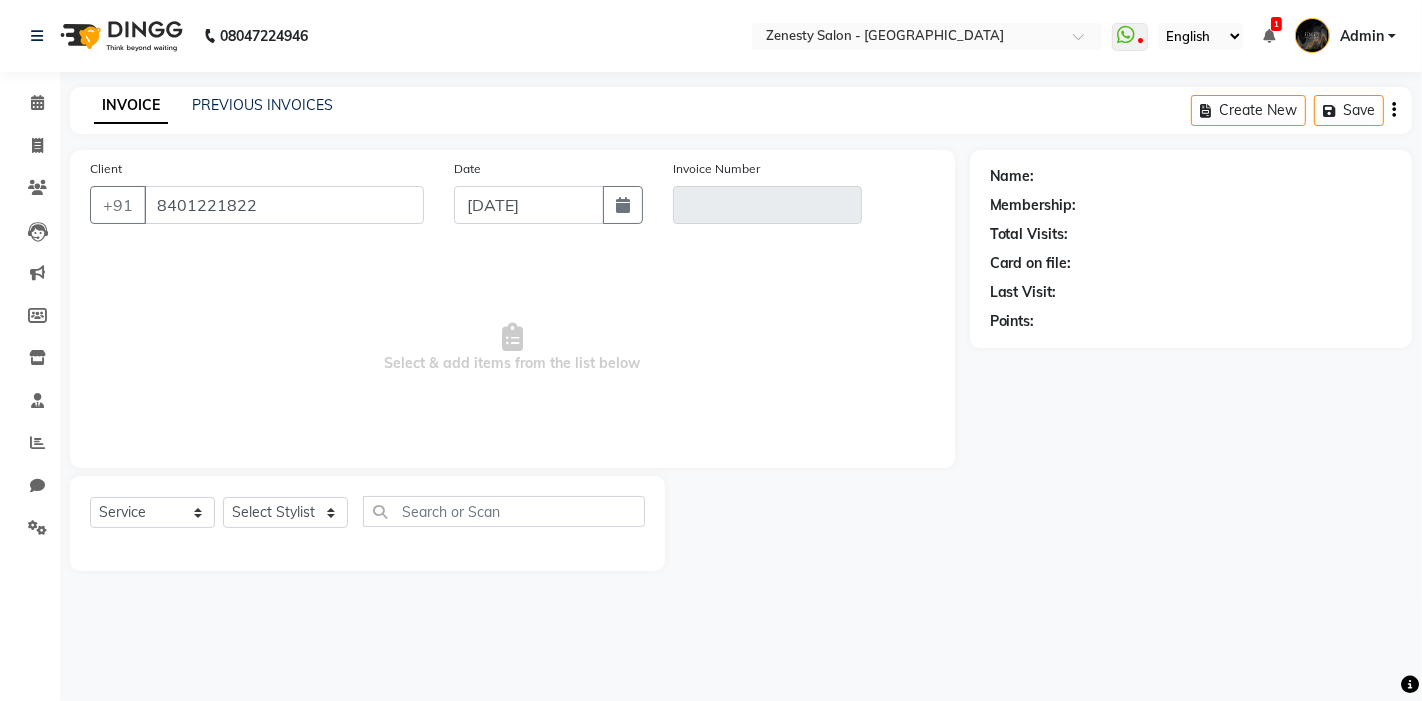 type on "V/2025-26/2332" 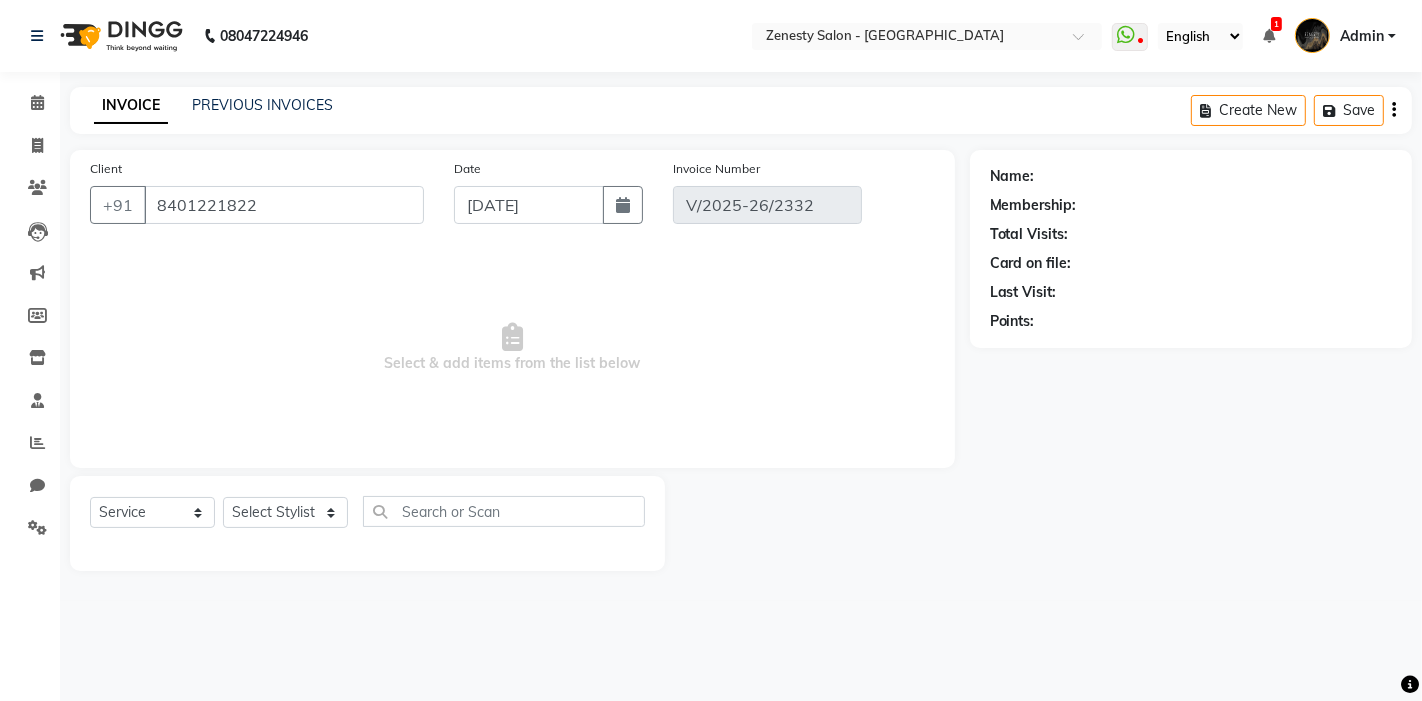 select on "1: Object" 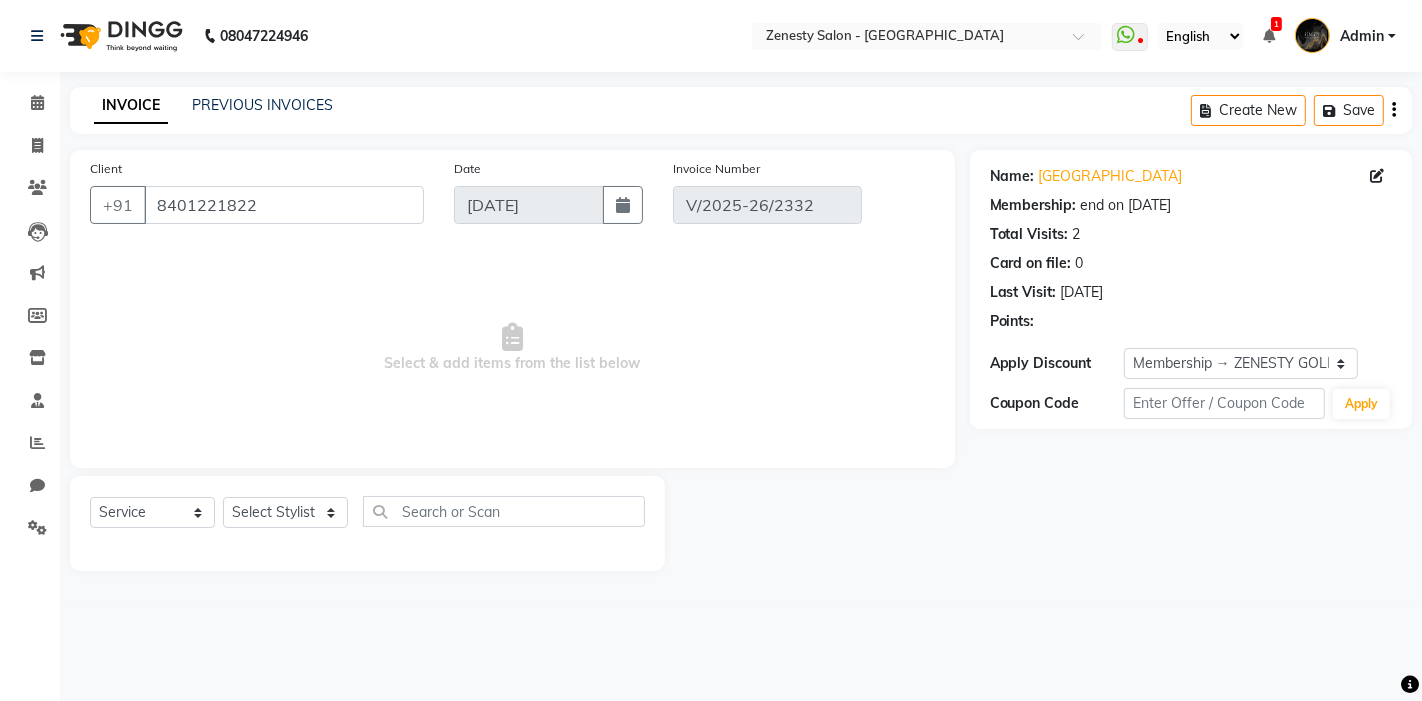 type on "29-05-2025" 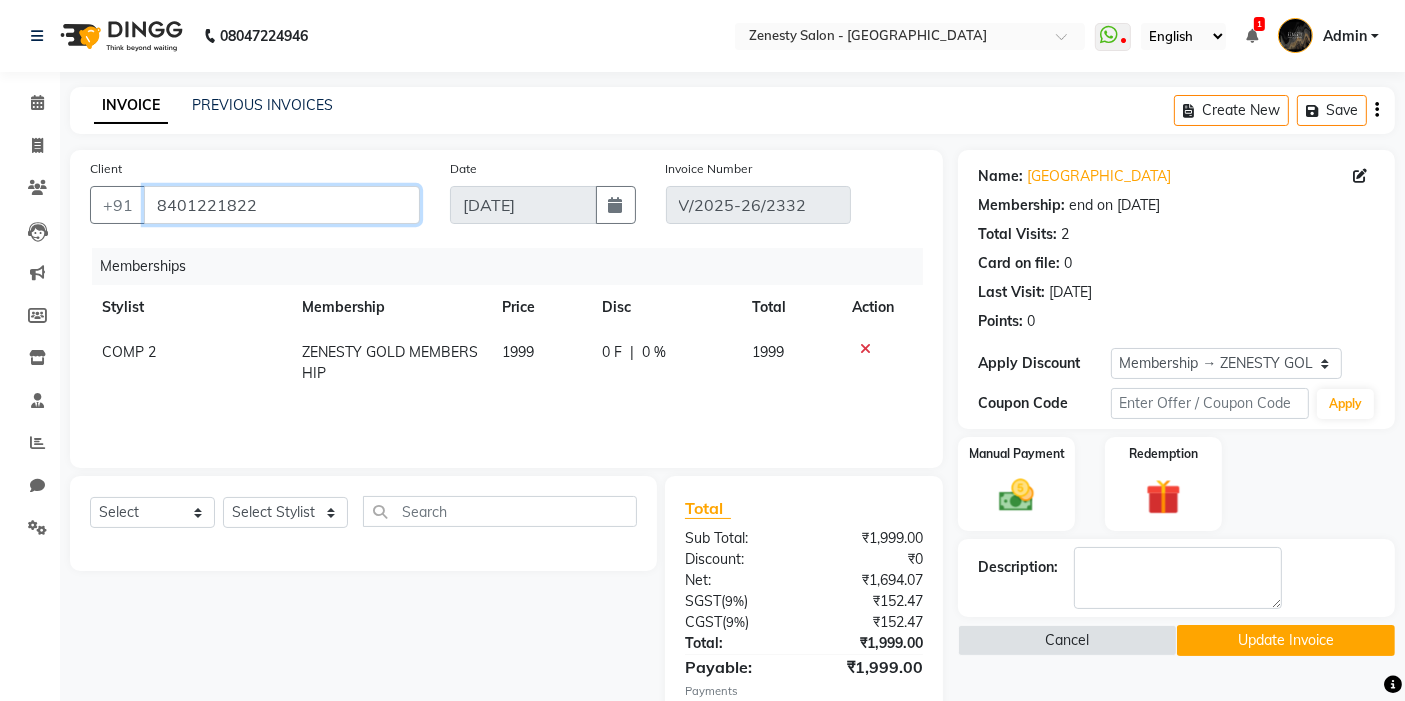 click on "8401221822" at bounding box center [282, 205] 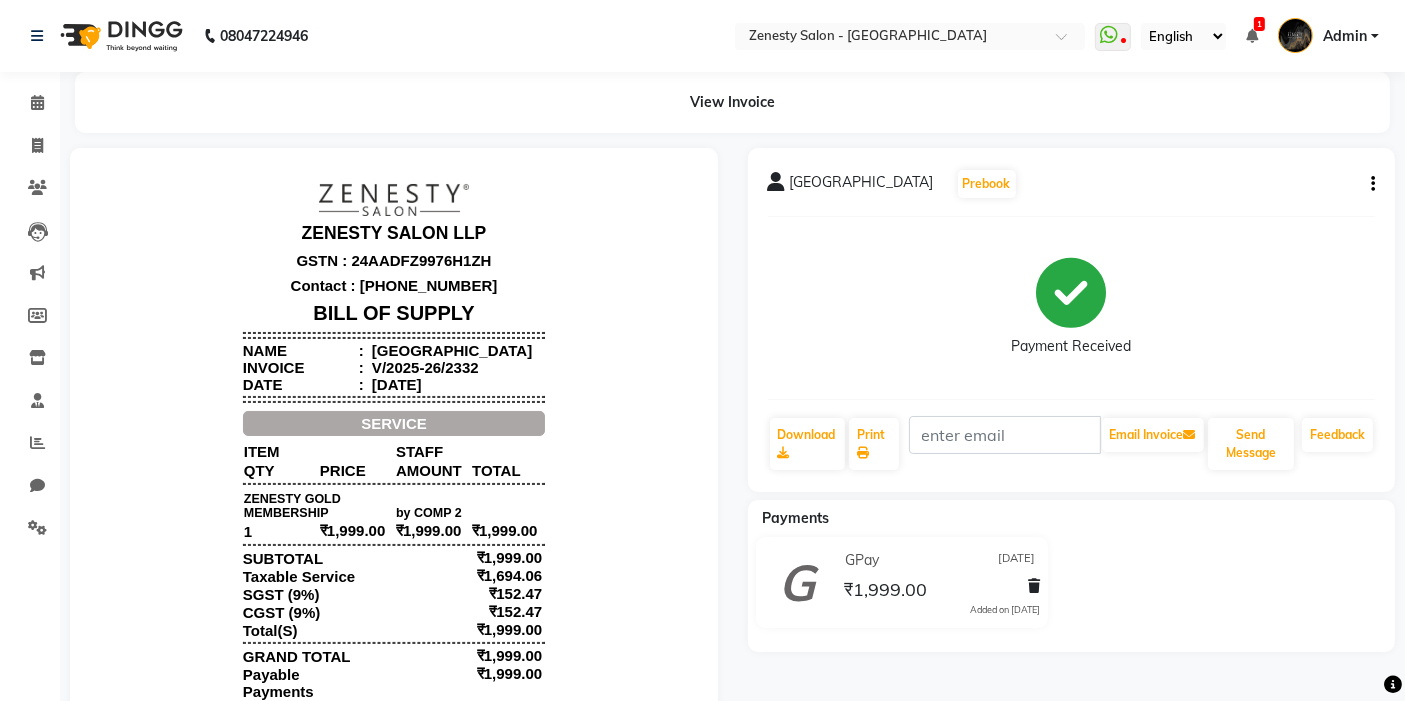 scroll, scrollTop: 0, scrollLeft: 0, axis: both 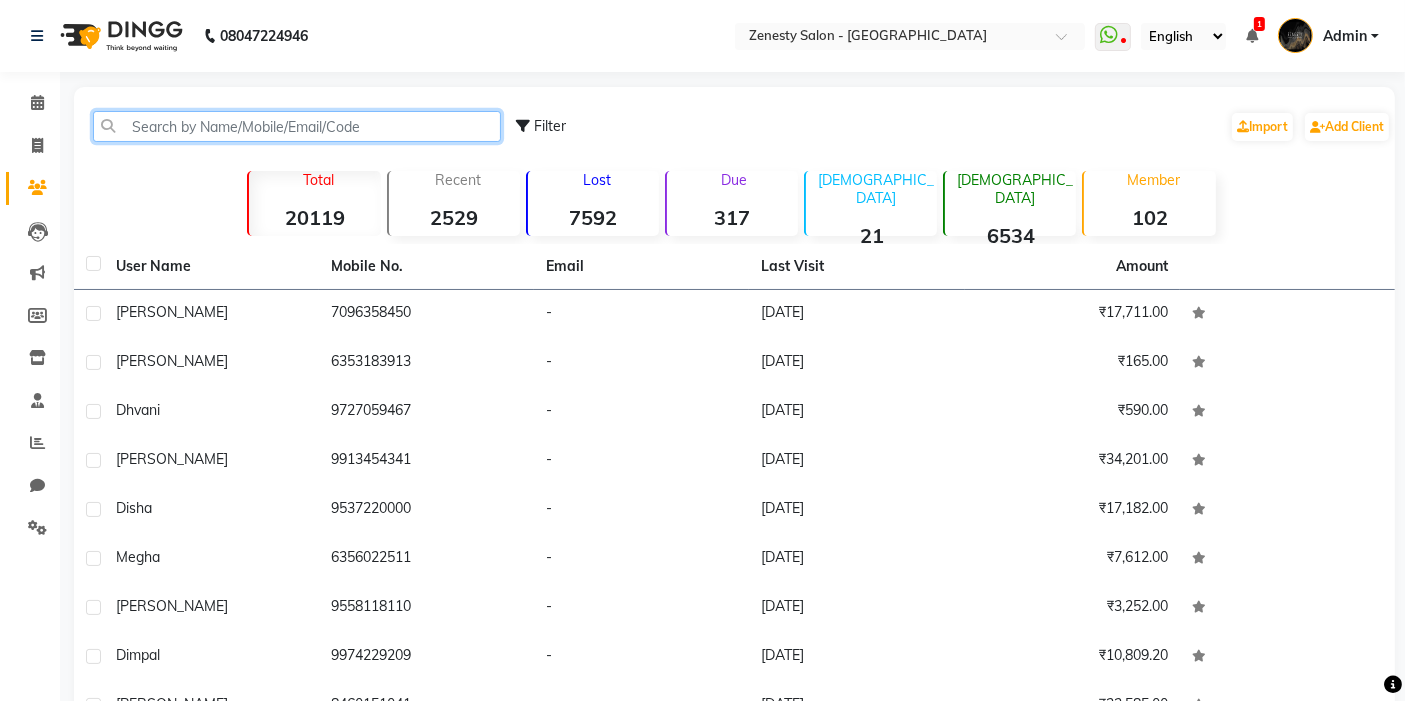 click 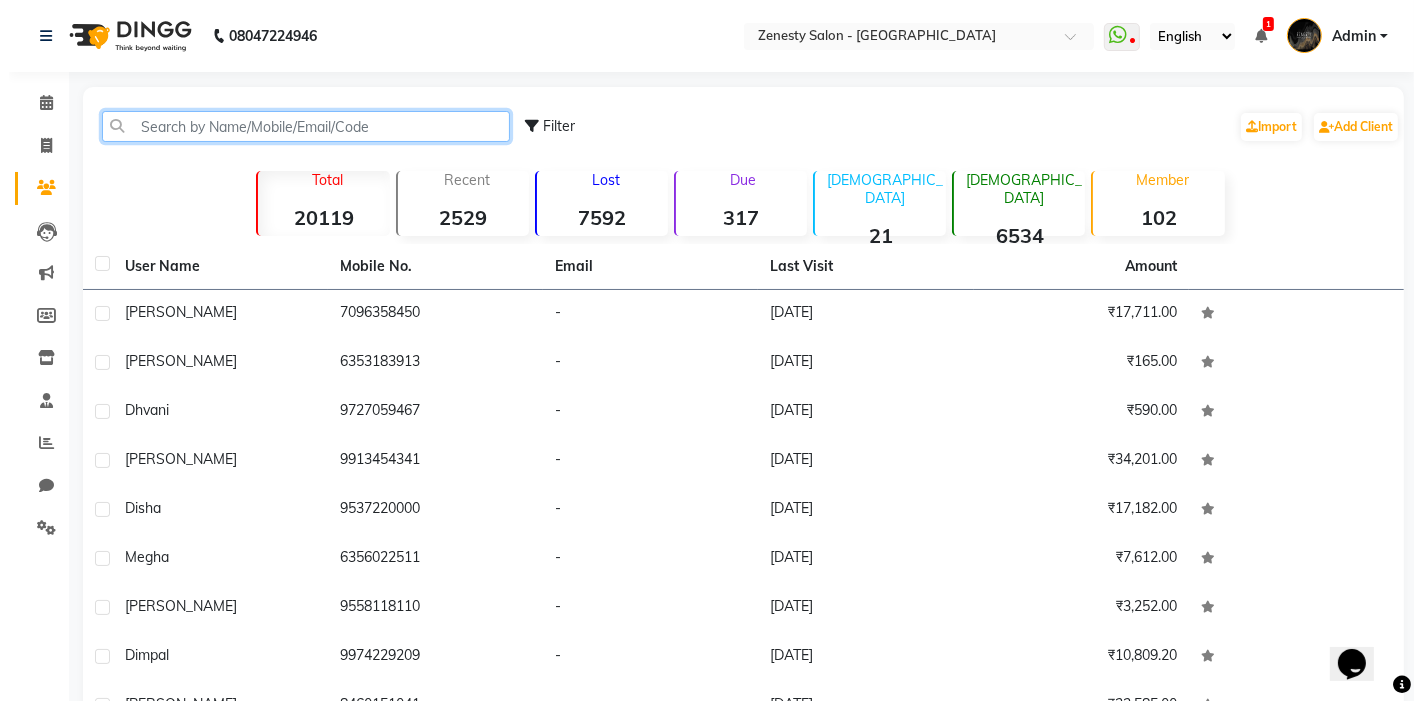 scroll, scrollTop: 0, scrollLeft: 0, axis: both 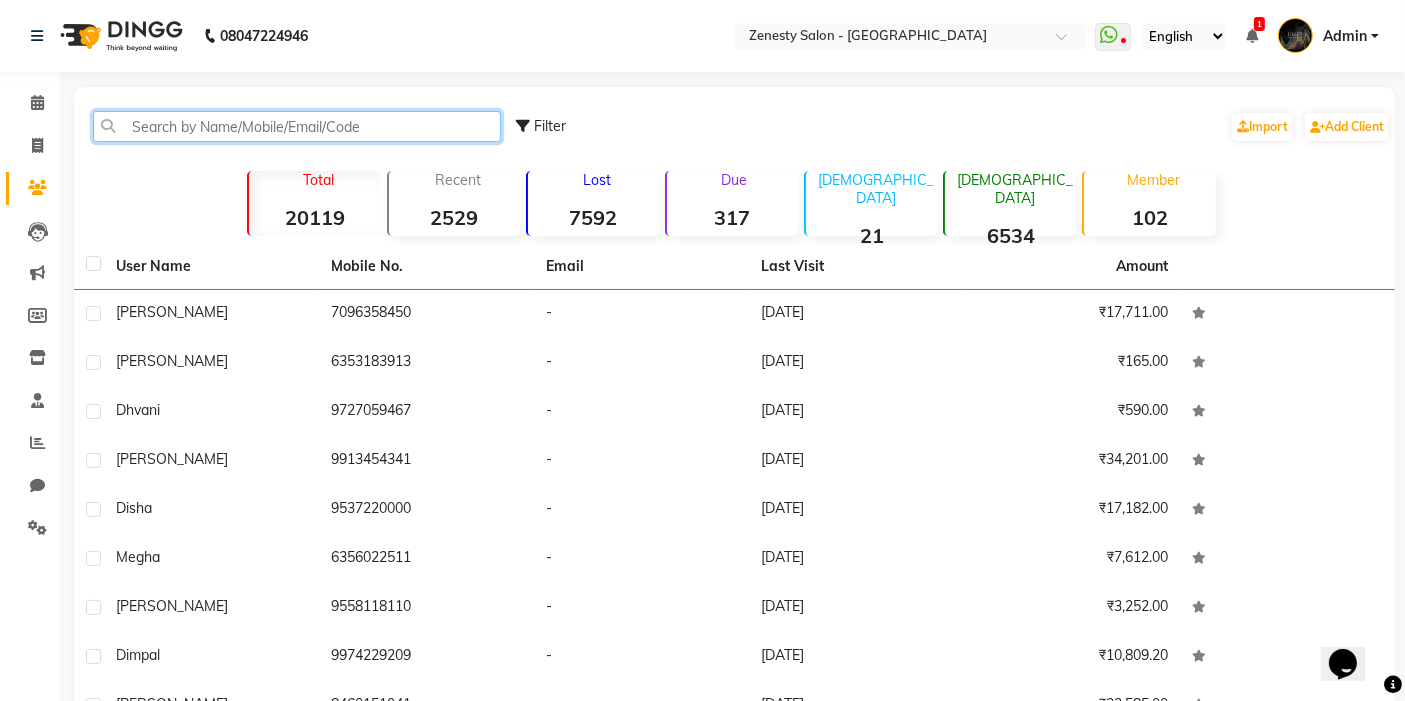 paste on "8401221822" 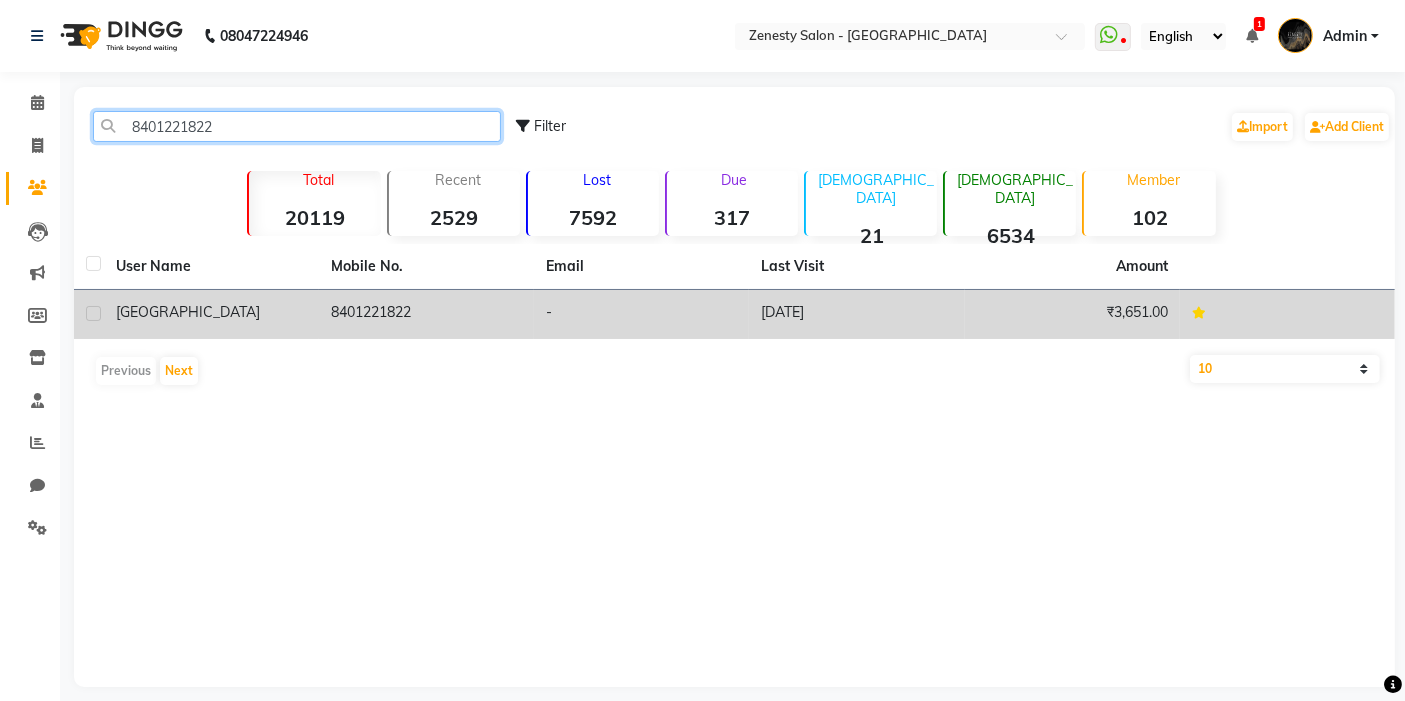 type on "8401221822" 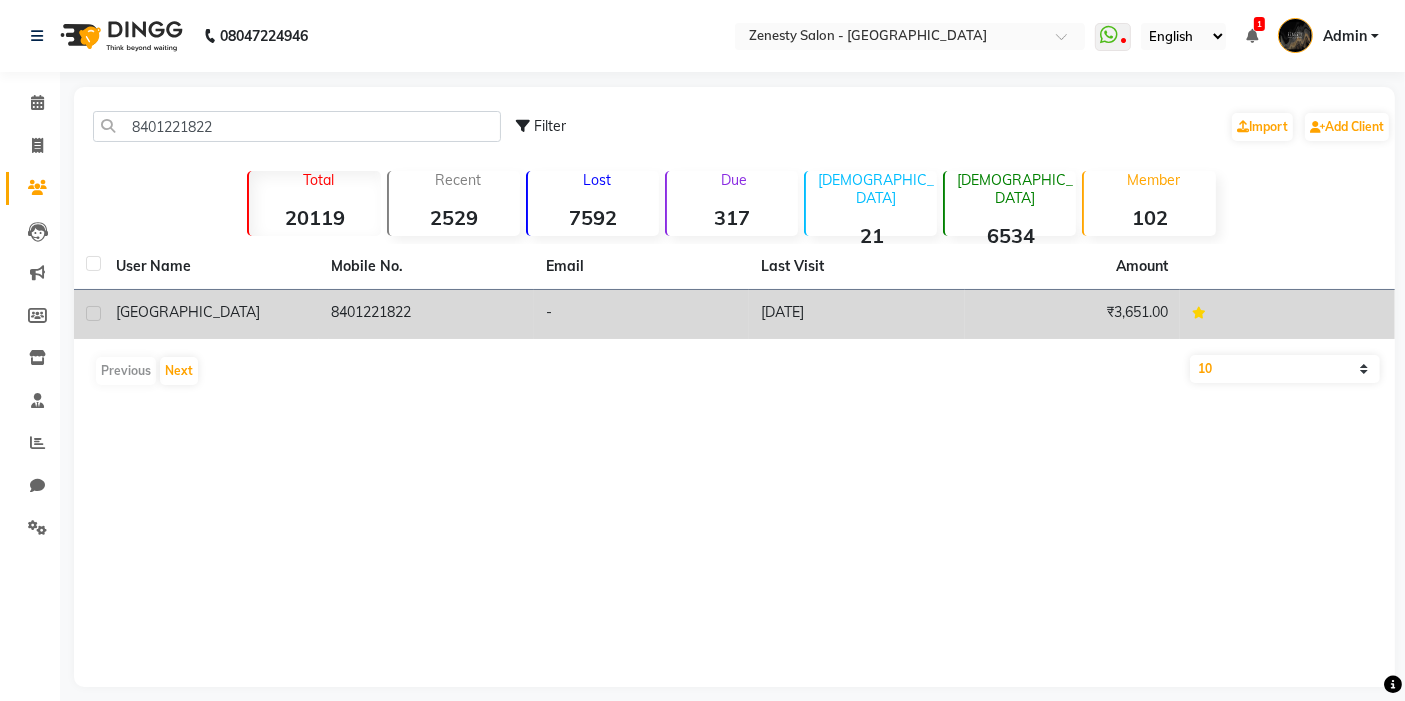 click on "8401221822" 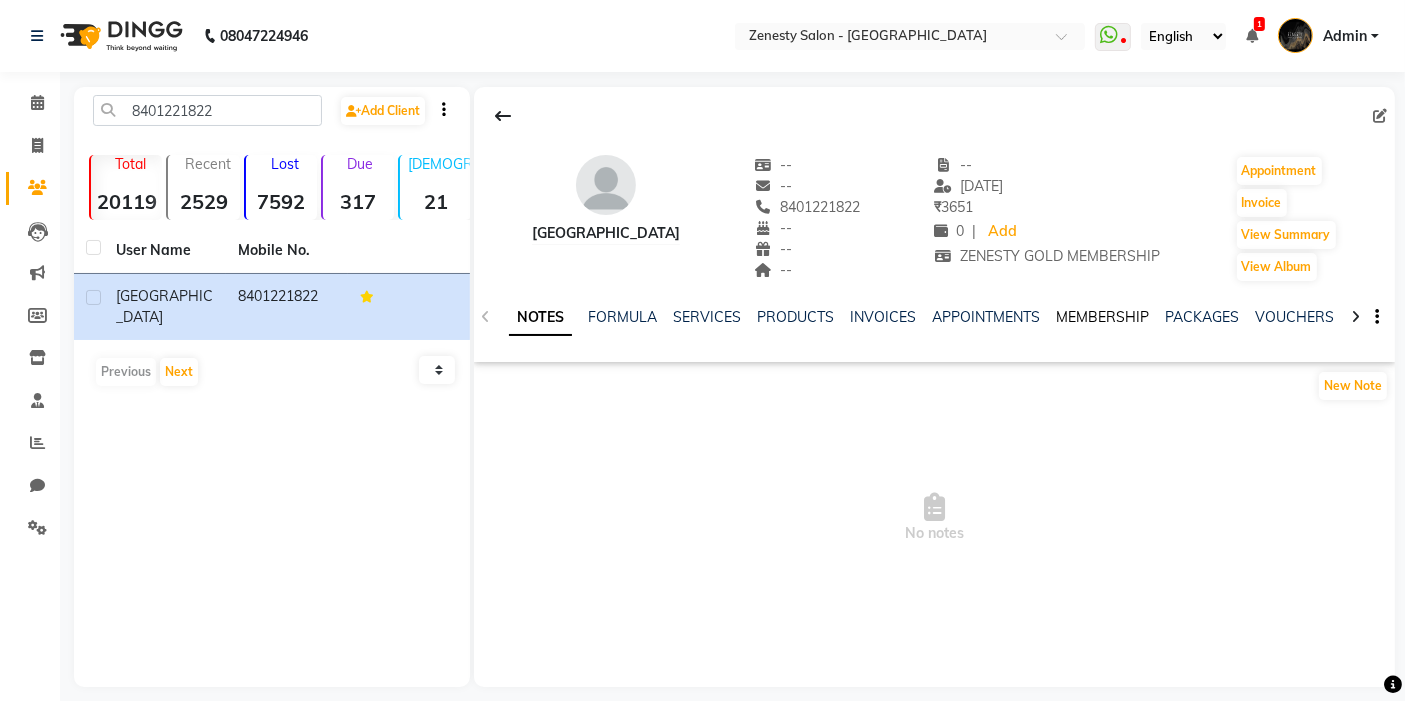 click on "MEMBERSHIP" 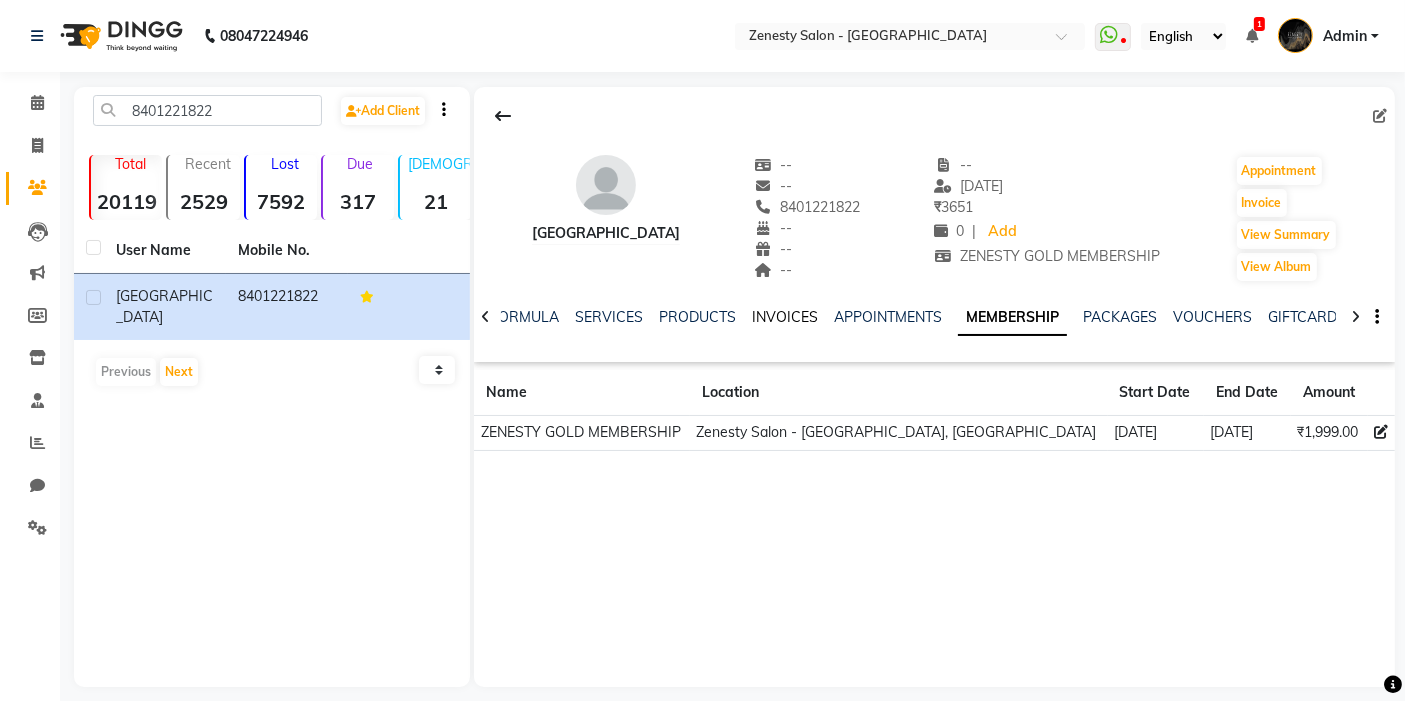 click on "INVOICES" 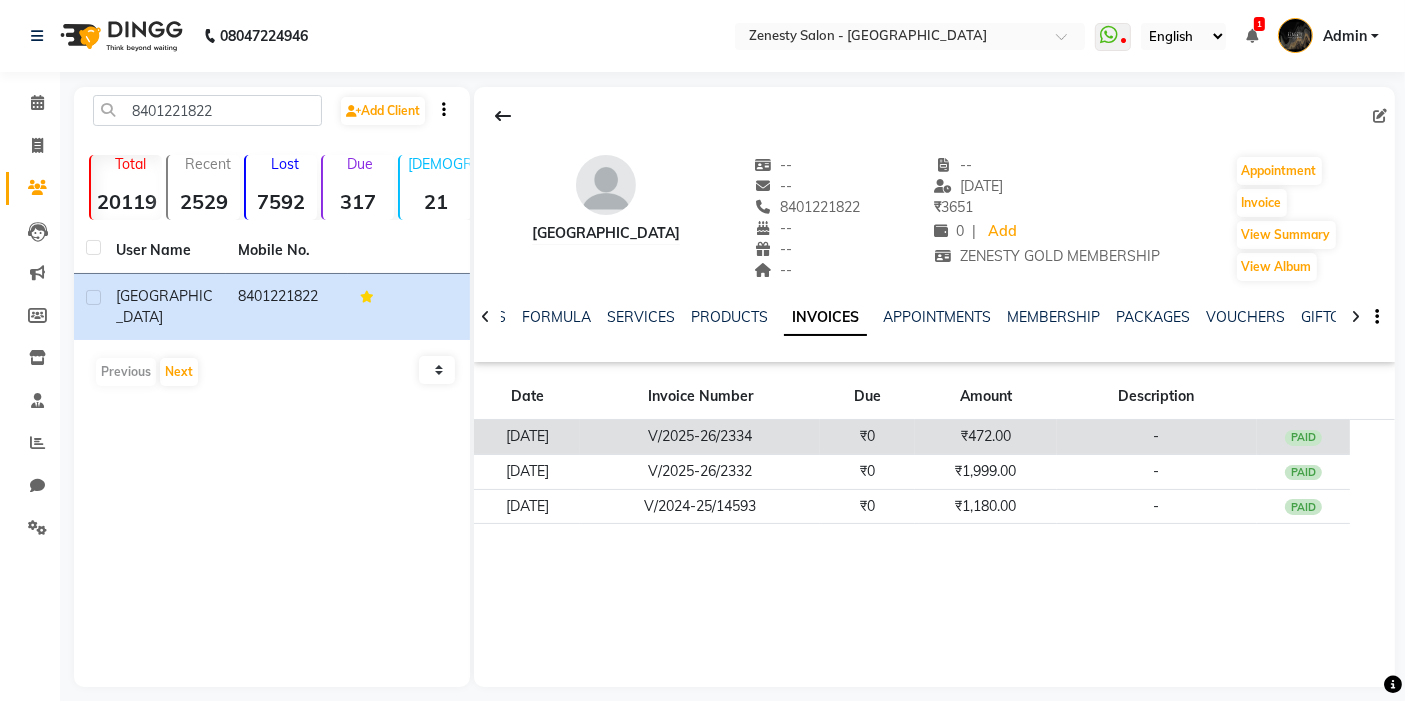 click on "V/2025-26/2334" 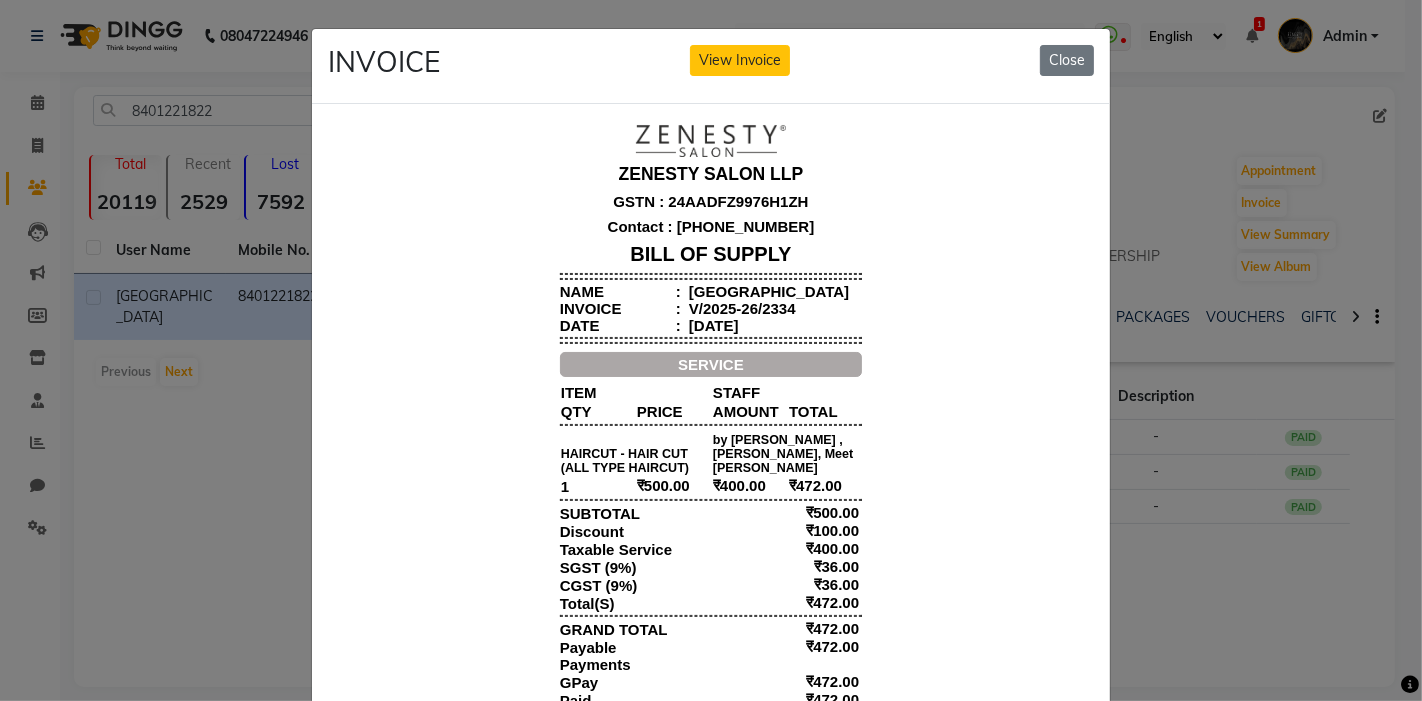 scroll, scrollTop: 15, scrollLeft: 0, axis: vertical 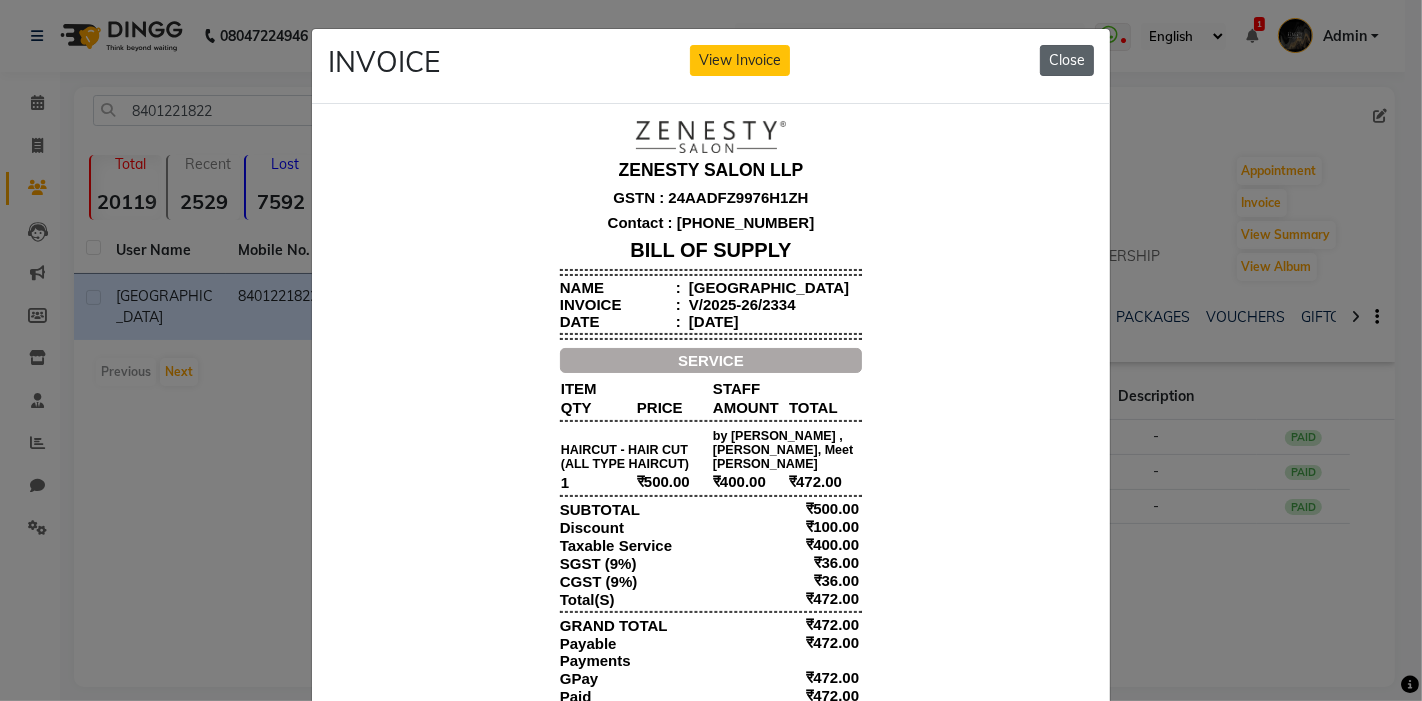 click on "Close" 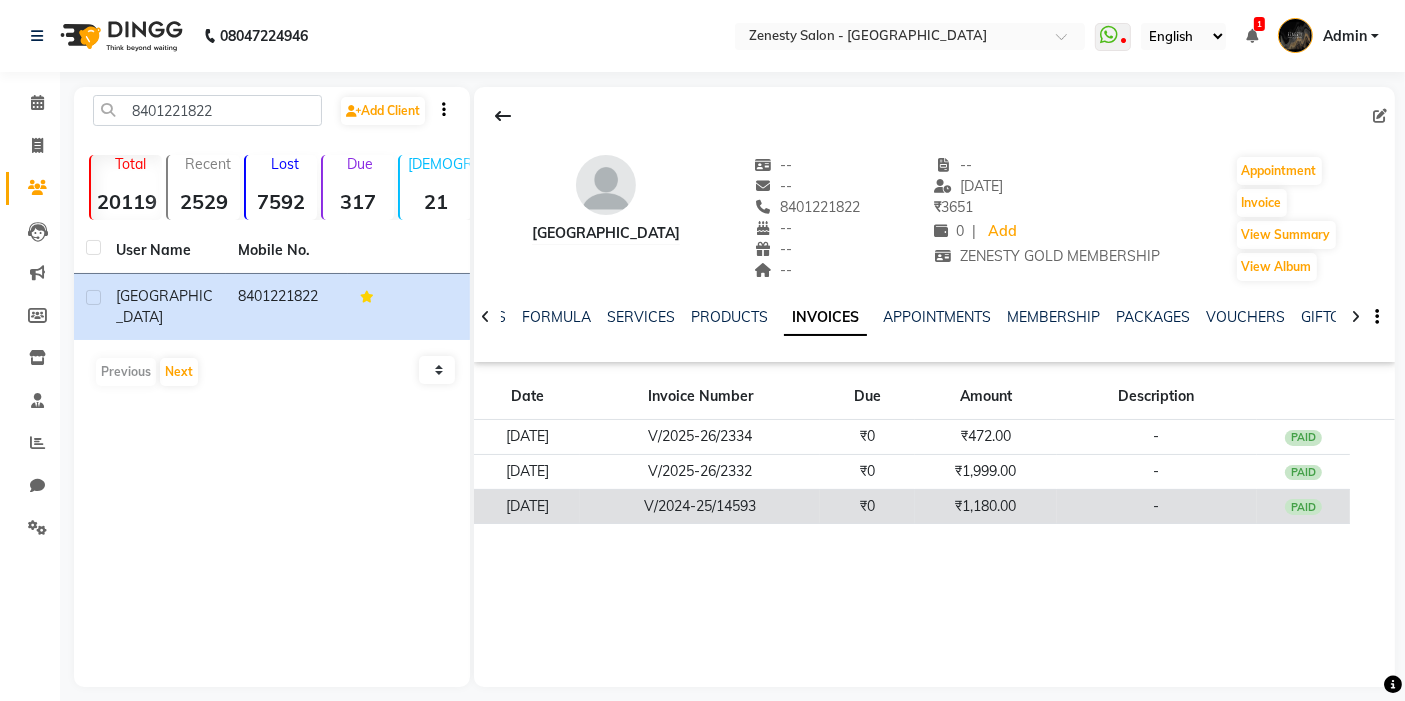 click on "₹0" 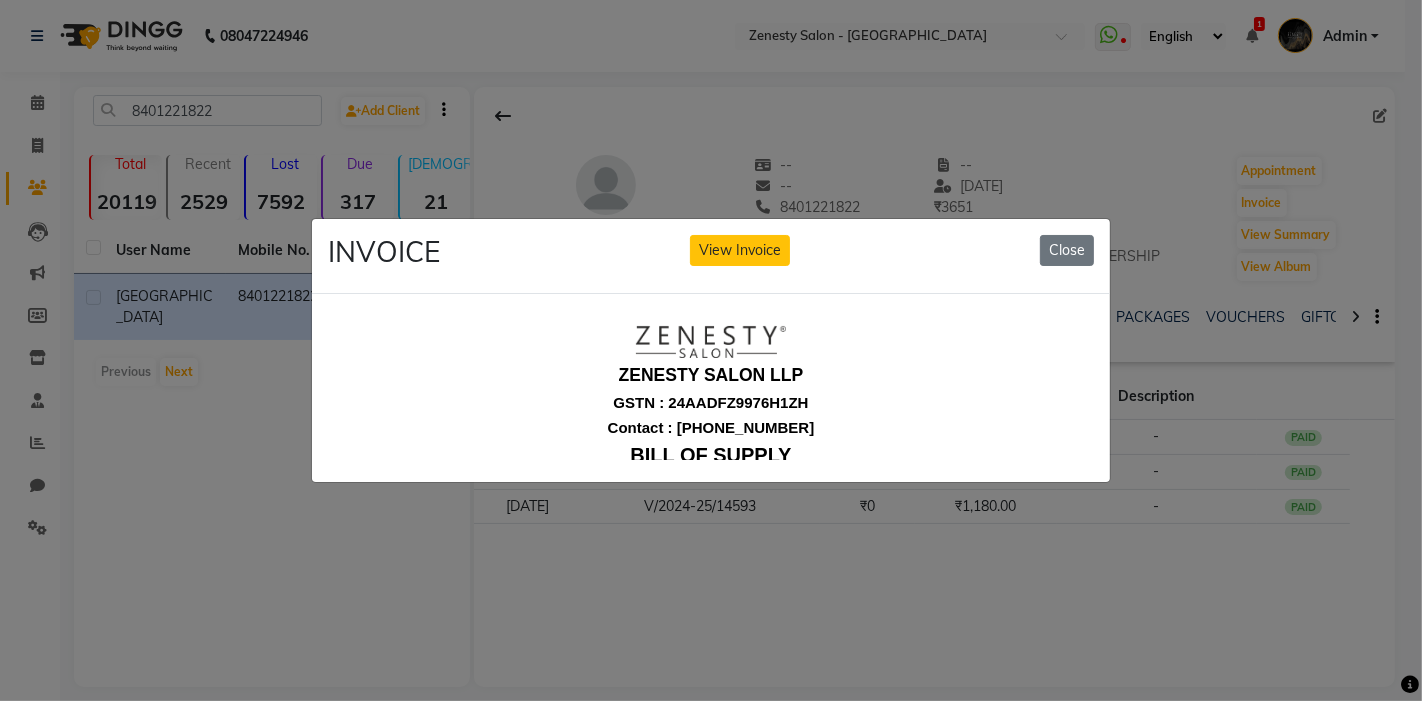 scroll, scrollTop: 0, scrollLeft: 0, axis: both 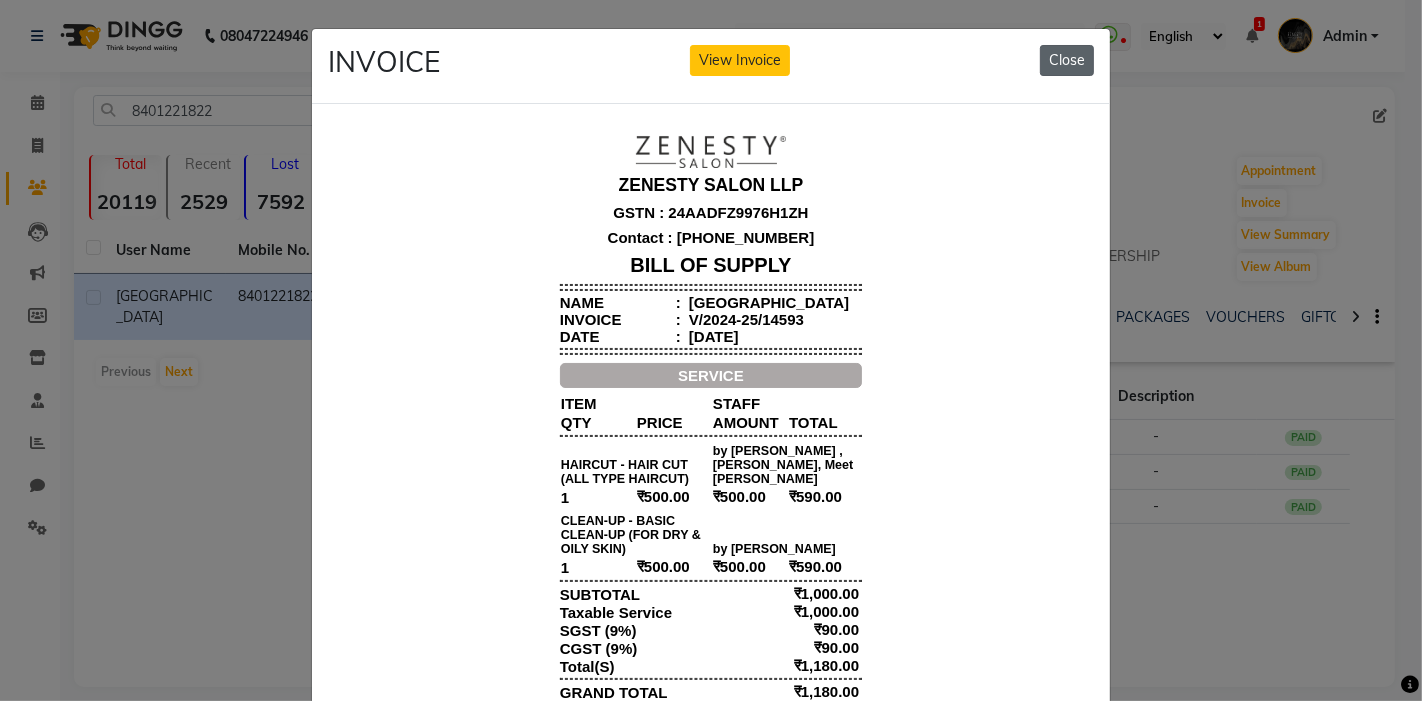 click on "Close" 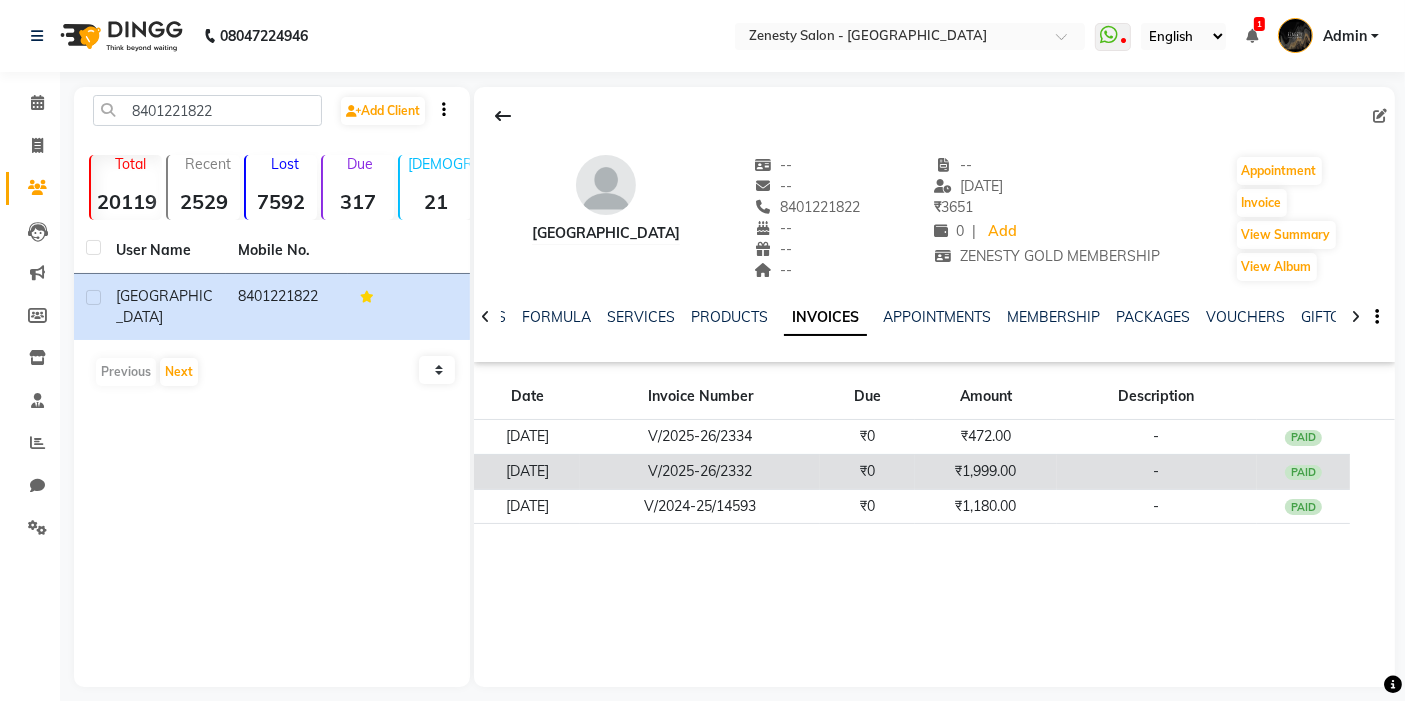 click on "V/2025-26/2332" 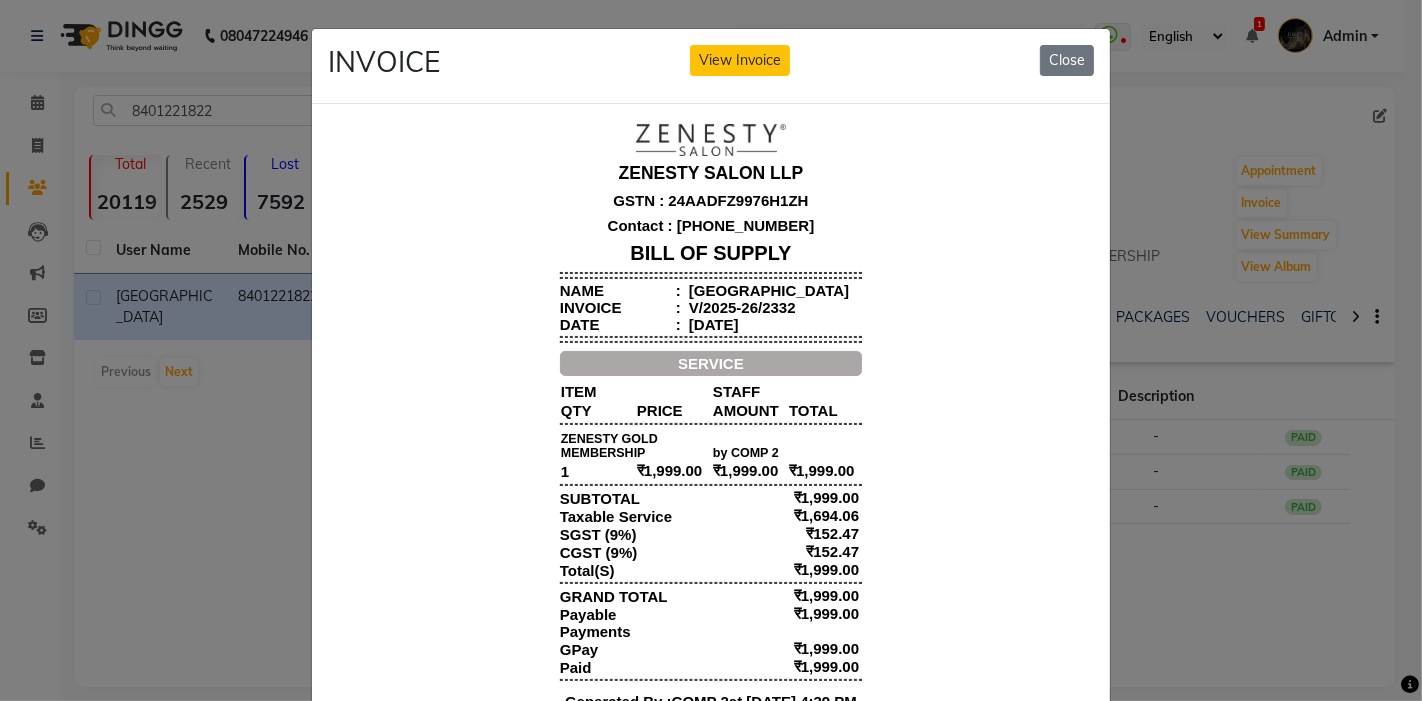 scroll, scrollTop: 17, scrollLeft: 0, axis: vertical 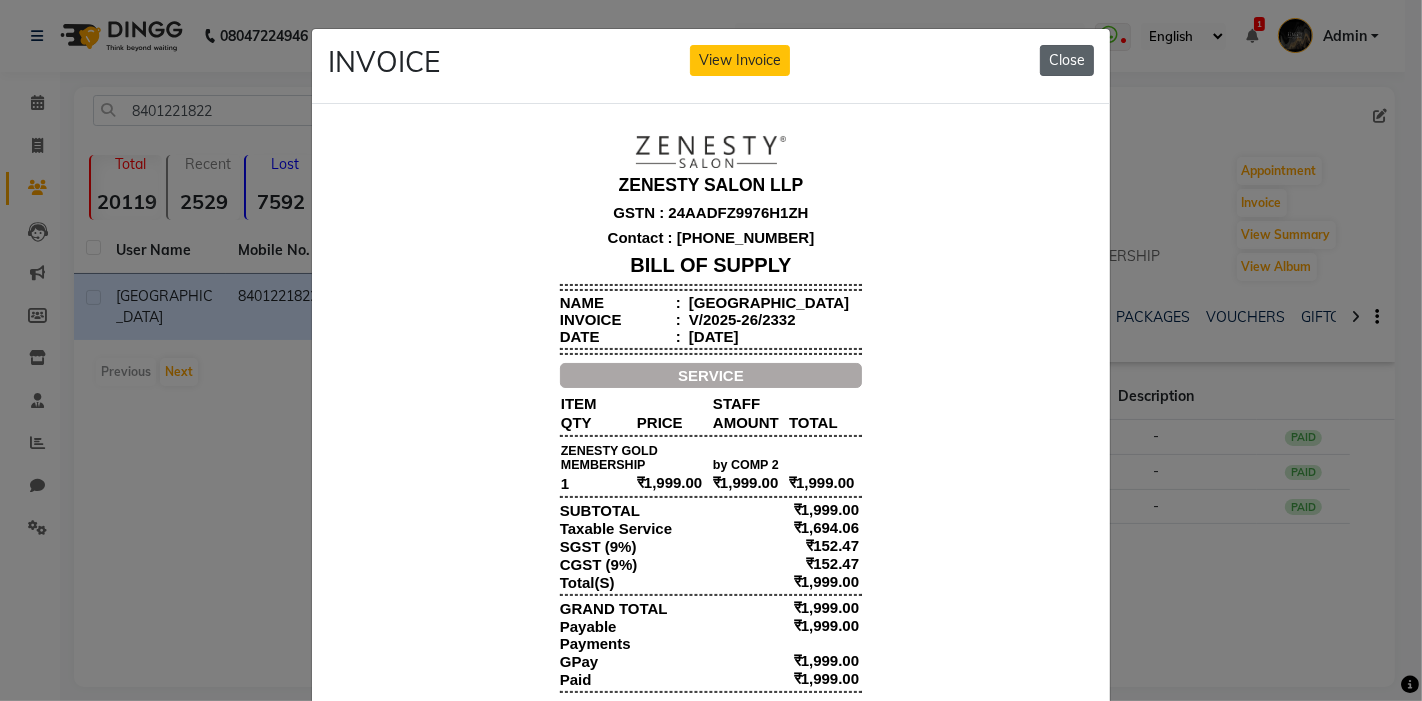 click on "Close" 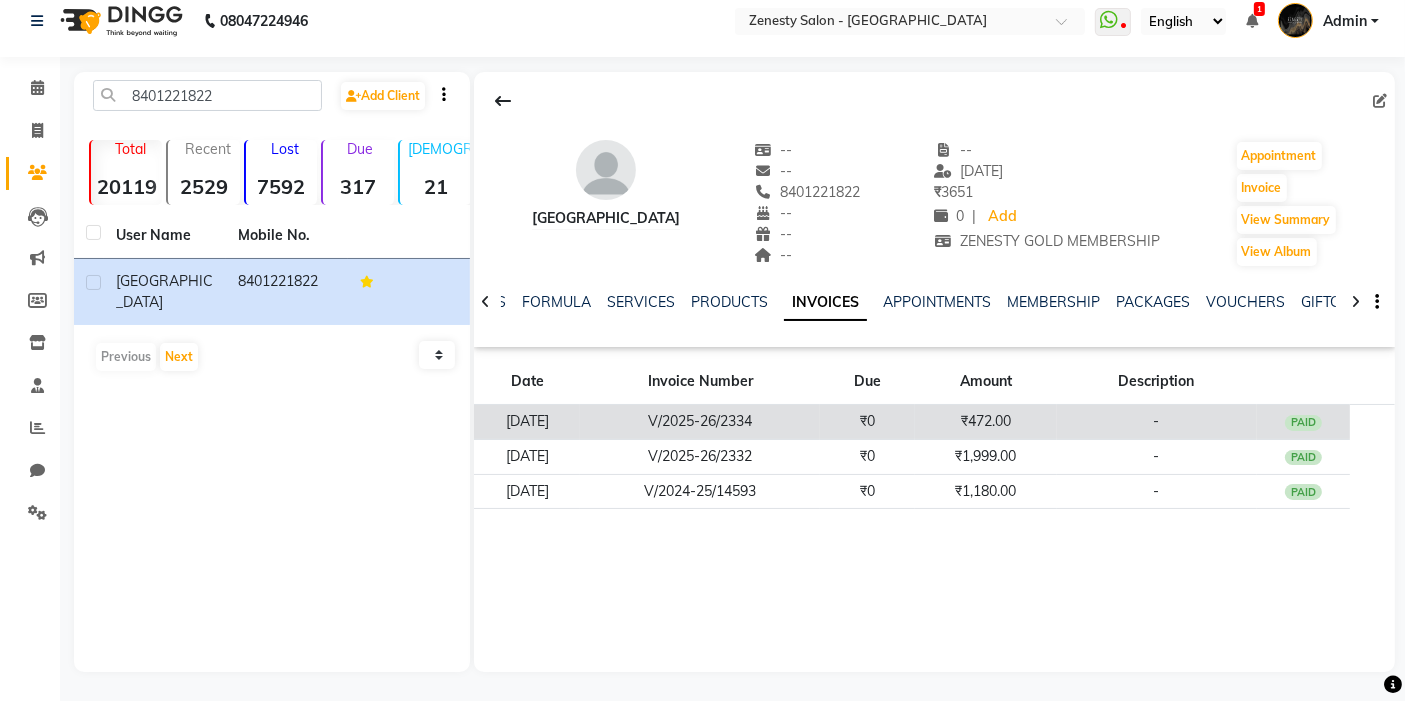 scroll, scrollTop: 0, scrollLeft: 0, axis: both 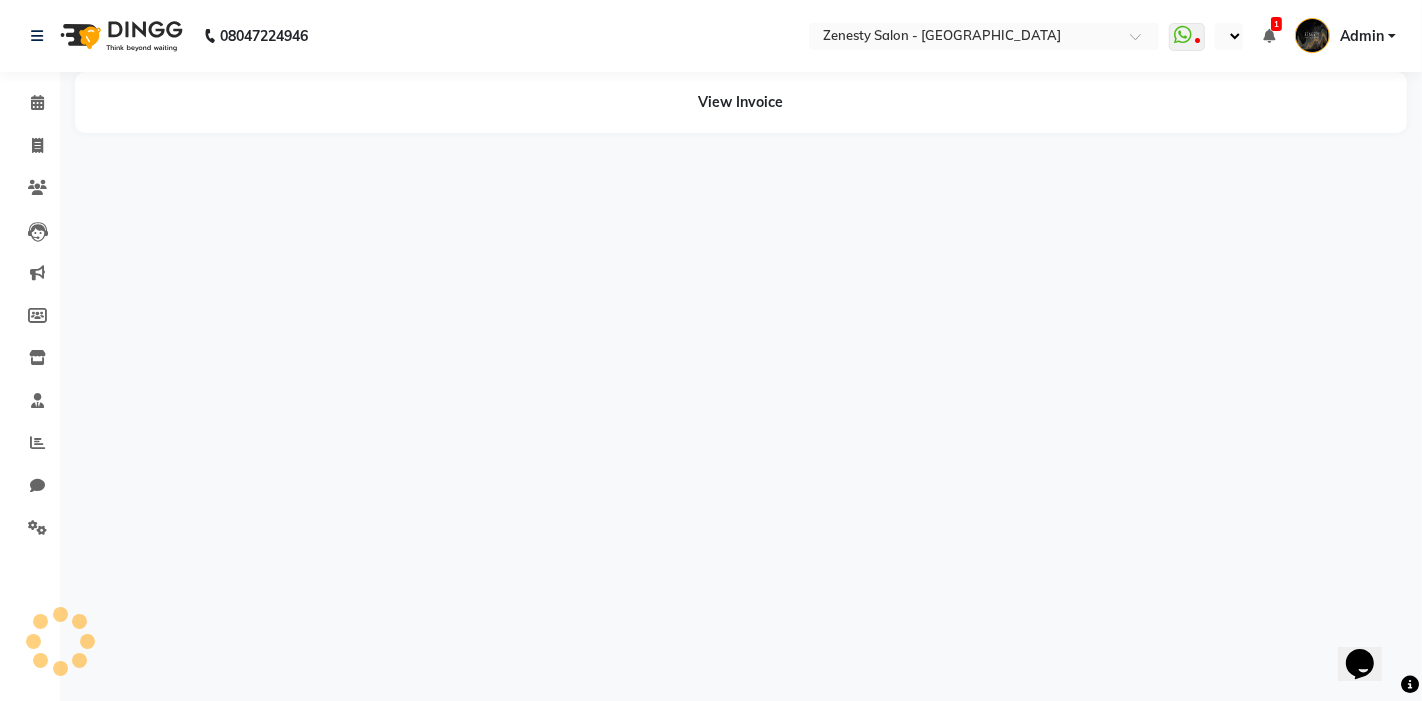 select on "en" 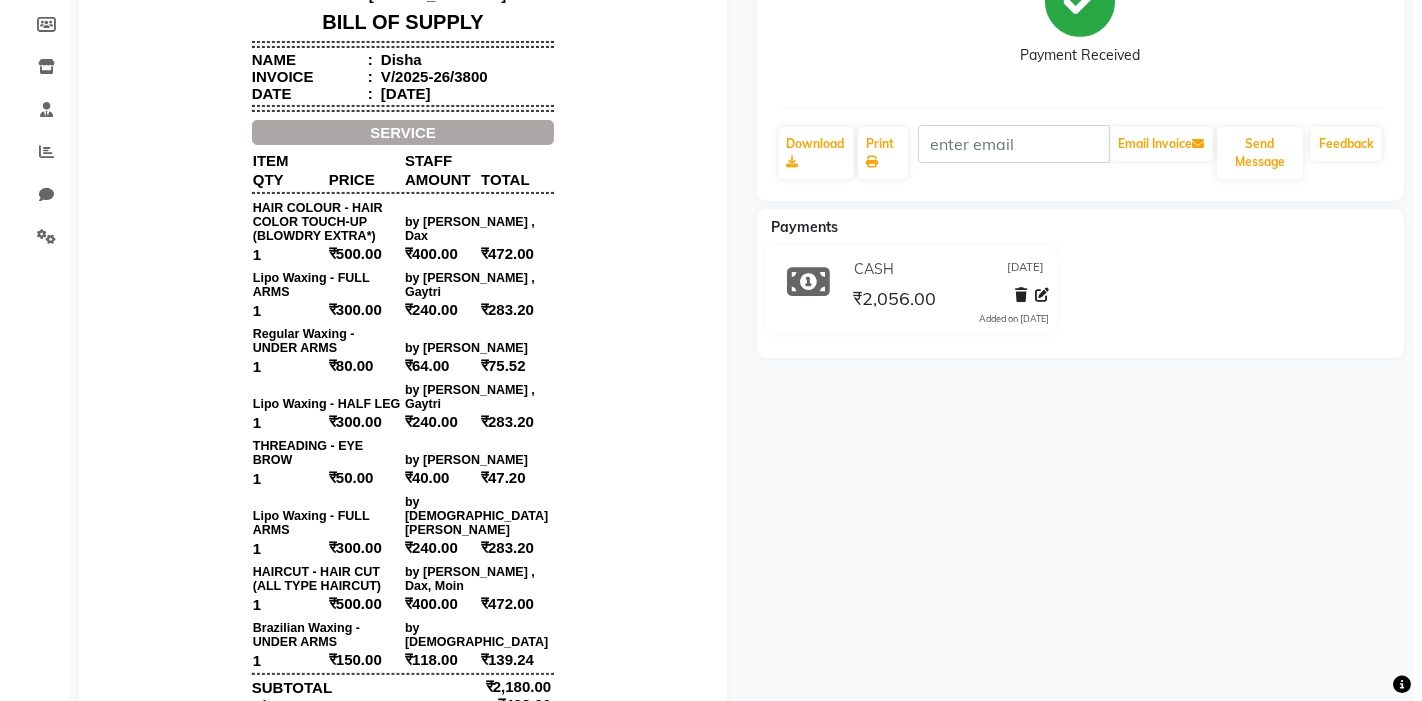 scroll, scrollTop: 0, scrollLeft: 0, axis: both 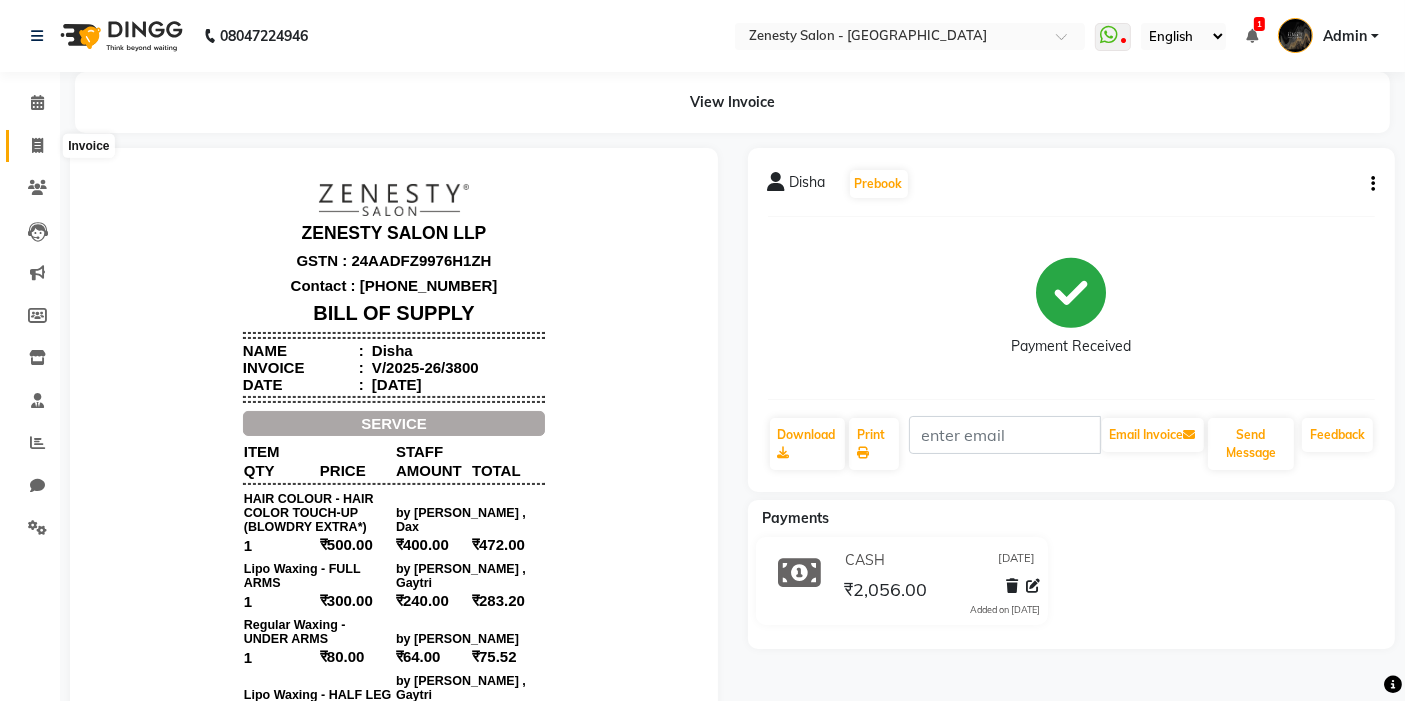 click 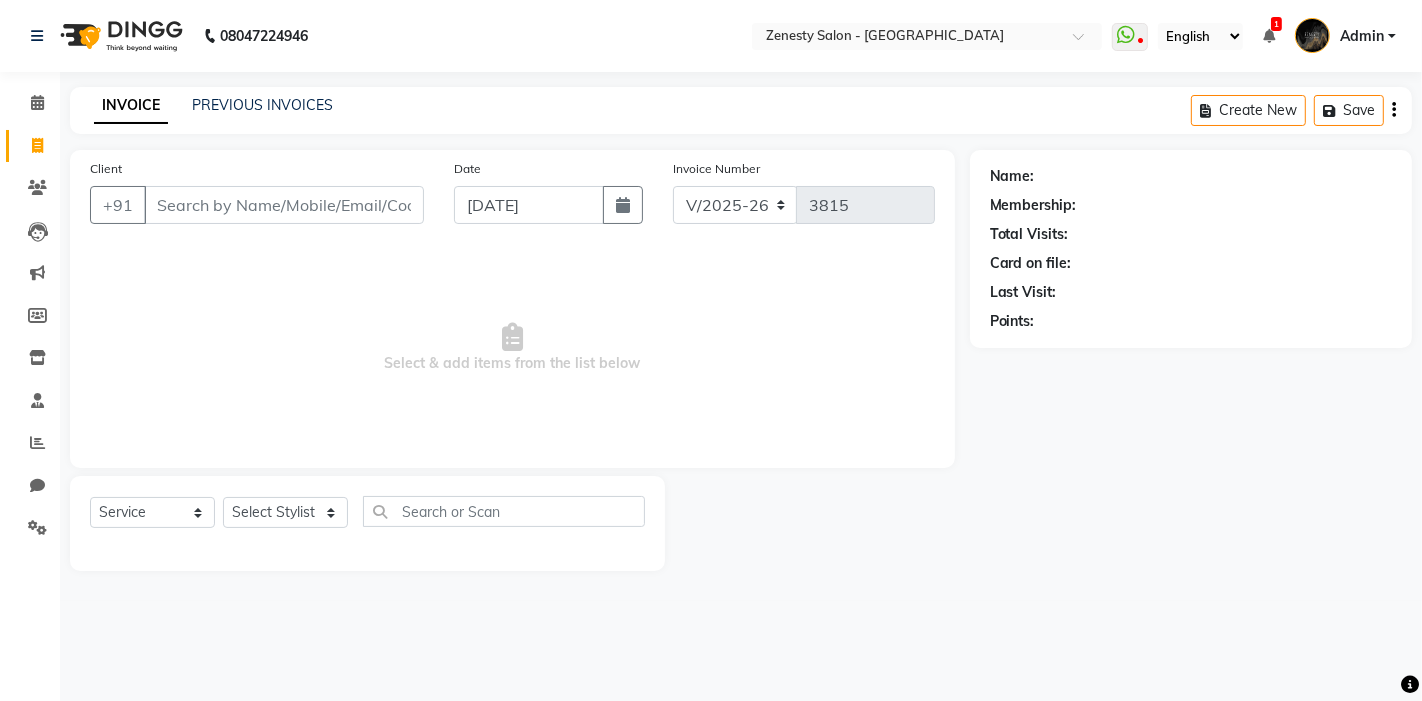 click at bounding box center [1269, 36] 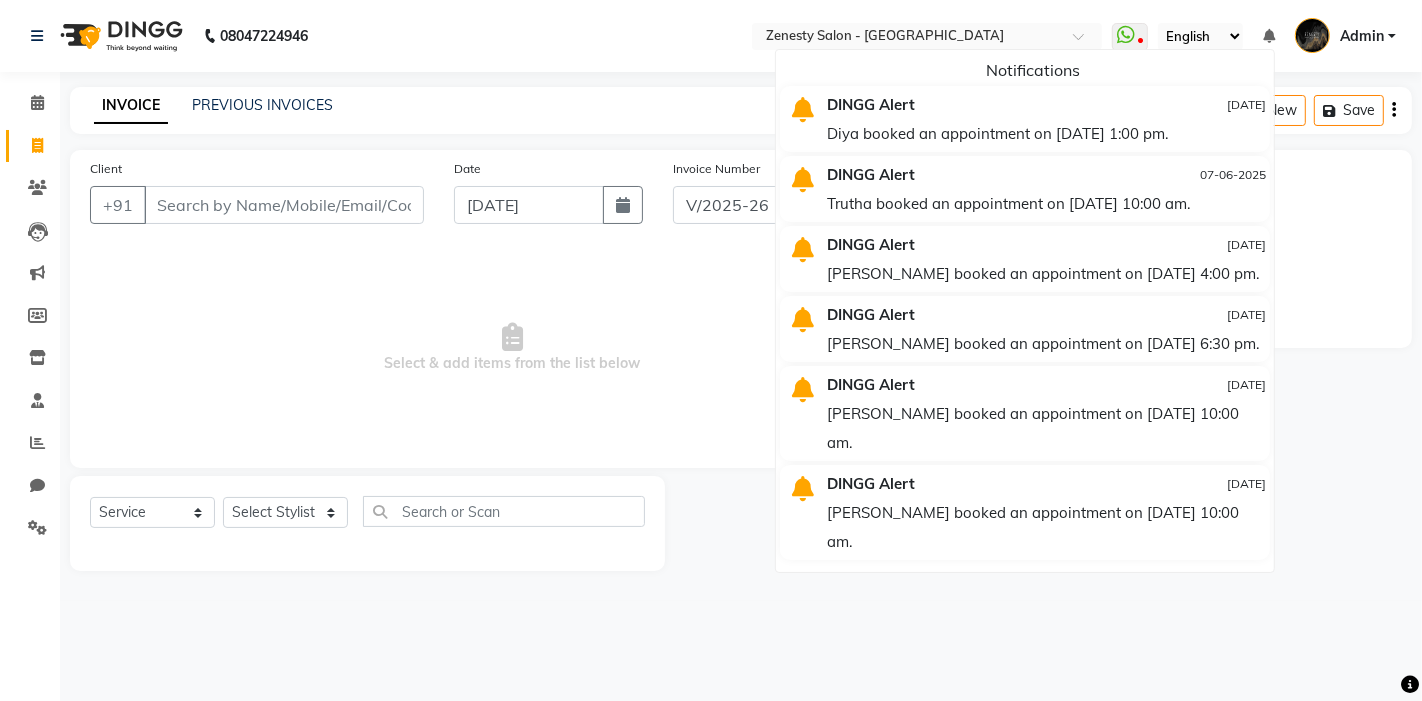 click on "Diya booked an appointment on [DATE] 1:00 pm." at bounding box center [1046, 133] 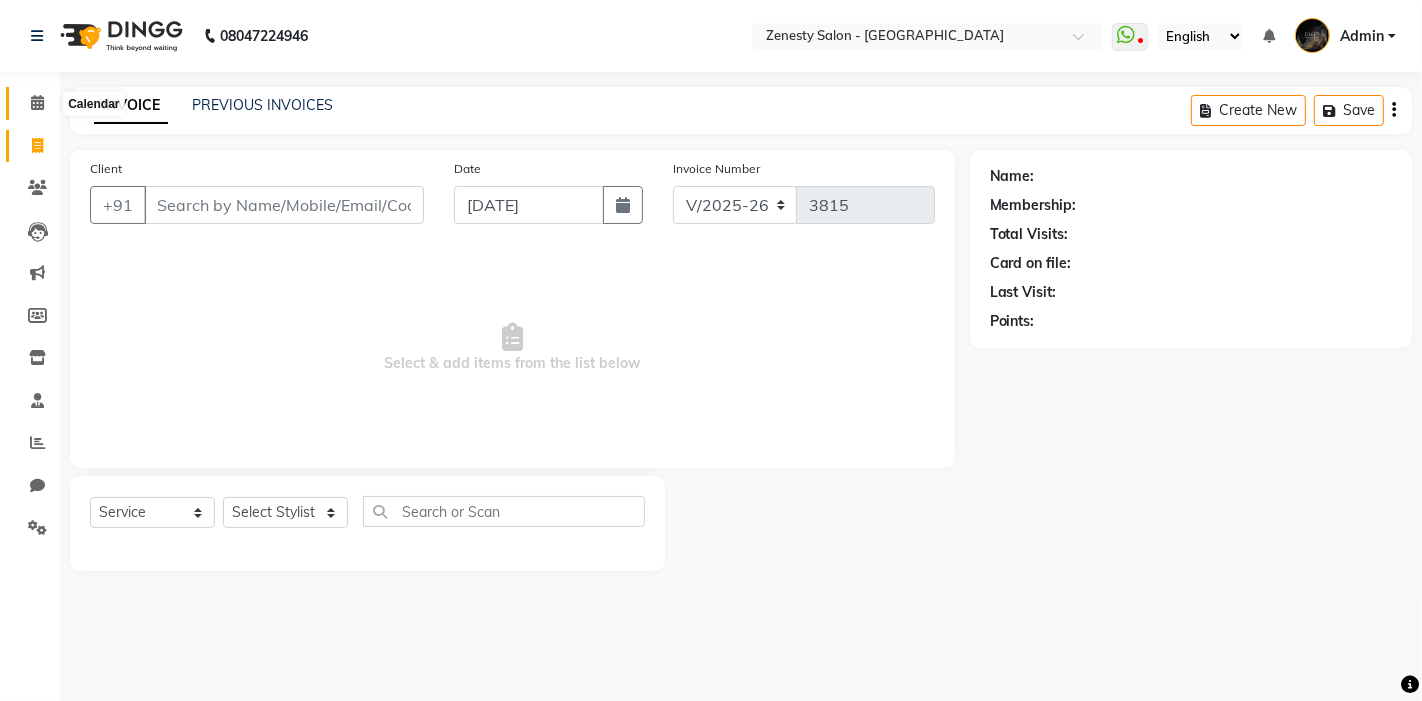 click 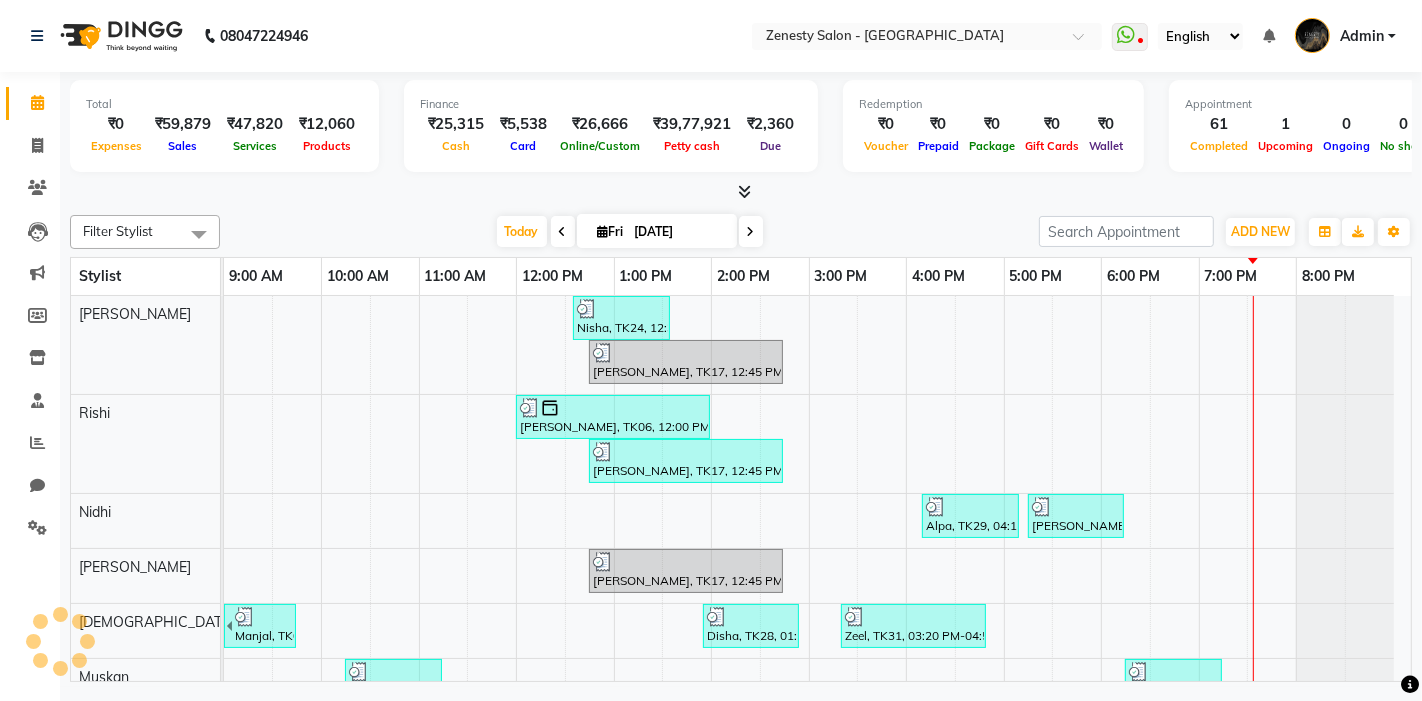 scroll, scrollTop: 210, scrollLeft: 0, axis: vertical 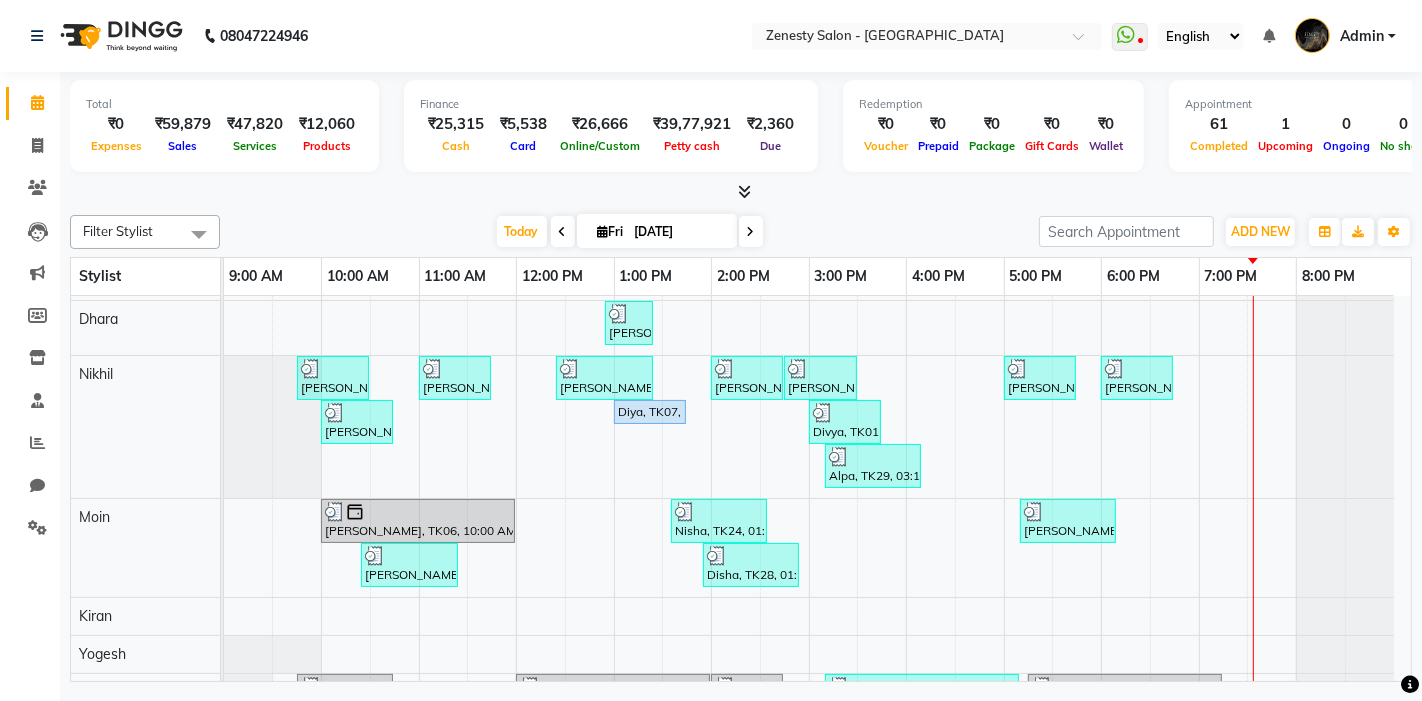 click on "Diya, TK07, 01:00 PM-01:45 PM, HAIRCUT-CREATIVE DIRECTOR" at bounding box center (650, 412) 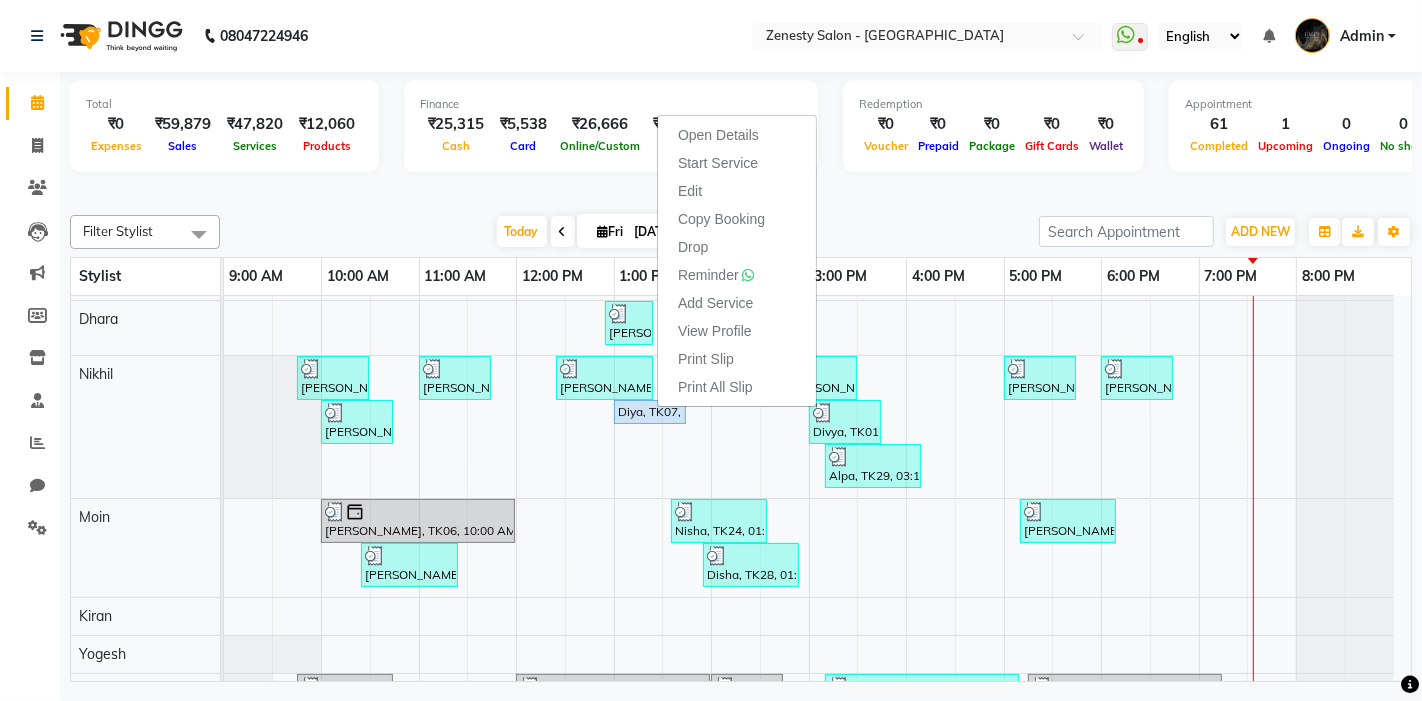 click on "Nisha, TK24, 12:35 PM-01:35 PM, STYLING - HAIR WASH & BLOW DRY     [PERSON_NAME], TK17, 12:45 PM-02:45 PM, HAIR COLOUR - GLOBAL HAIR COLOR     [PERSON_NAME], TK06, 12:00 PM-02:00 PM, SYSTEM DIAMOND - ESSENTIAL TREATMENT INSTANTLY TRANSFORM YOUR HAIR & SCALP QUALITY 30 MINI     [PERSON_NAME], TK17, 12:45 PM-02:45 PM, HAIR COLOUR - GLOBAL HAIR COLOR     Alpa, TK29, 04:10 PM-05:10 PM, THREADING - EYE BROW,THREADING - UPPERLIP     [PERSON_NAME], TK41, 05:15 PM-06:15 PM, THREADING - EYE BROW,THREADING - FOREHEAD     [PERSON_NAME], TK17, 12:45 PM-02:45 PM, HAIR COLOUR - GLOBAL HAIR COLOR     Manjal, TK04, 08:45 AM-09:45 AM, Regular Waxing  - FULL ARMS,Regular Waxing  - HALF LEG     Disha, TK28, 01:55 PM-02:55 PM, Lipo Waxing  - FULL ARMS,Brazilian Waxing  - UNDER ARMS (₹150)     Zeel, TK31, 03:20 PM-04:50 PM, Lipo Waxing  - FULL ARMS,Lipo Waxing  - FULL LEG,Brazilian Waxing  - UNDER ARMS     Smita, TK11, 10:15 AM-11:15 AM, THREADING - EYE BROW,THREADING - FOREHEAD     [PERSON_NAME], TK41, 06:15 PM-07:15 PM, THREADING - EYE BROW,THREADING - FOREHEAD" at bounding box center [817, 1096] 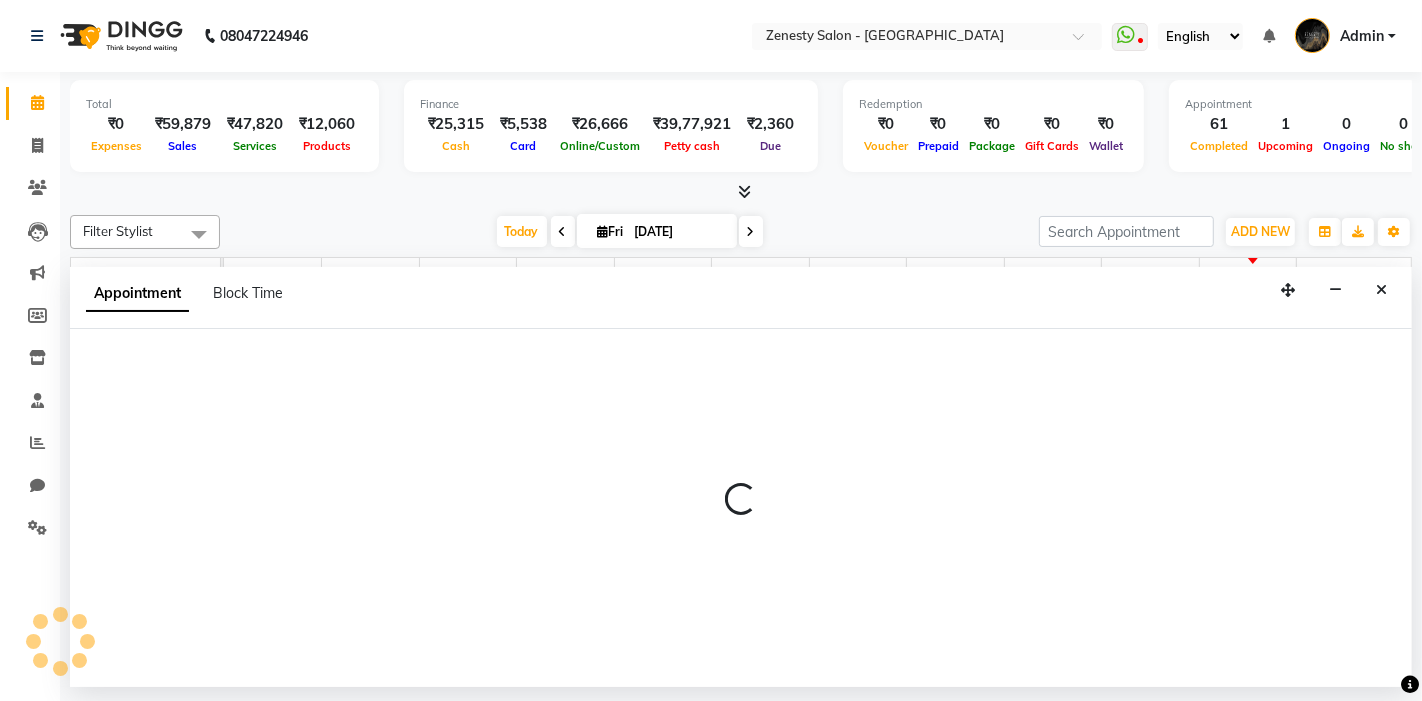 select on "39505" 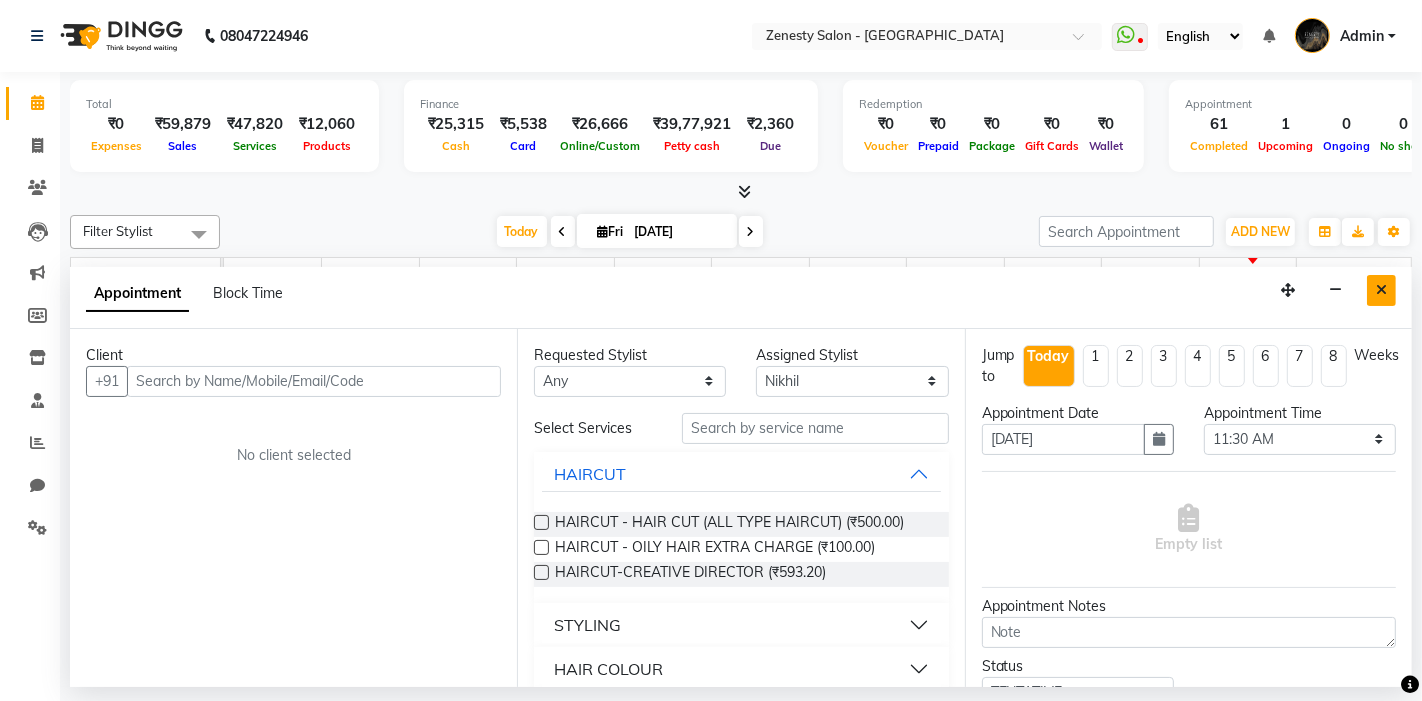 click at bounding box center [1381, 290] 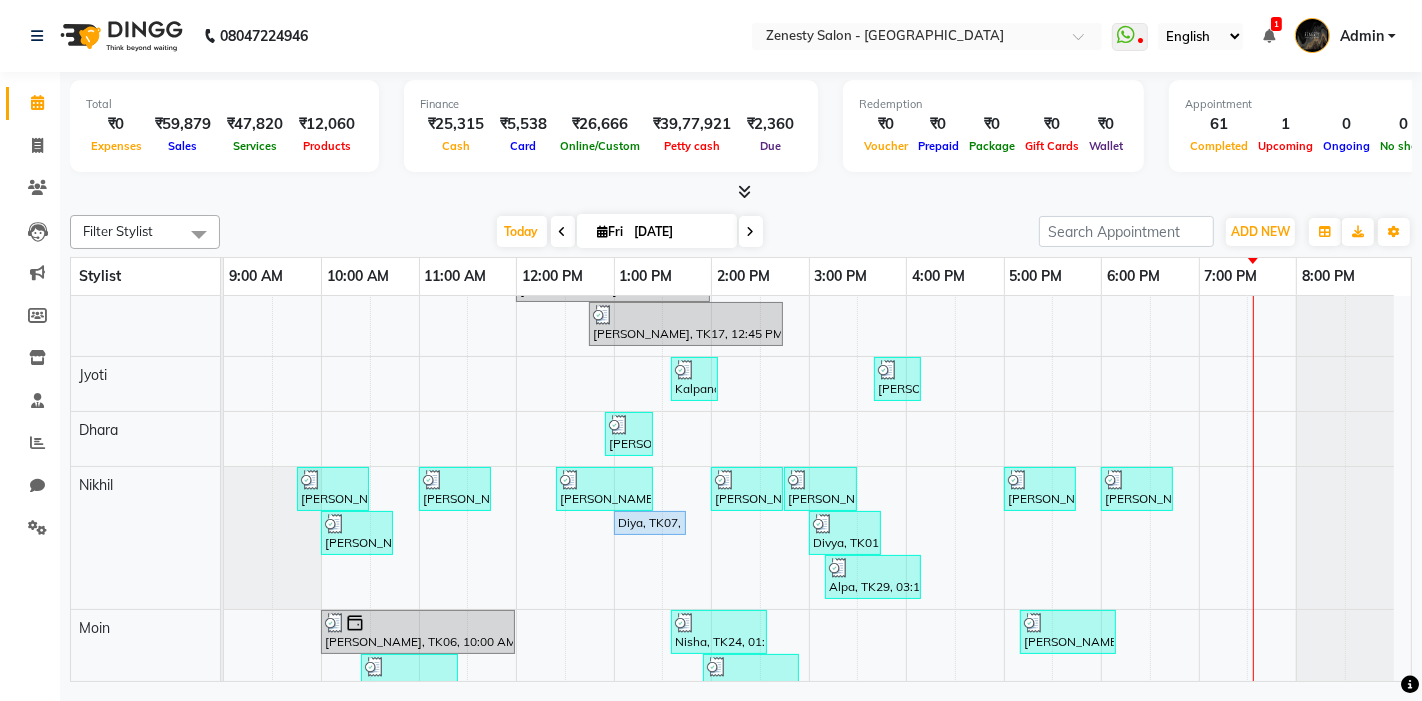 click at bounding box center (751, 231) 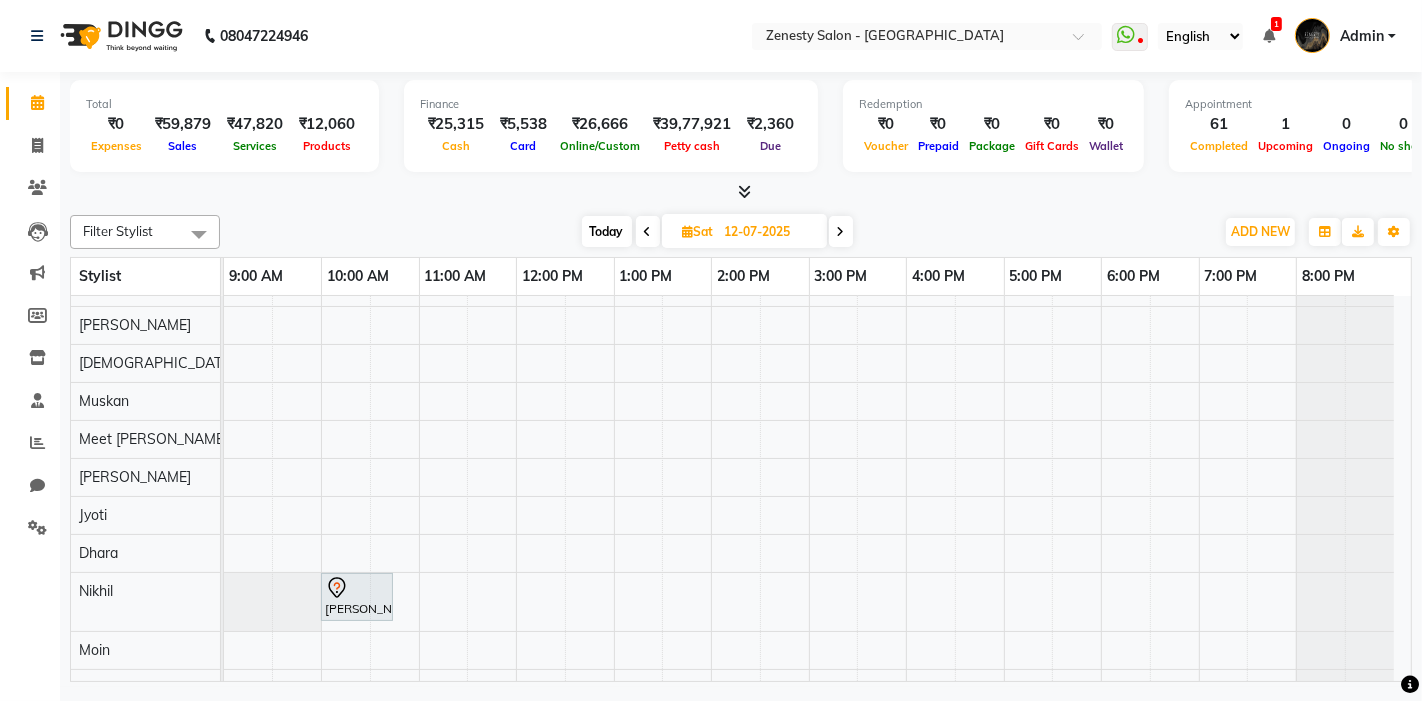 click 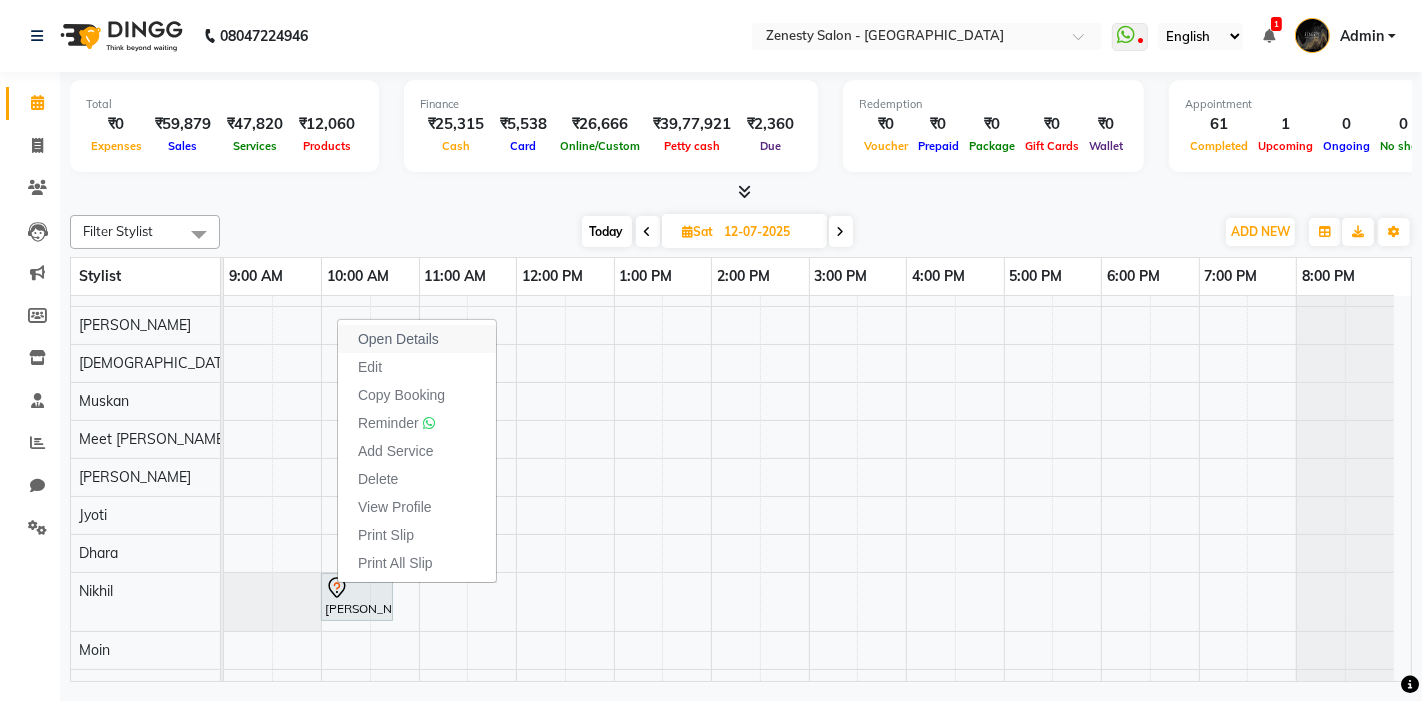 click on "Open Details" at bounding box center [417, 339] 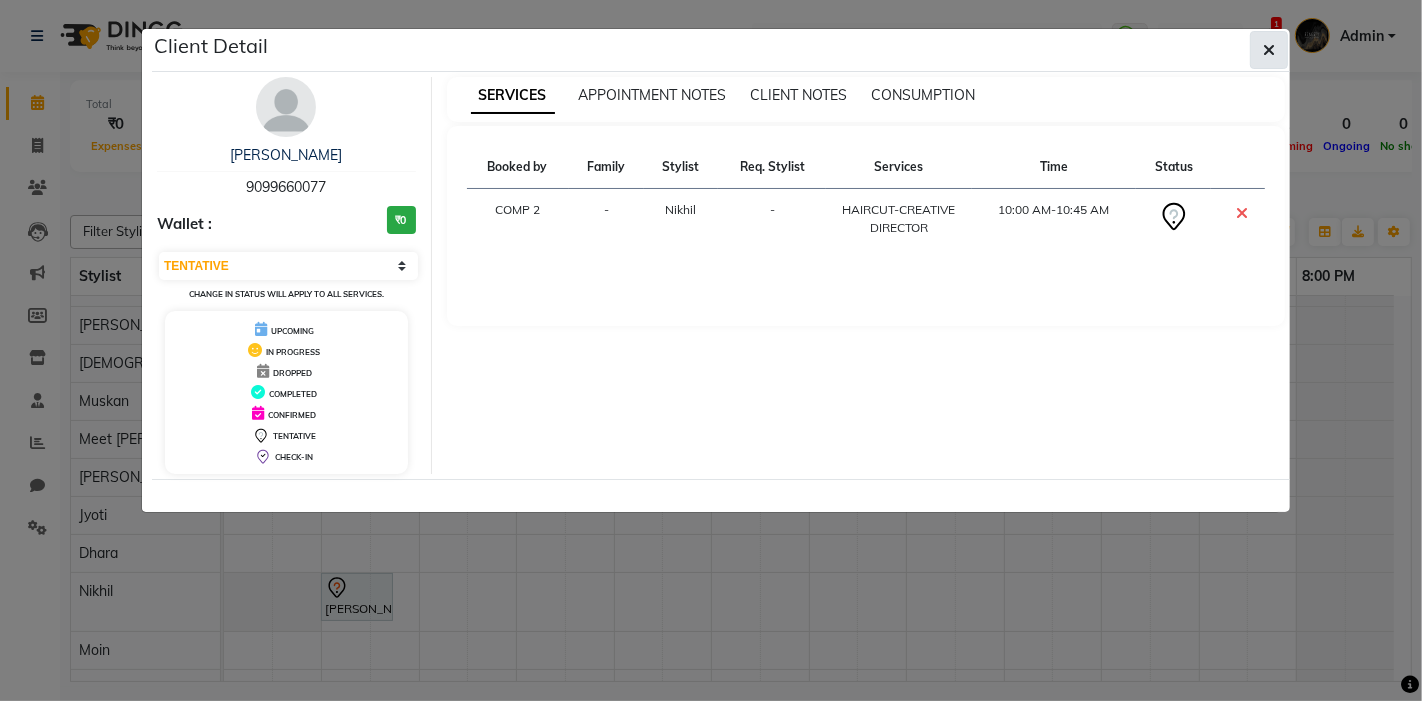 click 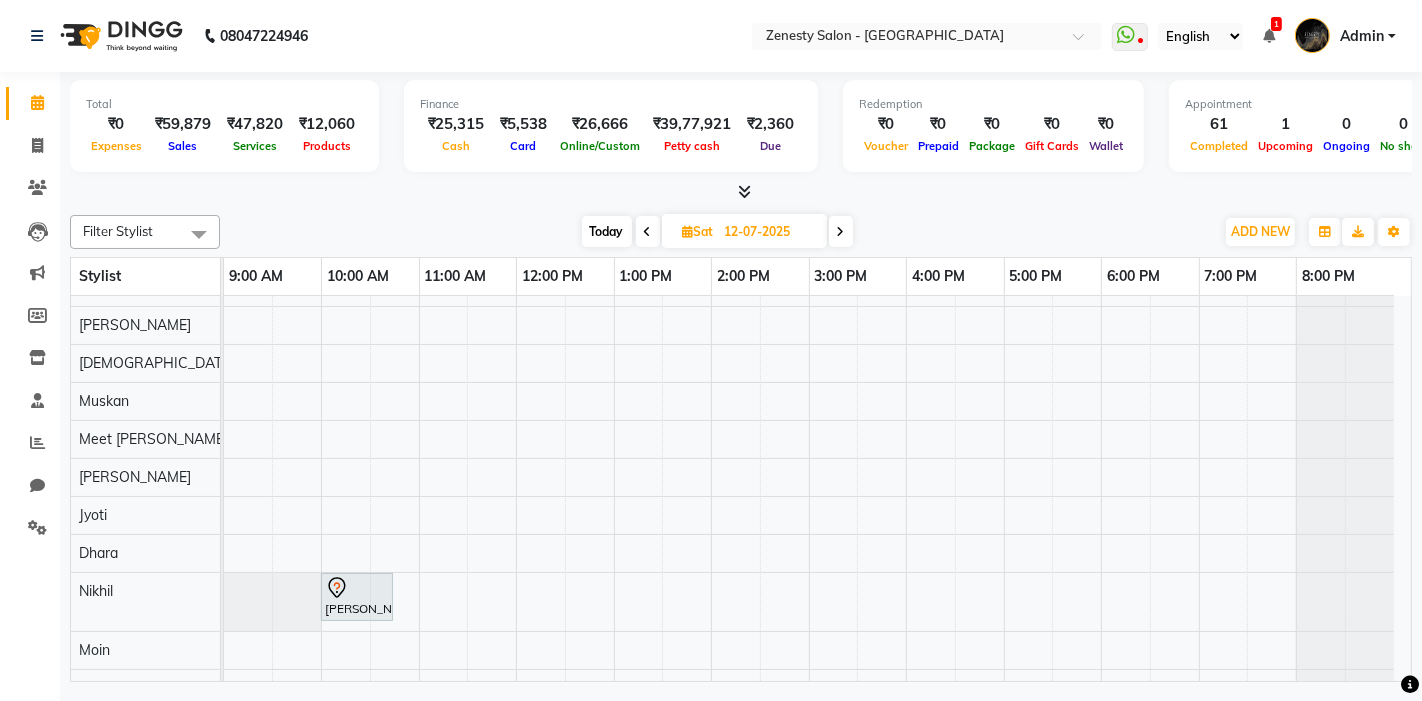 click at bounding box center [841, 232] 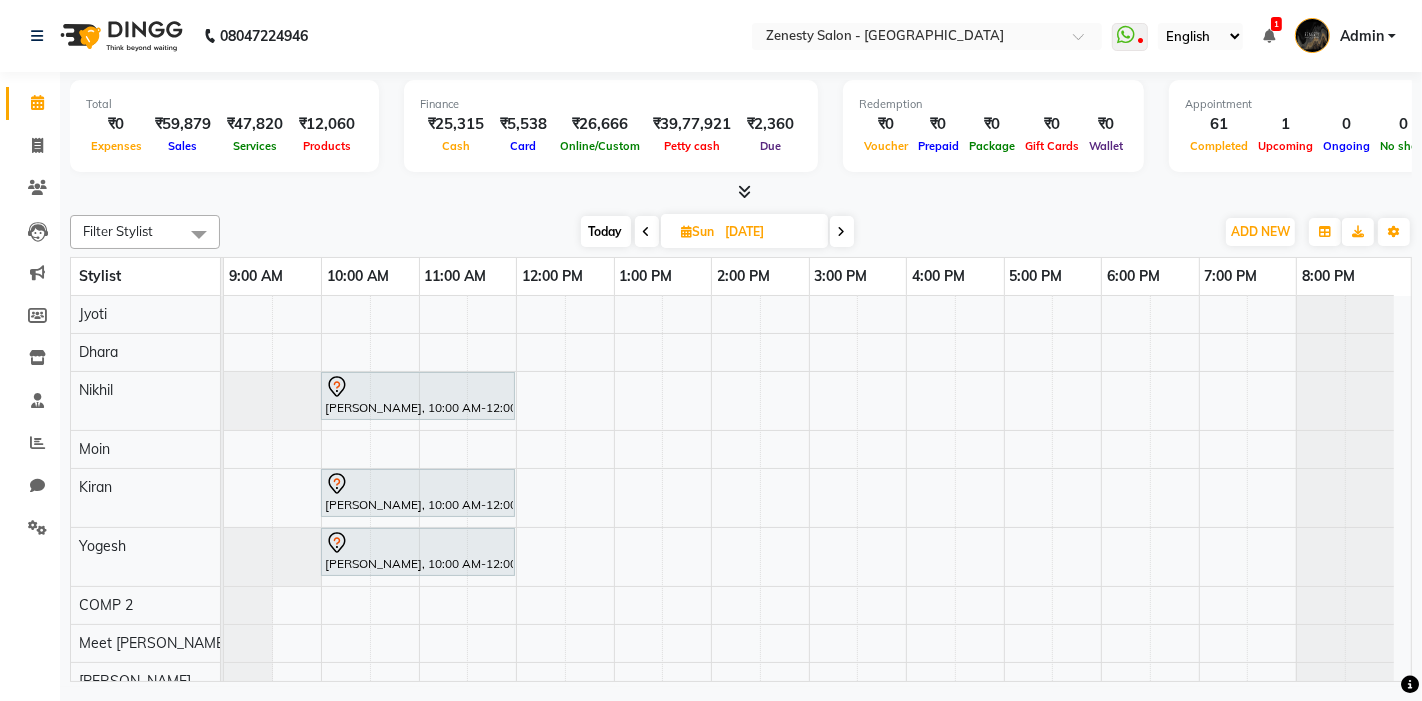 click on "[PERSON_NAME], 10:00 AM-12:00 PM, HAIR COLOUR - CREATIVE HIGHLIGHT (BALAYAGE & OMBRE.ETC)" at bounding box center (418, 396) 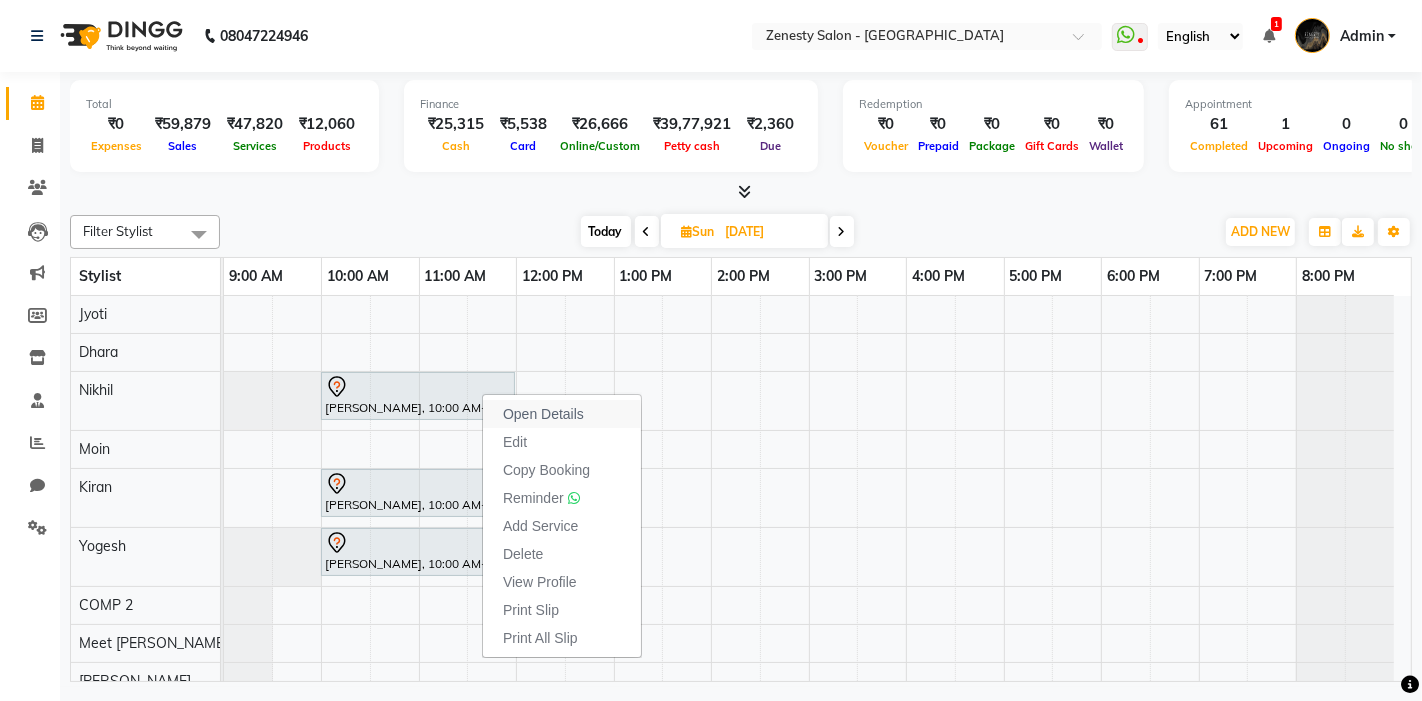 click on "Open Details" at bounding box center (543, 414) 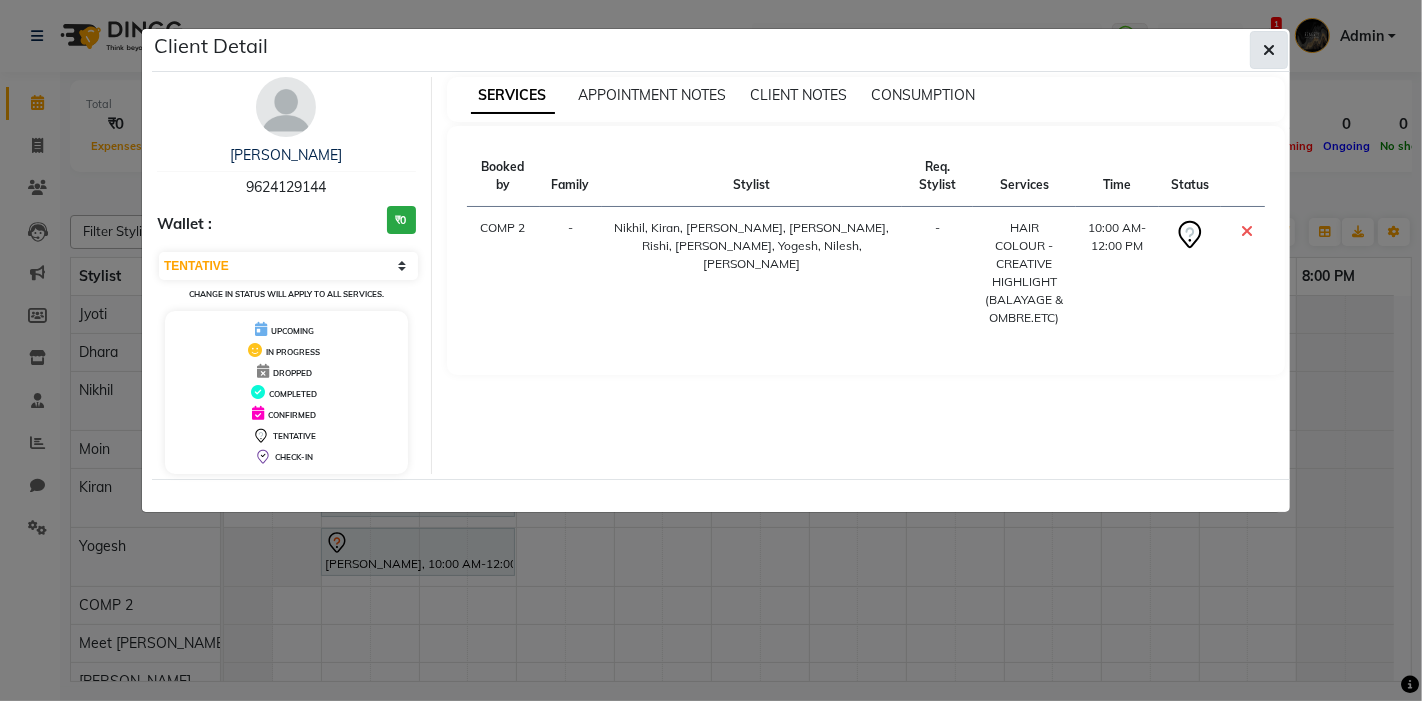 click 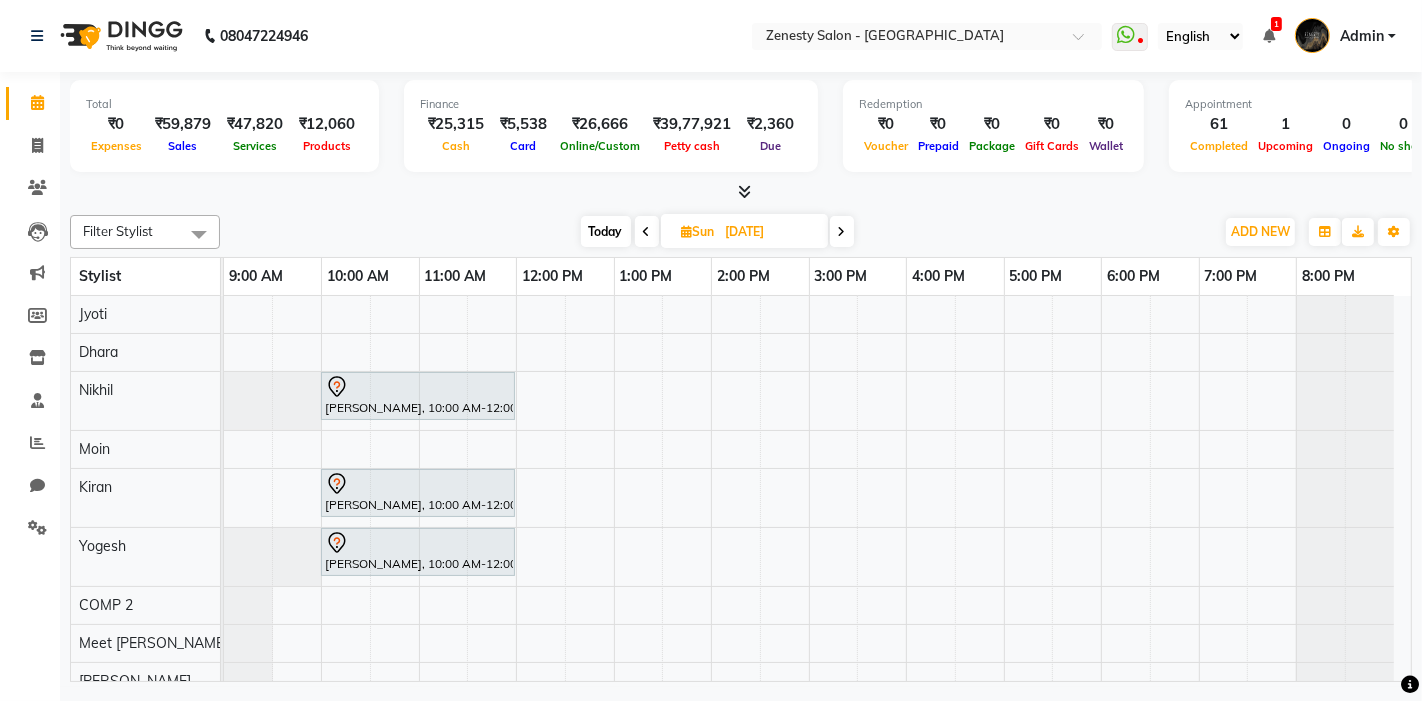 click at bounding box center (842, 232) 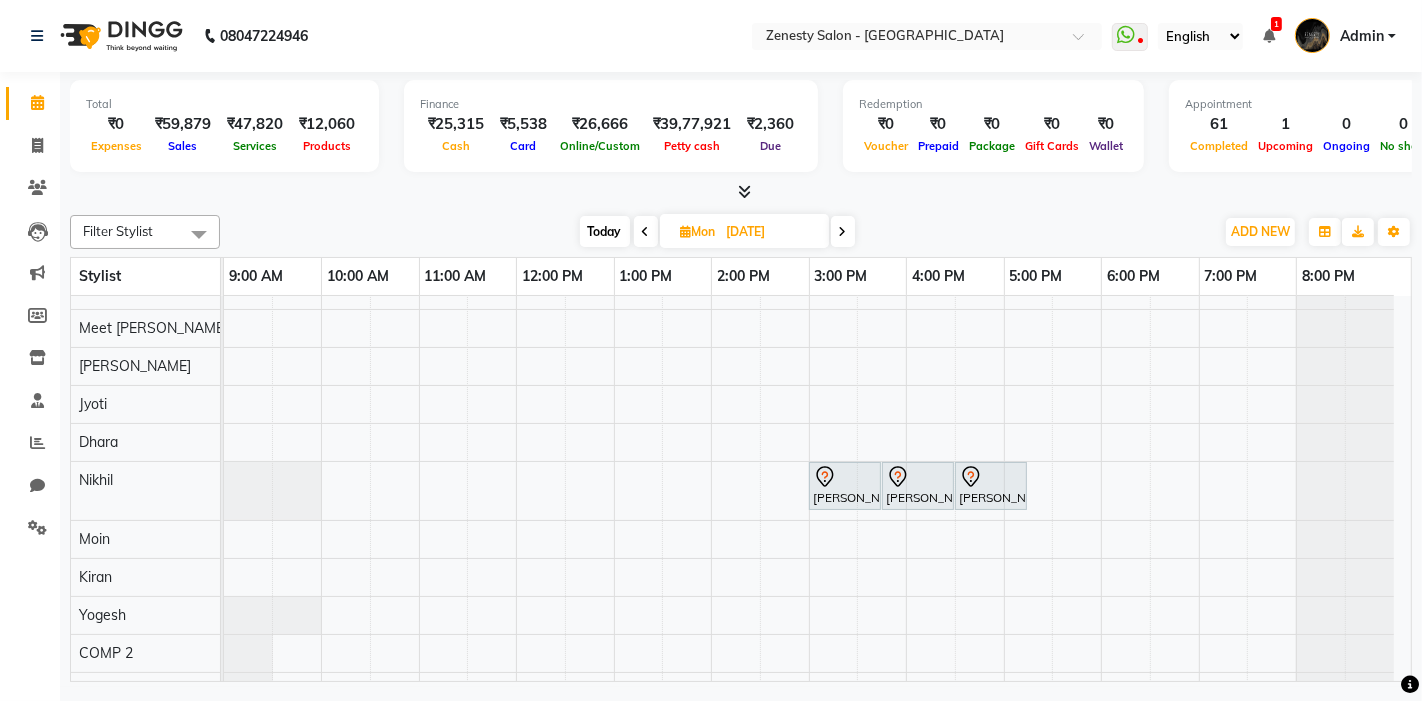 click 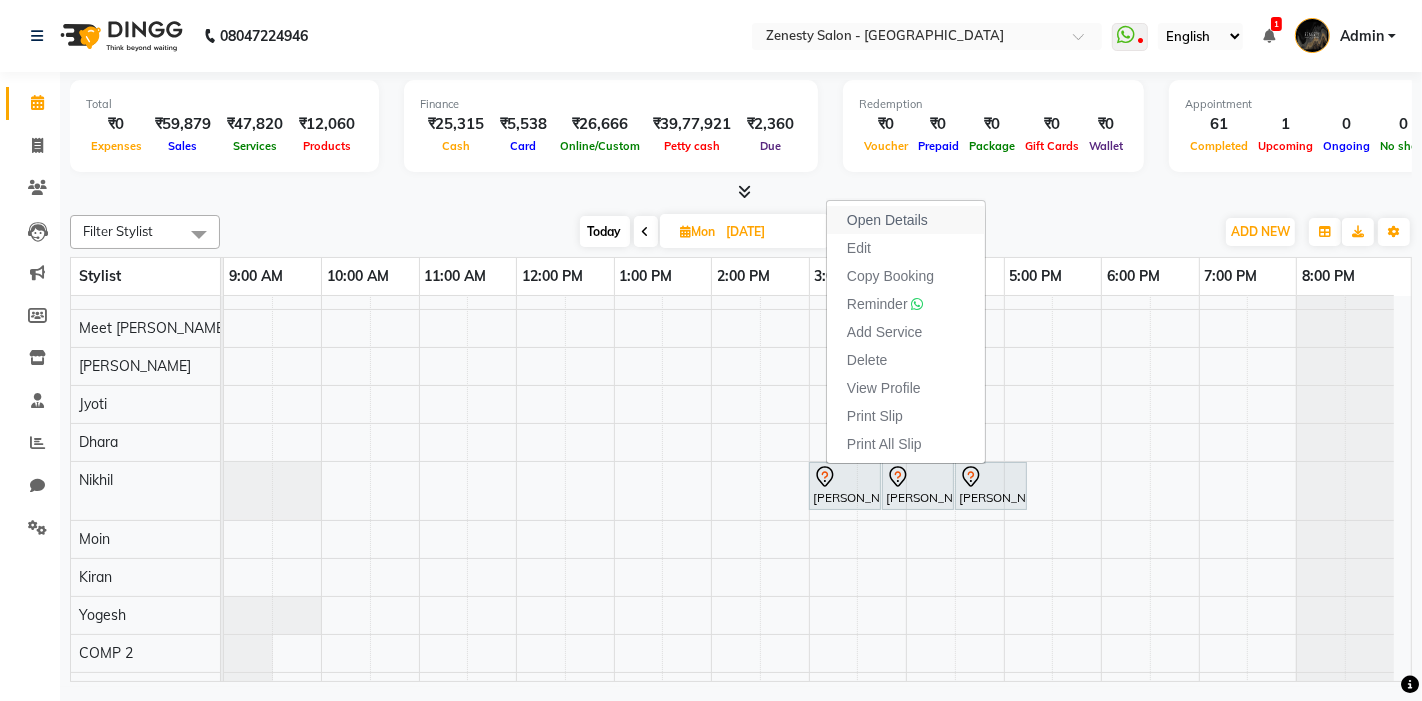 click on "Open Details" at bounding box center [887, 220] 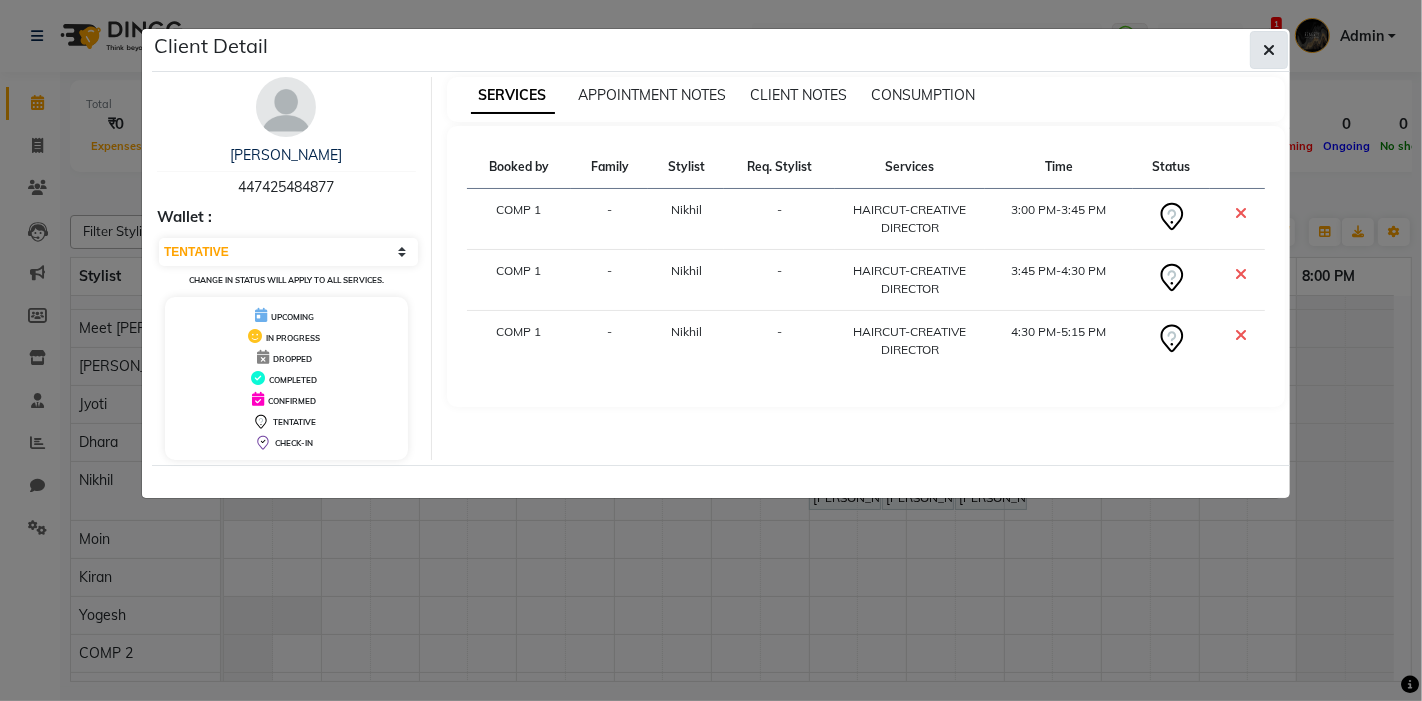 click 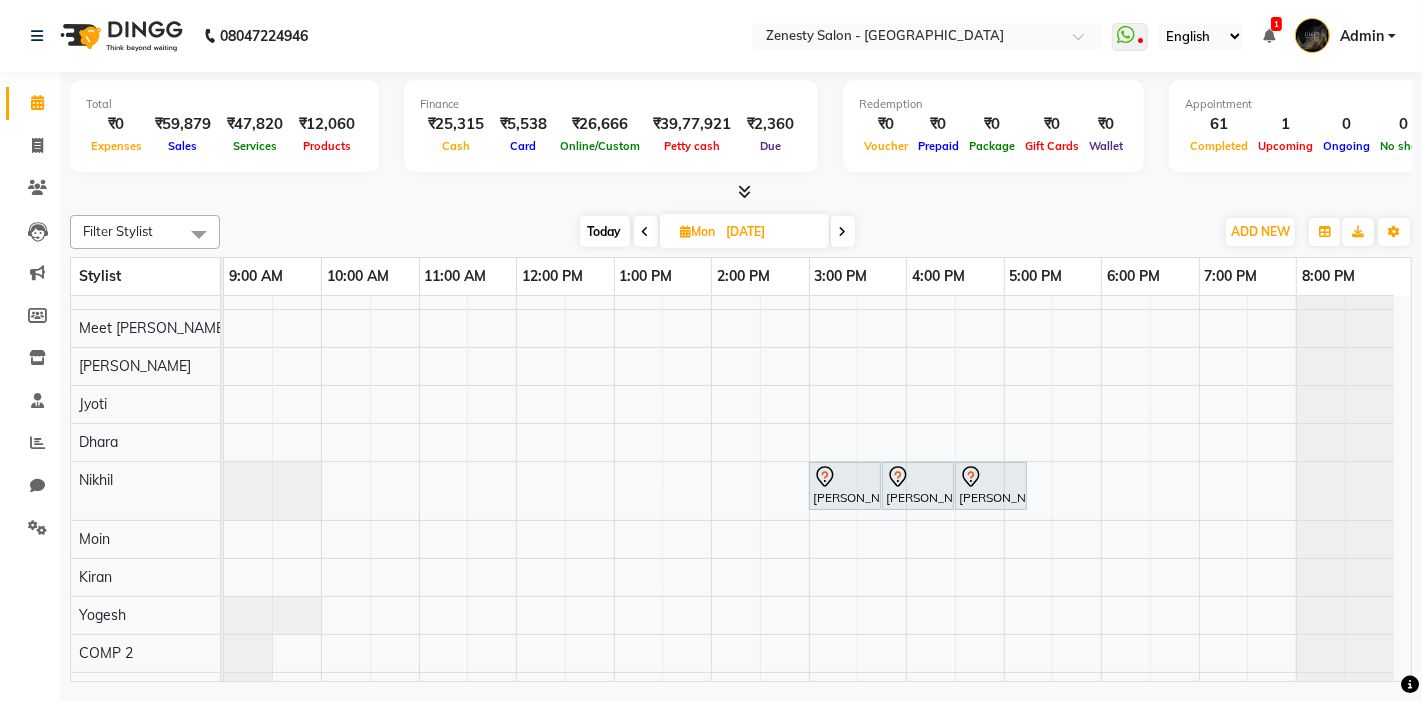click at bounding box center (843, 232) 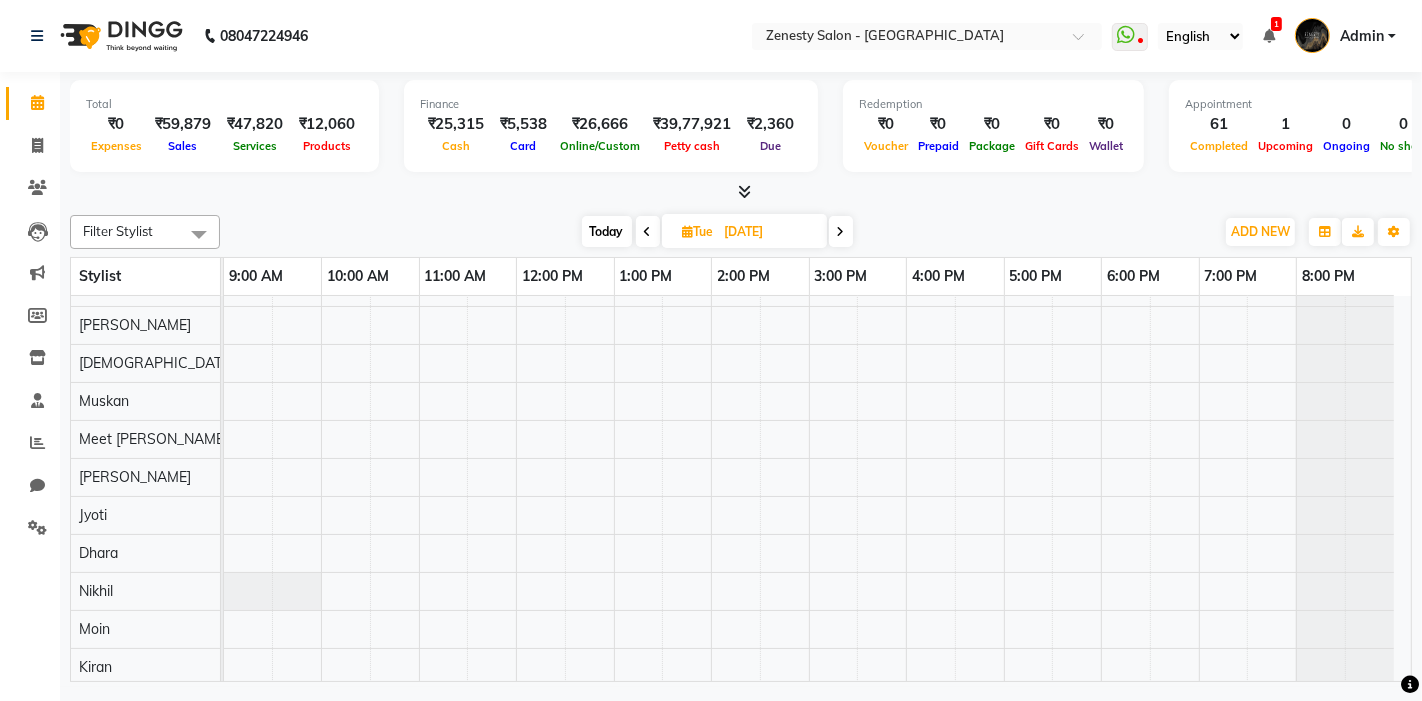 click at bounding box center [841, 231] 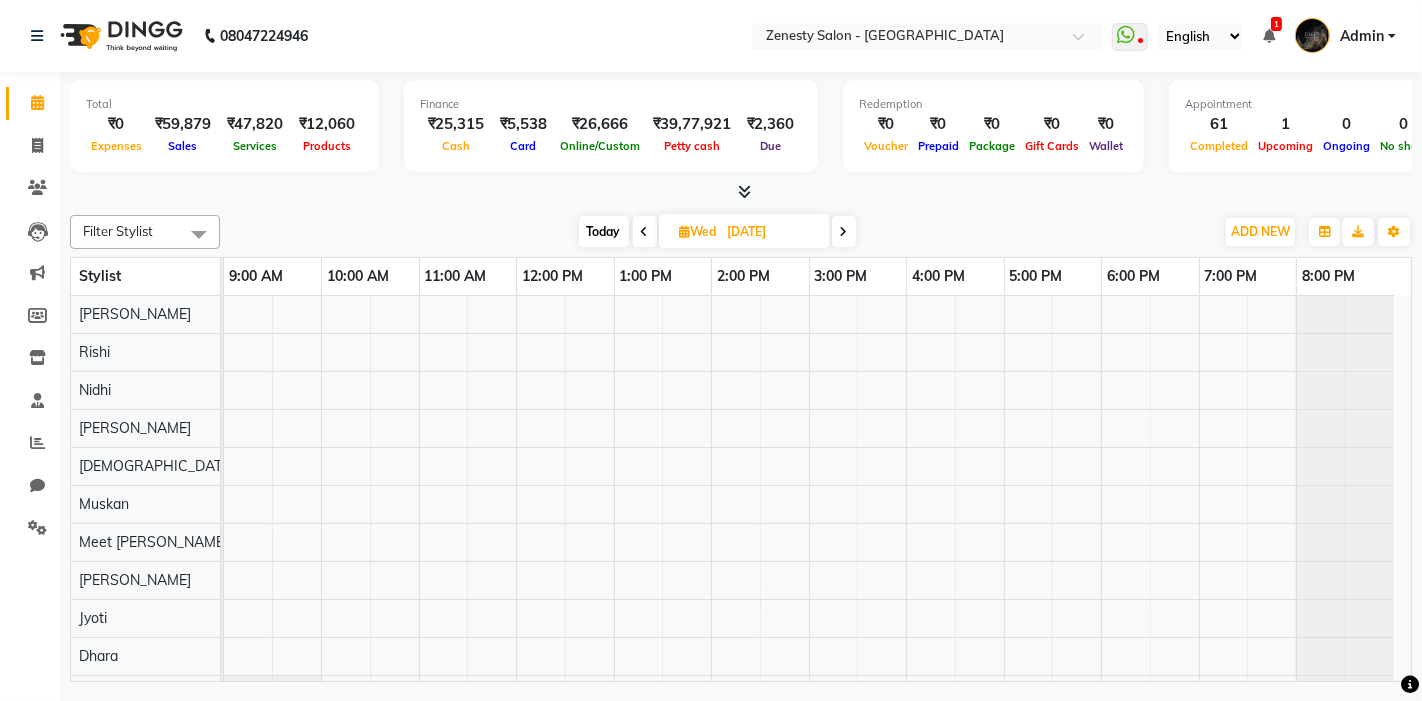 click at bounding box center [645, 232] 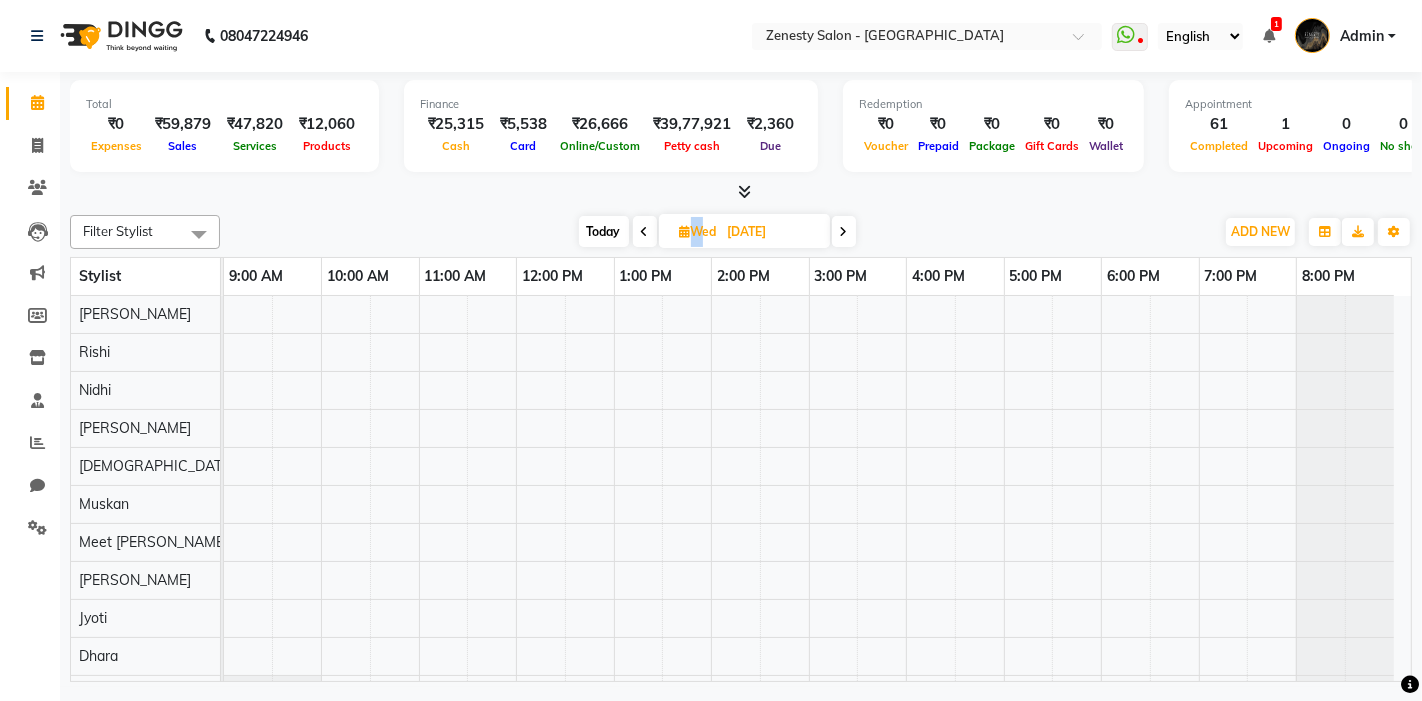 click at bounding box center [645, 232] 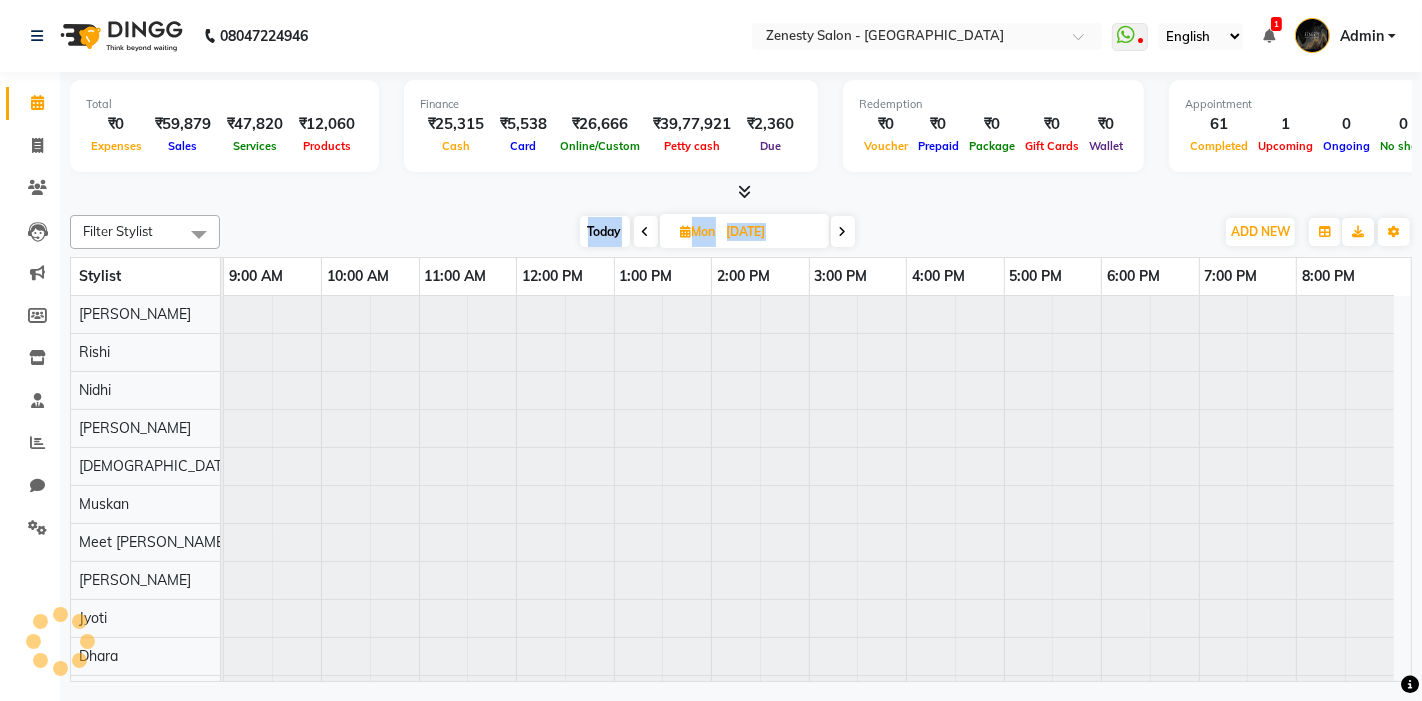 click at bounding box center (646, 232) 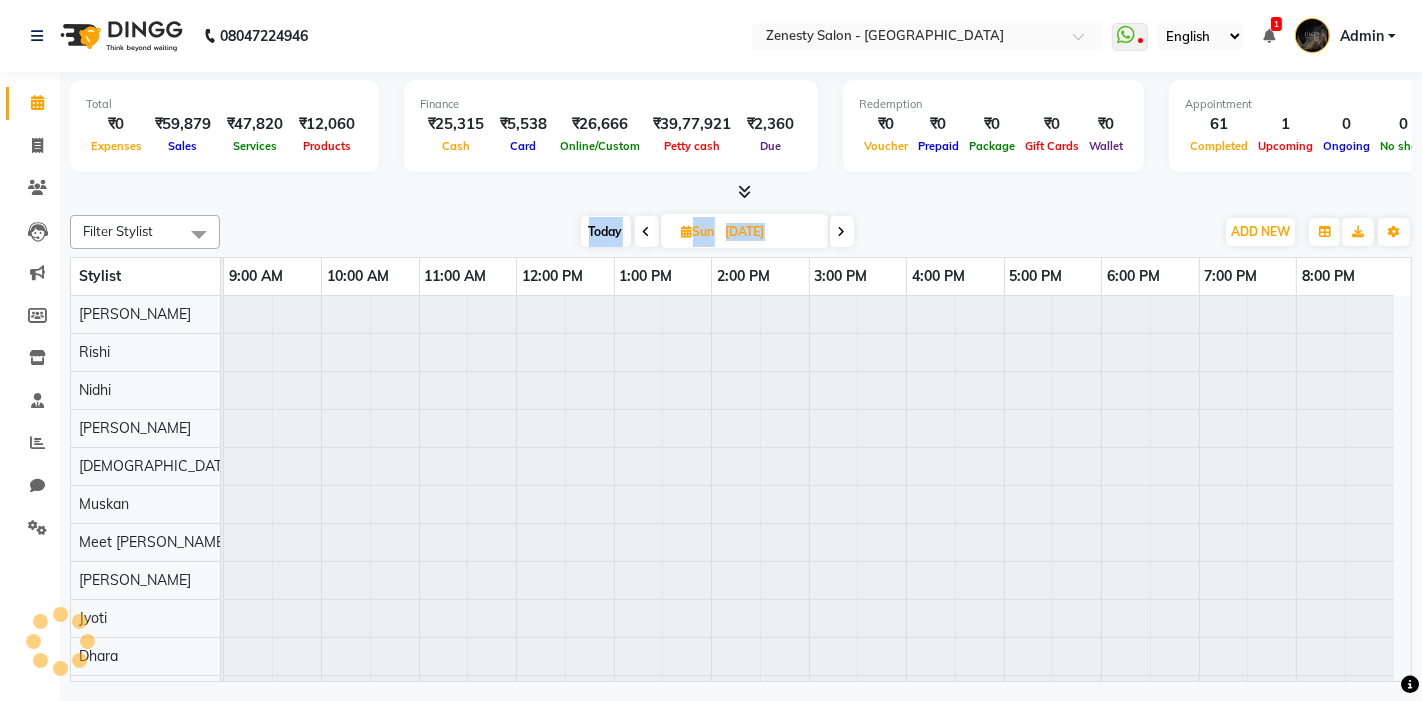 click at bounding box center [647, 232] 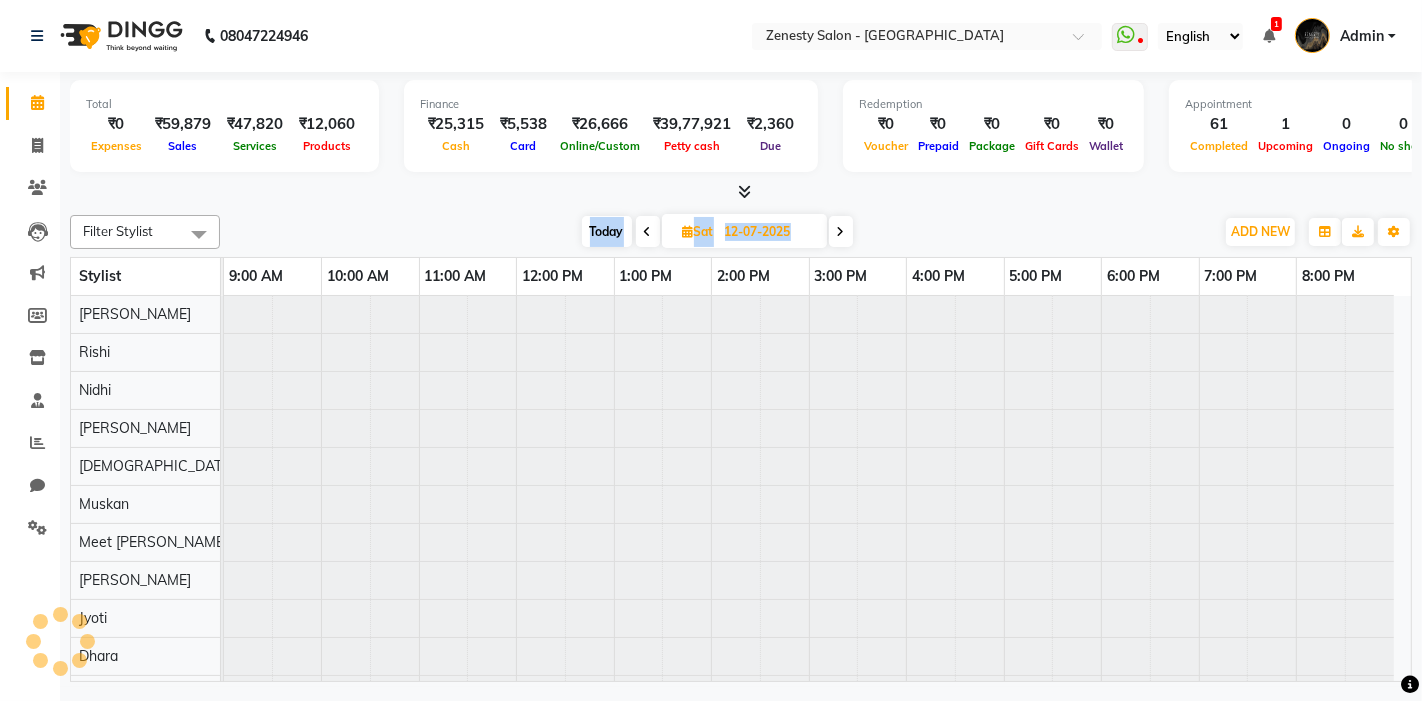 click at bounding box center [648, 232] 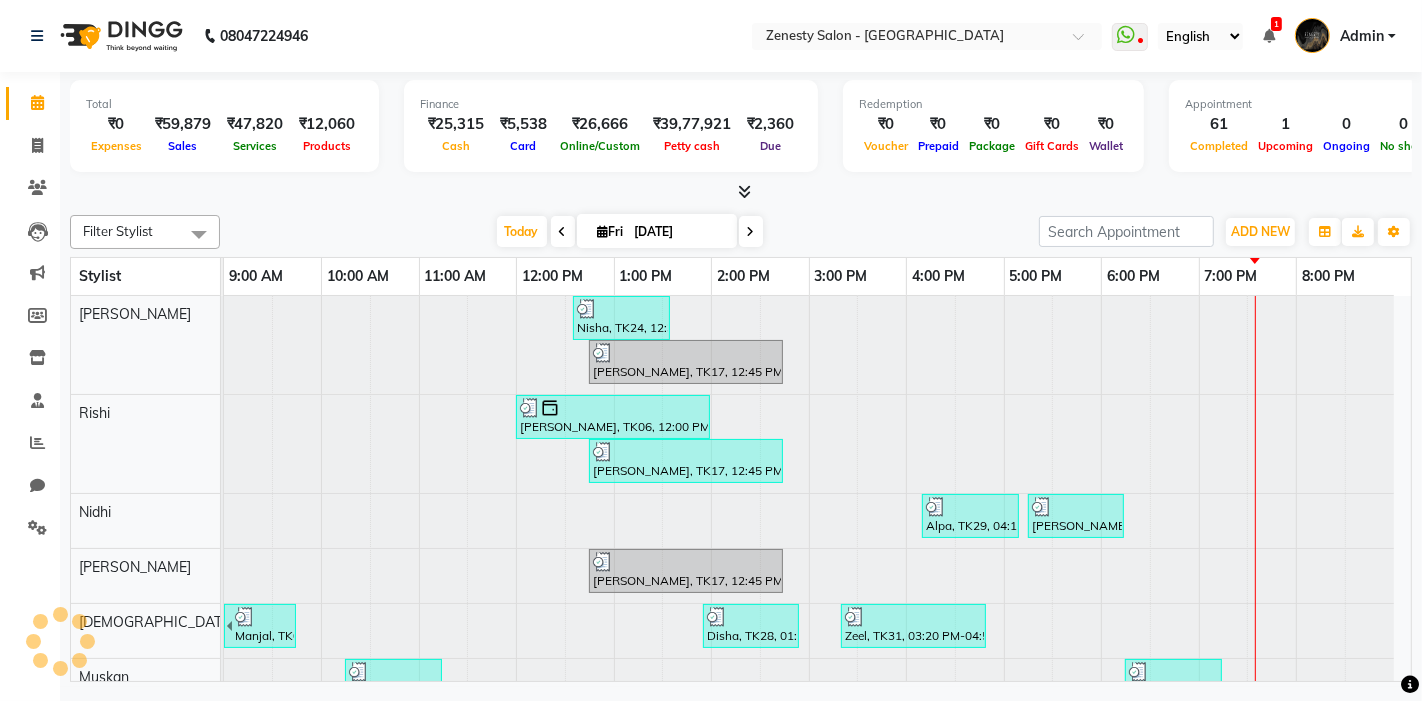 click on "[DATE]  [DATE]" at bounding box center [629, 232] 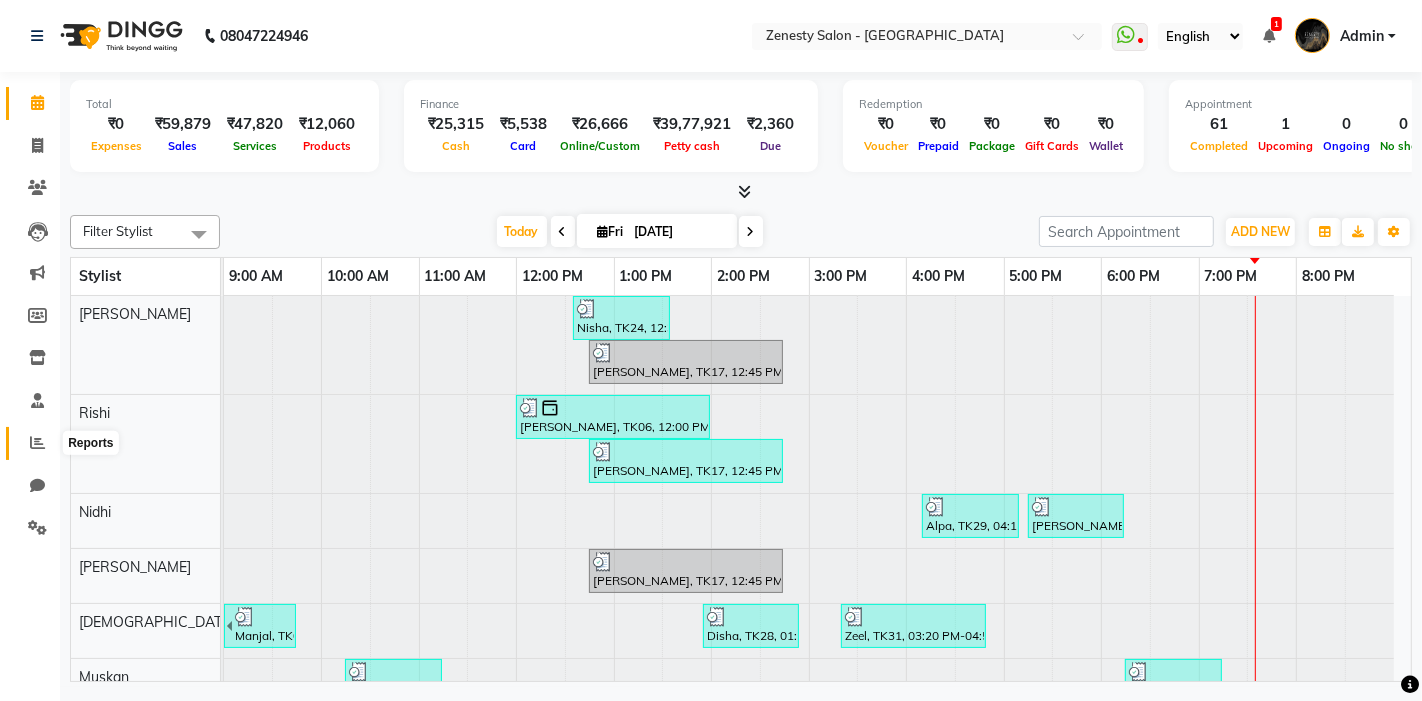 click 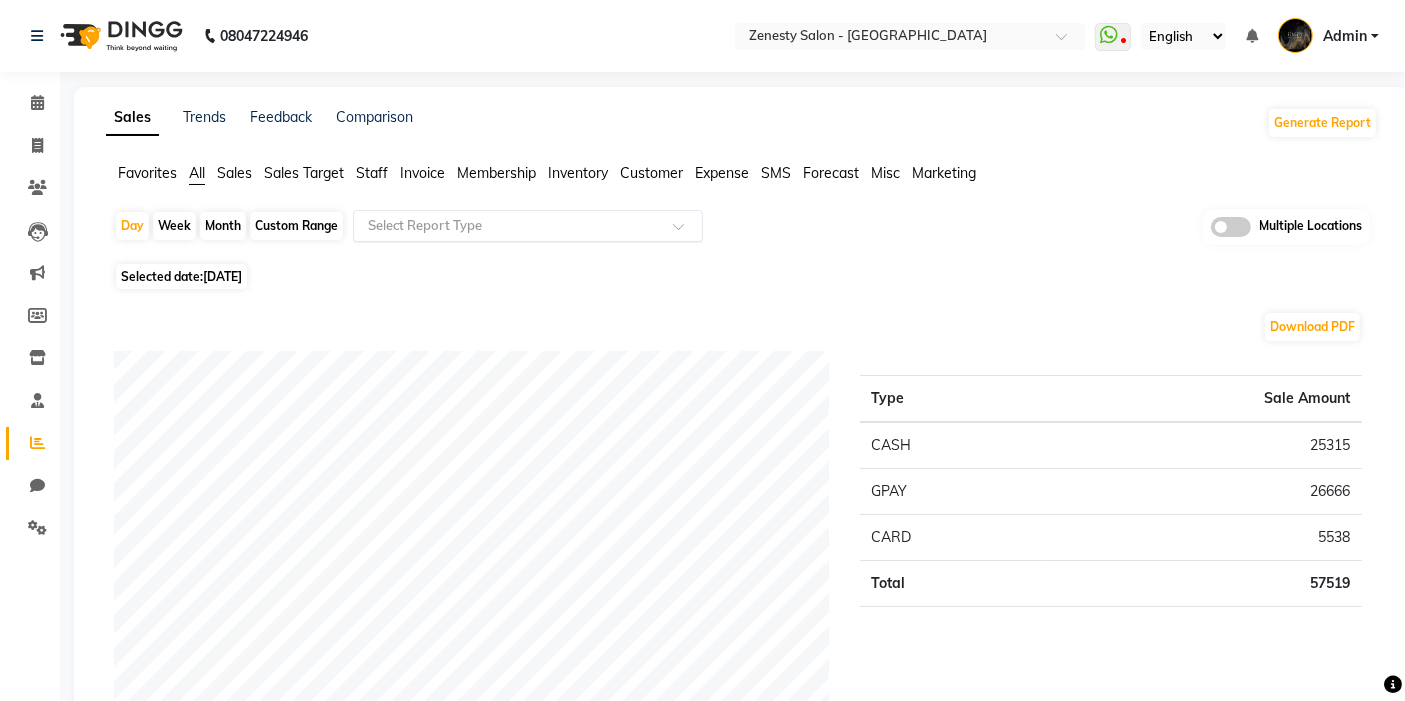 click 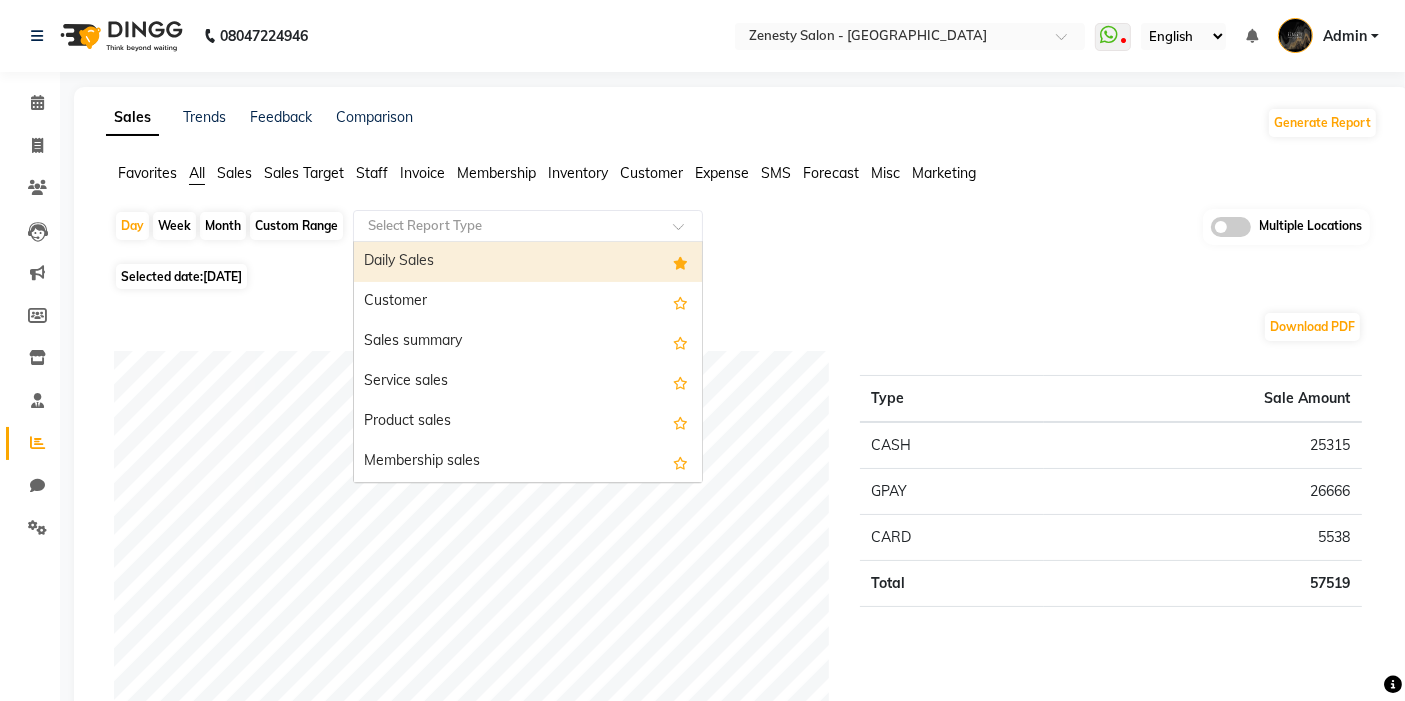 click on "Month" 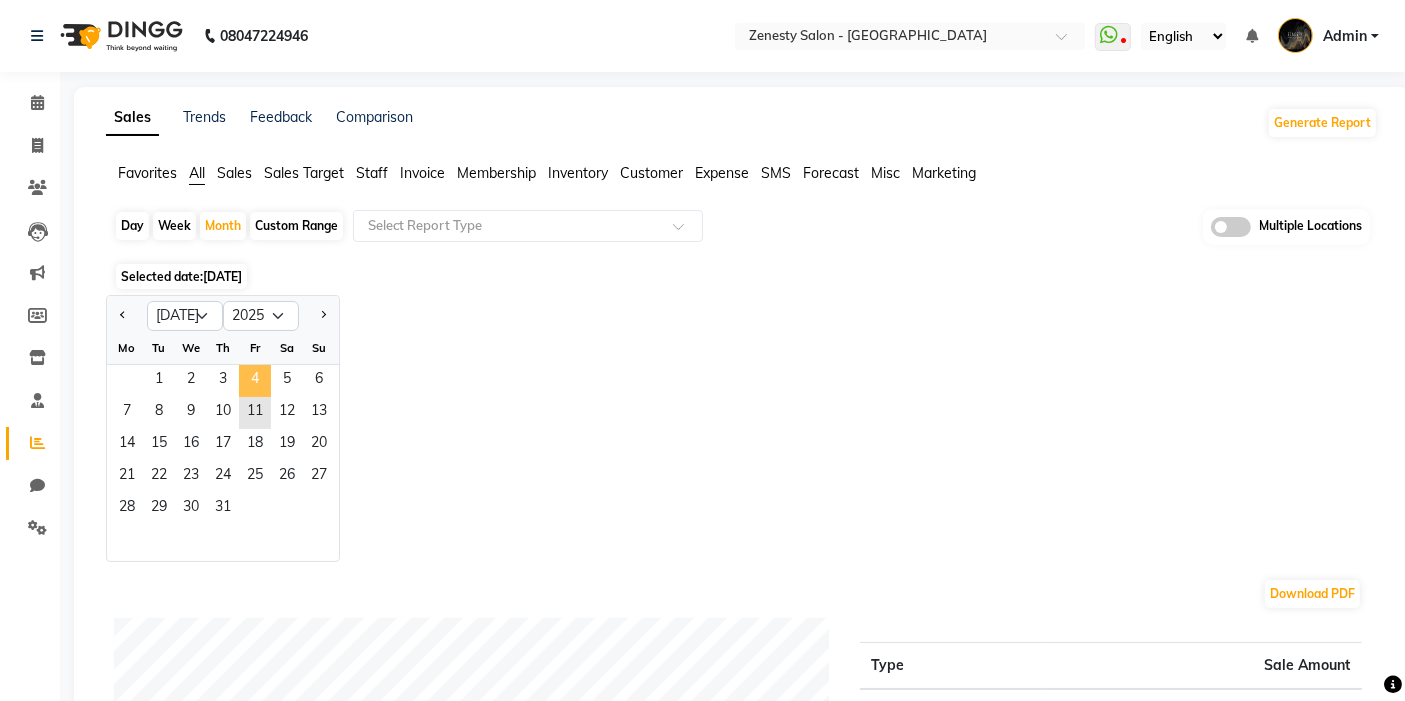 click on "4" 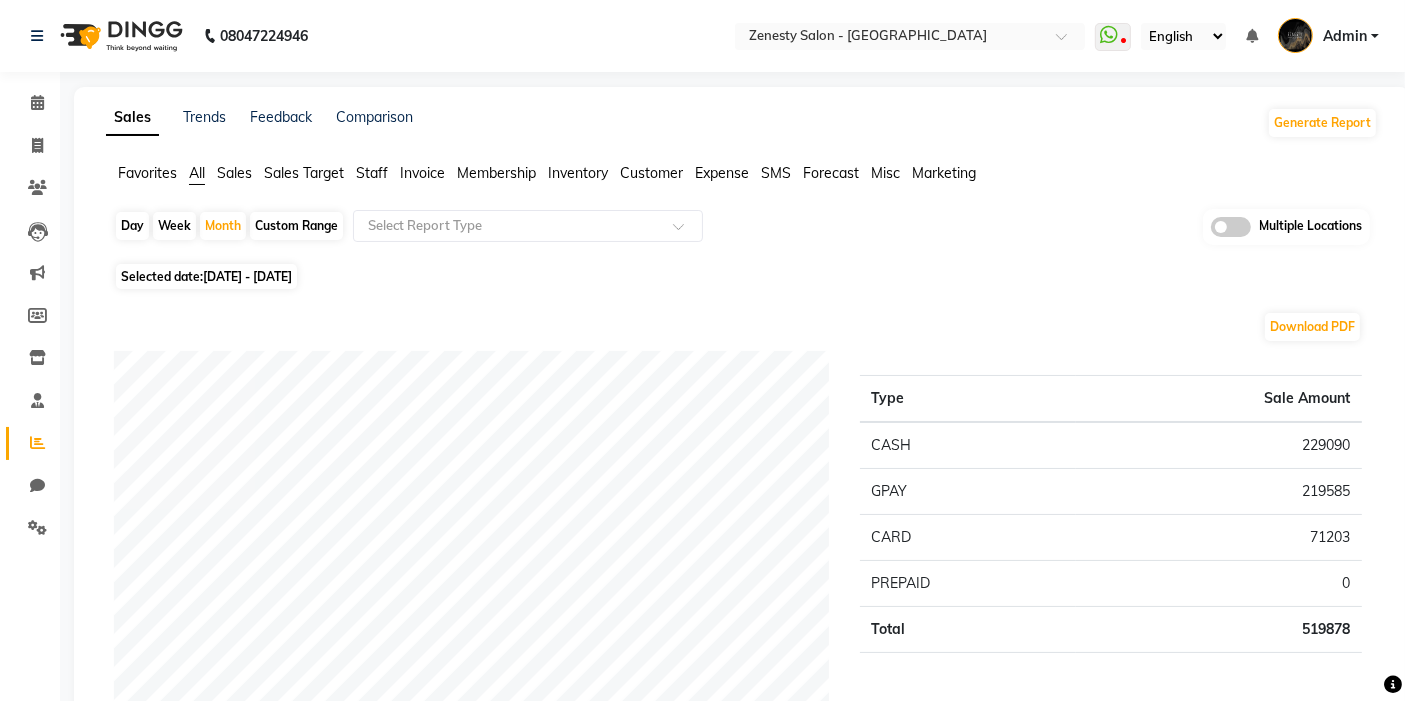 click on "Download PDF Payment mode Type Sale Amount CASH 229090 GPAY 219585 CARD 71203 PREPAID 0 Total 519878 Staff summary Type Sale Amount Comp 2 91425 Comp 1 85163 Nikhil 49887 Darshan 31809 [PERSON_NAME] 22783 Krishna 19132 Meet [PERSON_NAME] 23505 [PERSON_NAME] 22904 [PERSON_NAME] 18528 [PERSON_NAME] 17640 Others 216438 Total 599214 Sales summary Type Sale Amount Vouchers 0 Gift card 0 Packages 0 Tips 0 Services 435530 Products 74574 Prepaid 70800 Memberships 16991 Fee 0 Total 597895 Expense by type Type Sale Amount Milk 1230 Client Snacks 680 Other 400 Parcel 78 Total 2388 Service by category Type Sale Amount HAIRCUT 104058 HAIR COLOUR 88107 HAIR TREATMENT 46365 HAIR TEXTURE 32024 Lipo Waxing 26057 Brazilian Waxing 25351 SYSTEM DIAMOND 23054 ADVANCED FACIAL 20436 STYLING 19141 THREADING 11212 Others 39720 Total 435525 Service sales Type Sale Amount HAIRCUT - HAIR CUT (ALL TYPE HAIRCUT) 69726 HAIR COLOUR - CREATIVE HIGHLIGHT (BALAYAGE & OMBRE.ETC) 42715 HAIRCUT-CREATIVE DIRECTOR  33978 HAIR COLOUR - GLOBAL HAIR COLOR 33654 25715 19160 14514" 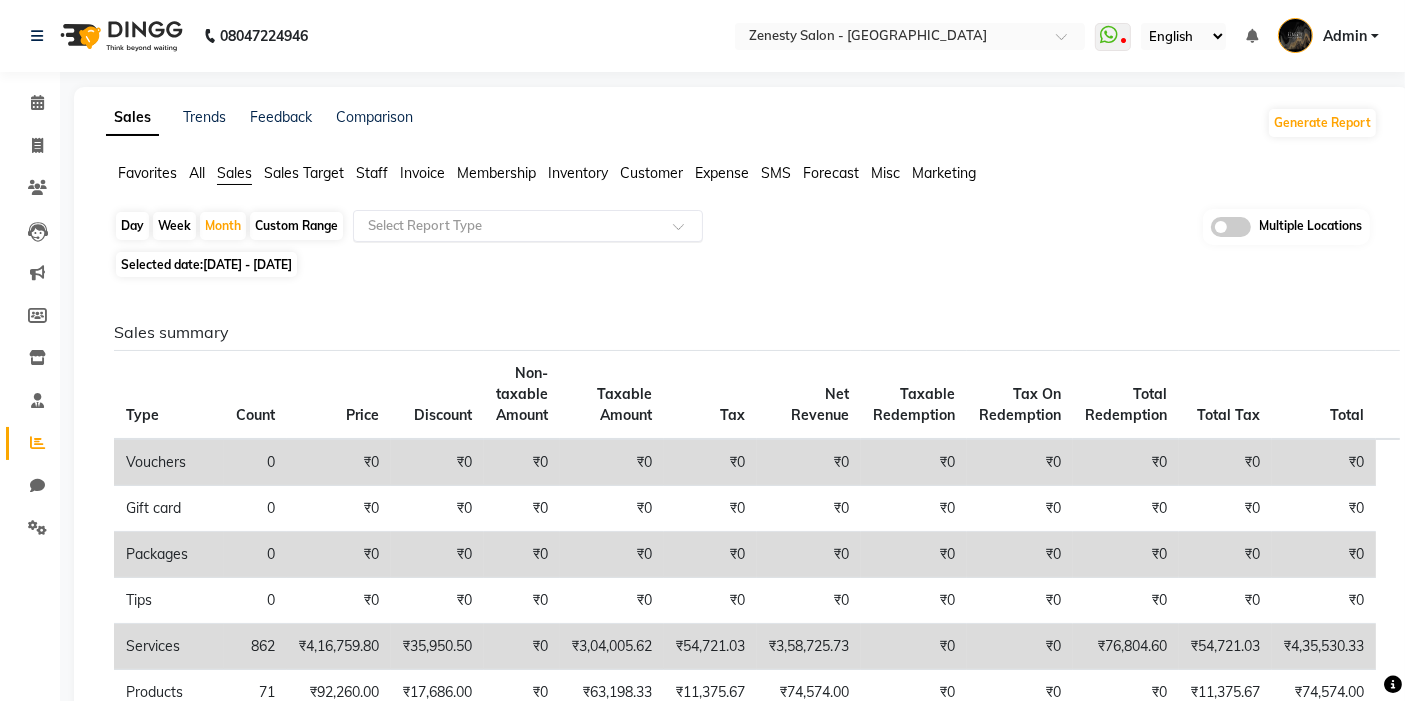 click 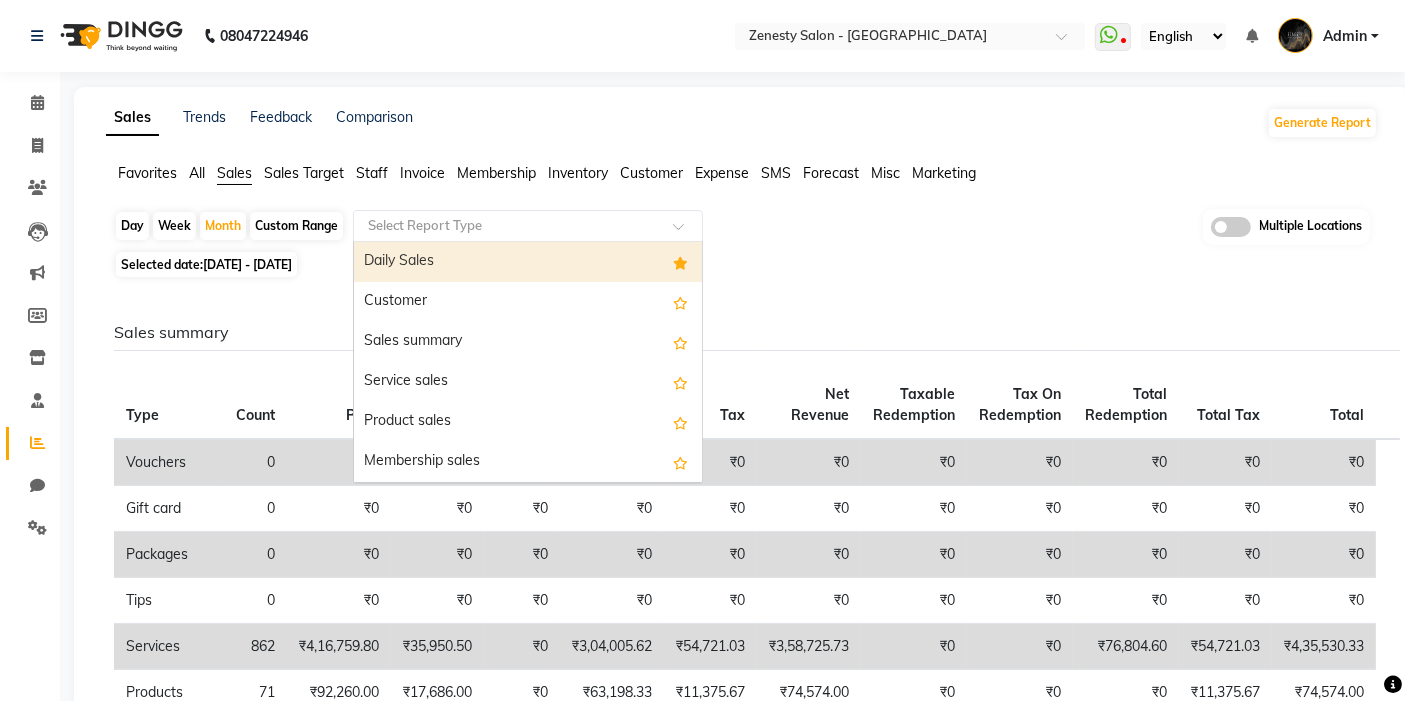 click on "Daily Sales" at bounding box center [528, 262] 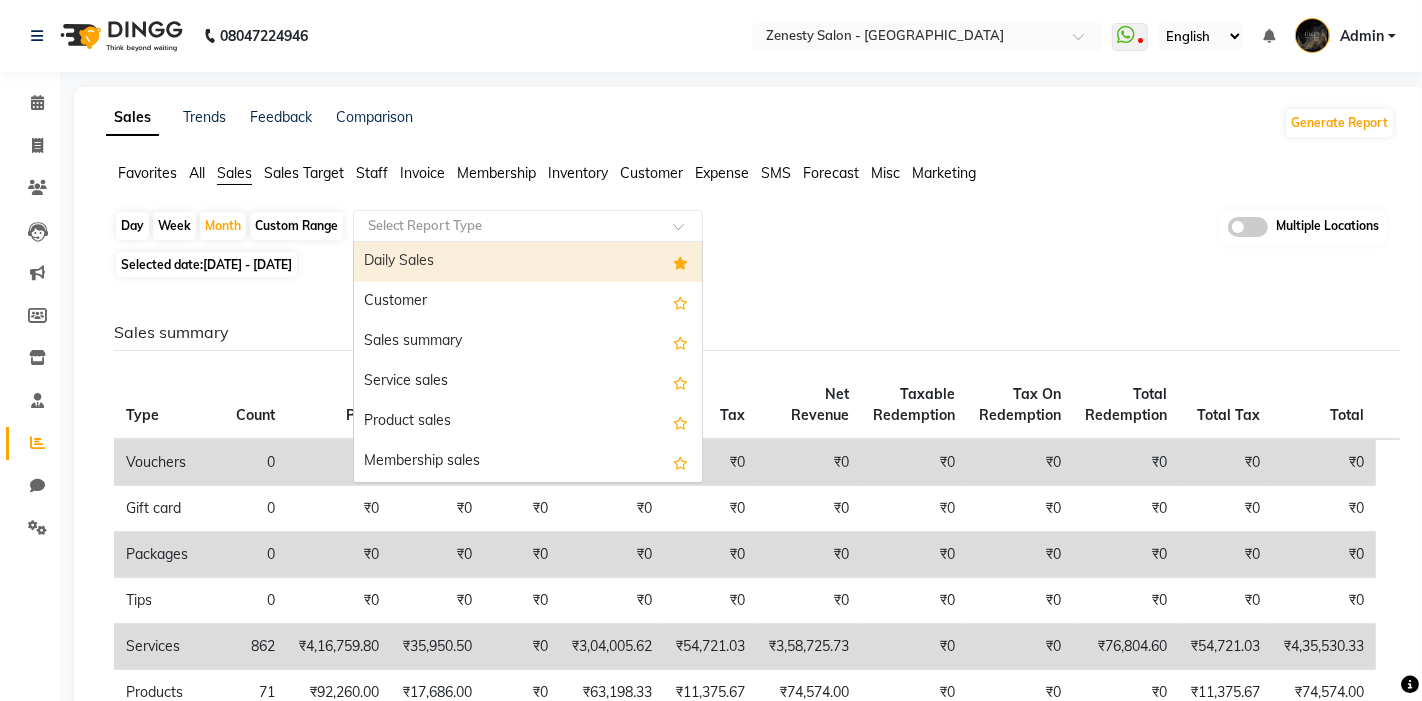 select on "filtered_report" 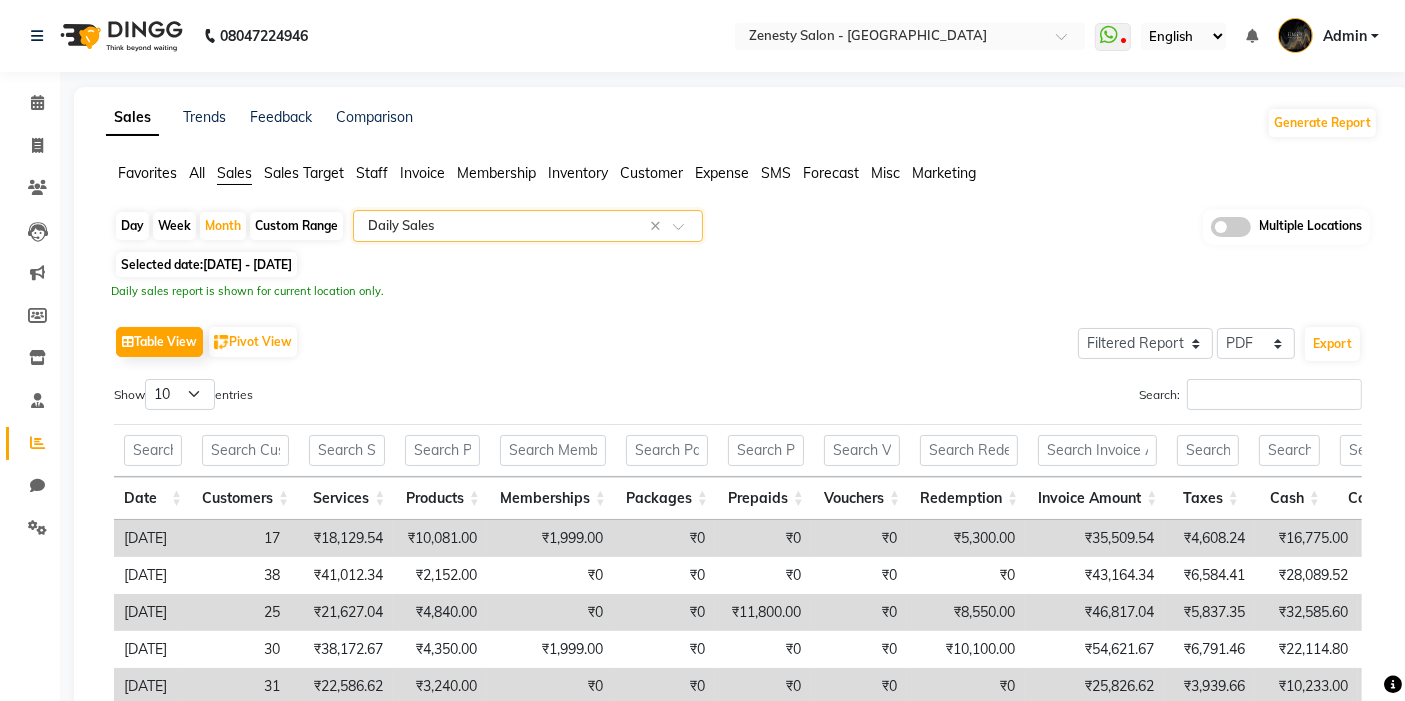 click 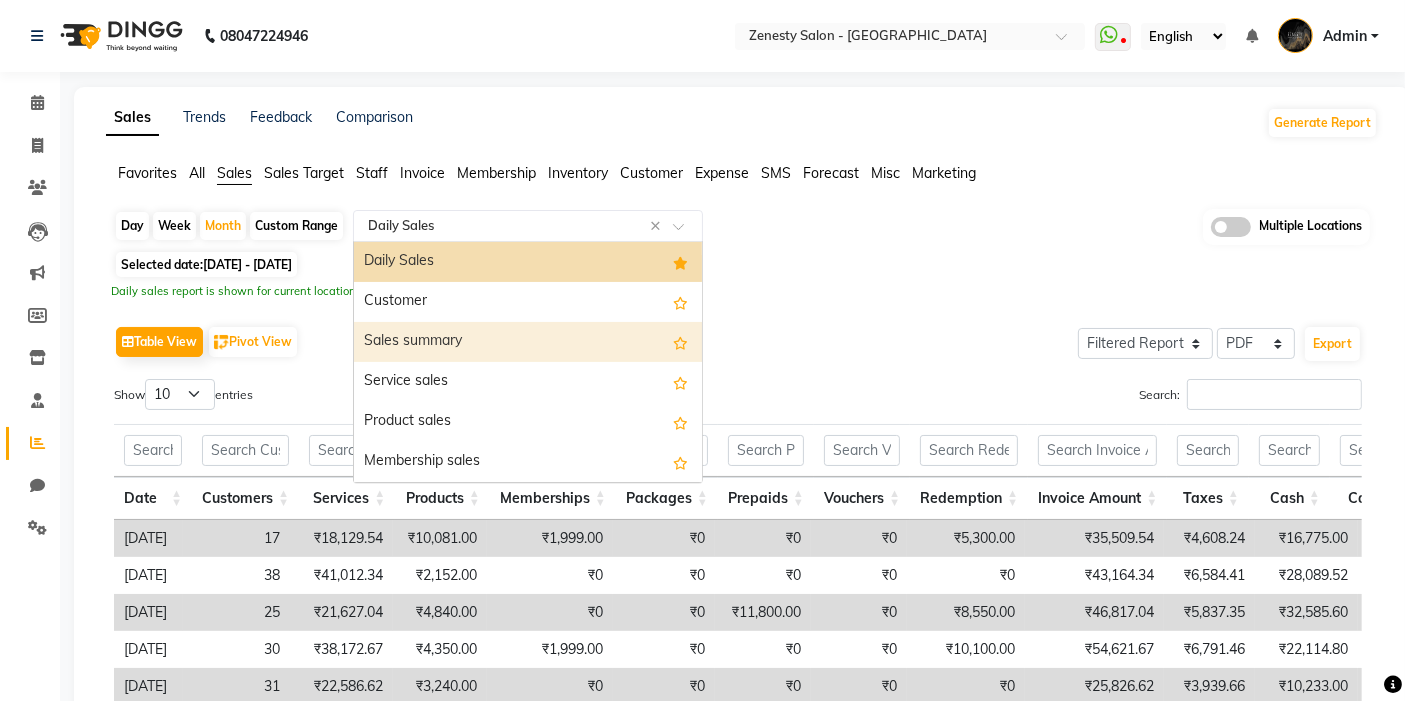click on "Sales summary" at bounding box center [528, 342] 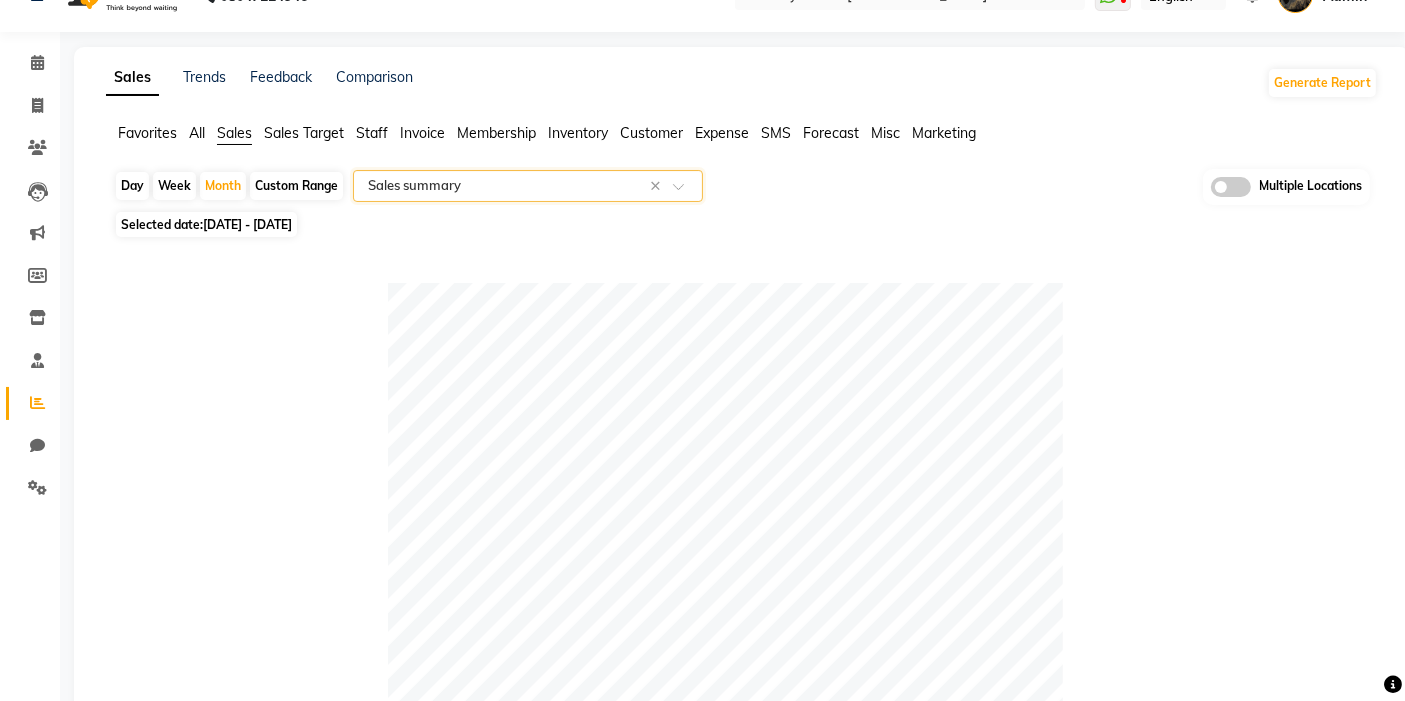 scroll, scrollTop: 0, scrollLeft: 0, axis: both 